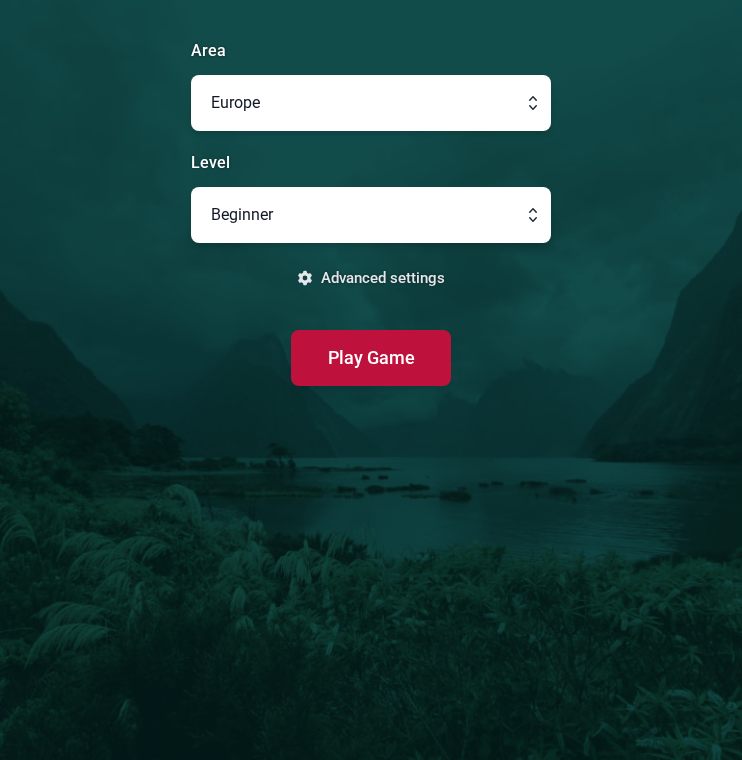 scroll, scrollTop: 0, scrollLeft: 0, axis: both 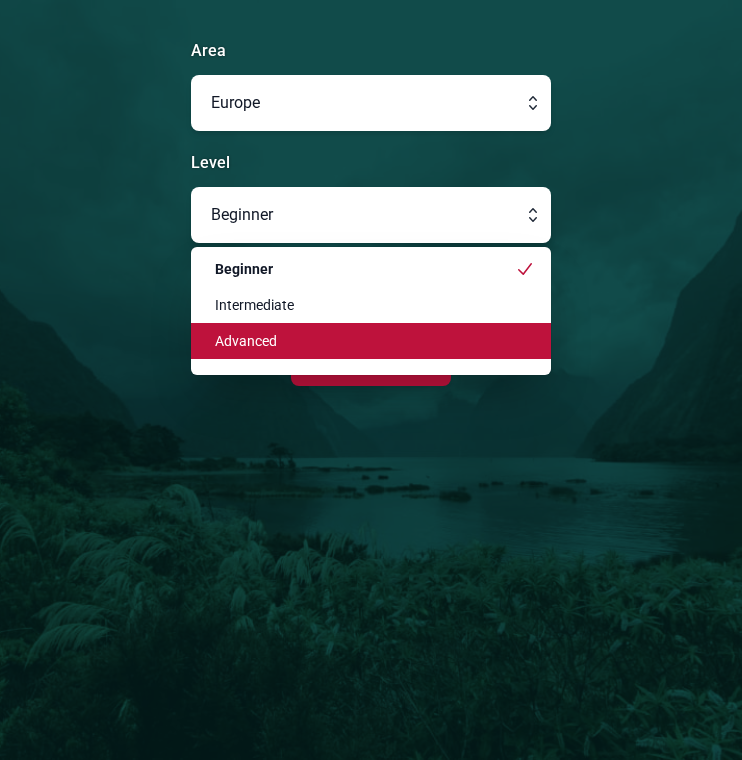click on "Advanced" 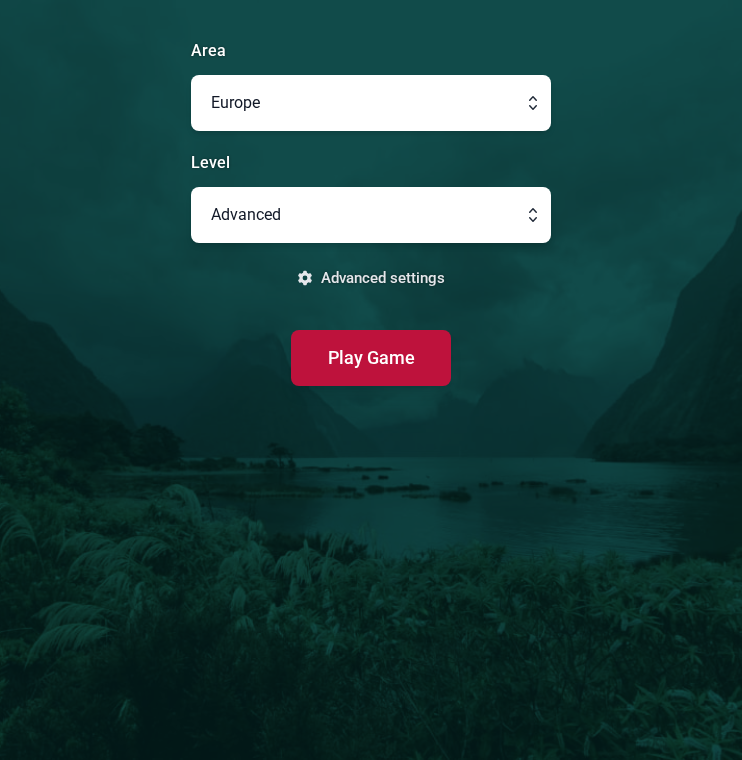 click at bounding box center (371, 215) 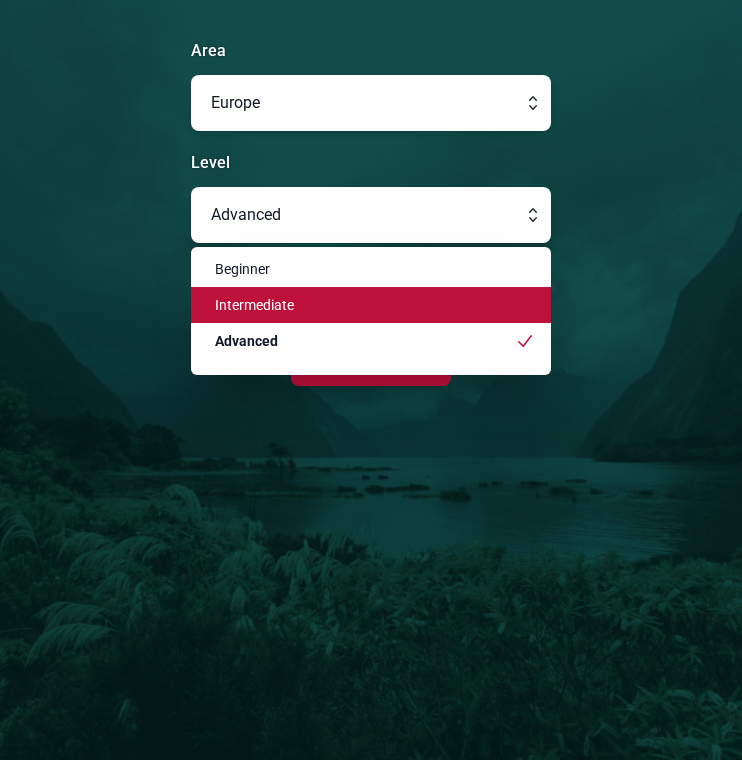 click on "Intermediate" 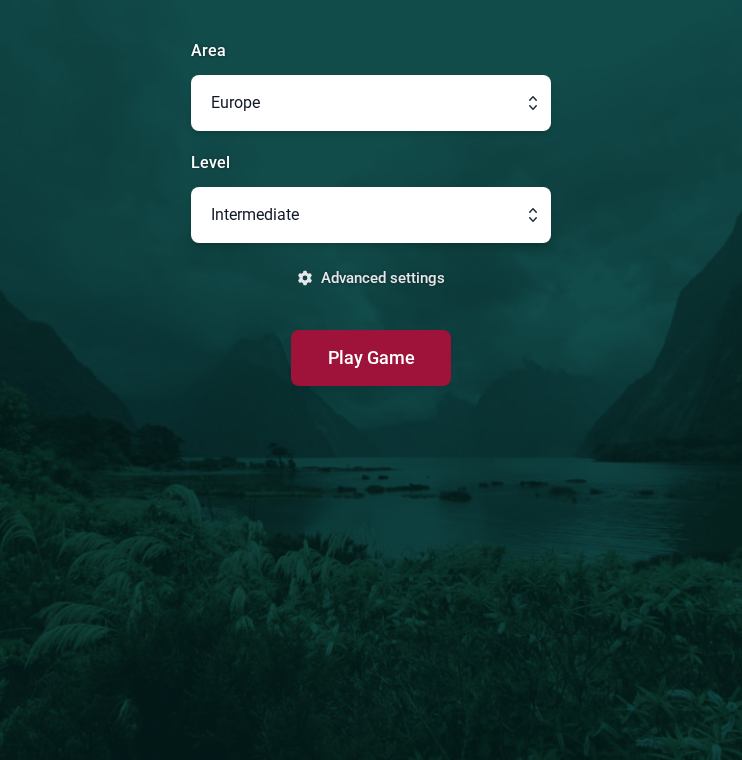 click on "Play Game" at bounding box center (371, 357) 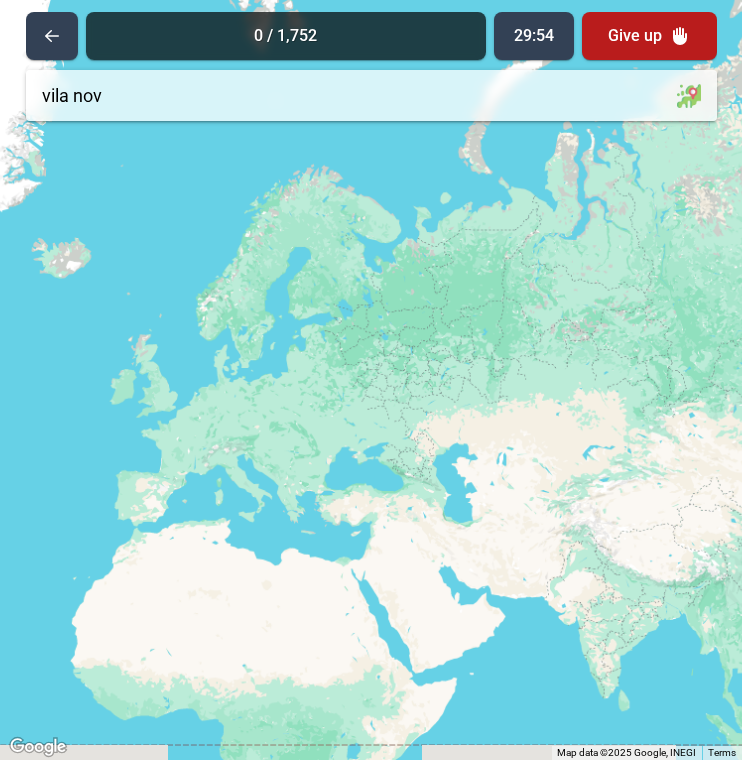type on "[GEOGRAPHIC_DATA]" 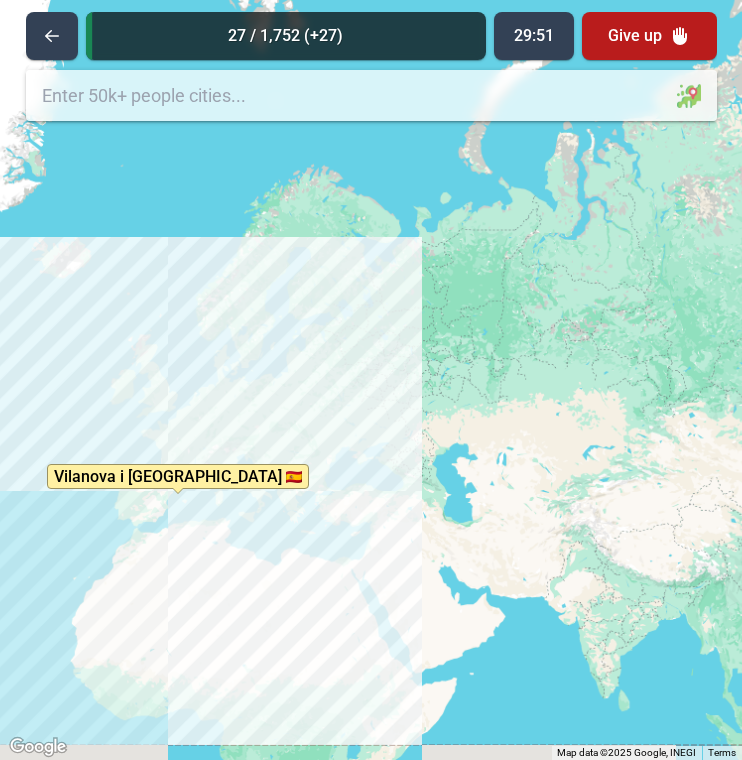 click on "To activate drag with keyboard, press Alt + Enter. Once in keyboard drag state, use the arrow keys to move the marker. To complete the drag, press the Enter key. To cancel, press Escape. [GEOGRAPHIC_DATA]" at bounding box center [371, 380] 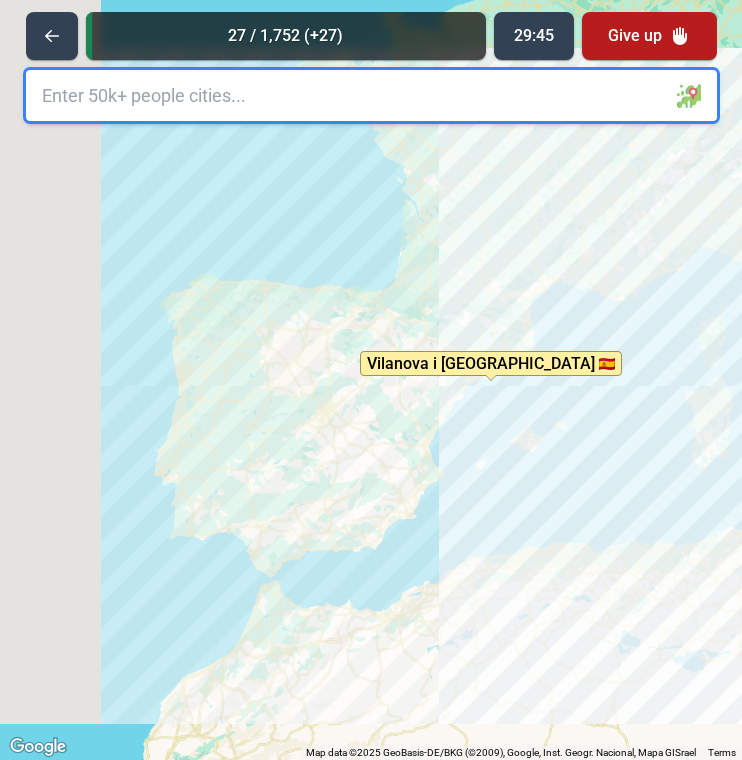 click at bounding box center (371, 95) 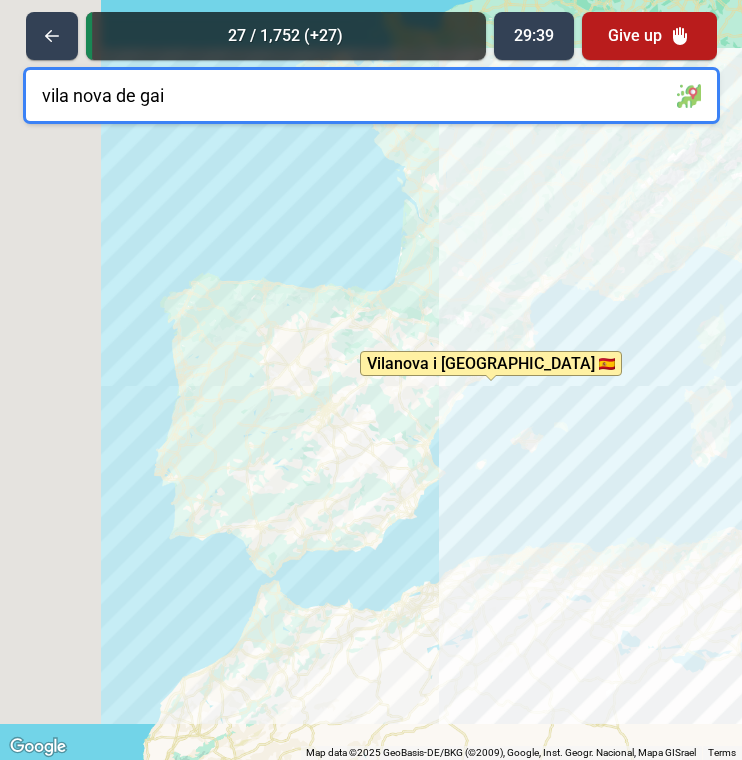 type on "[GEOGRAPHIC_DATA]" 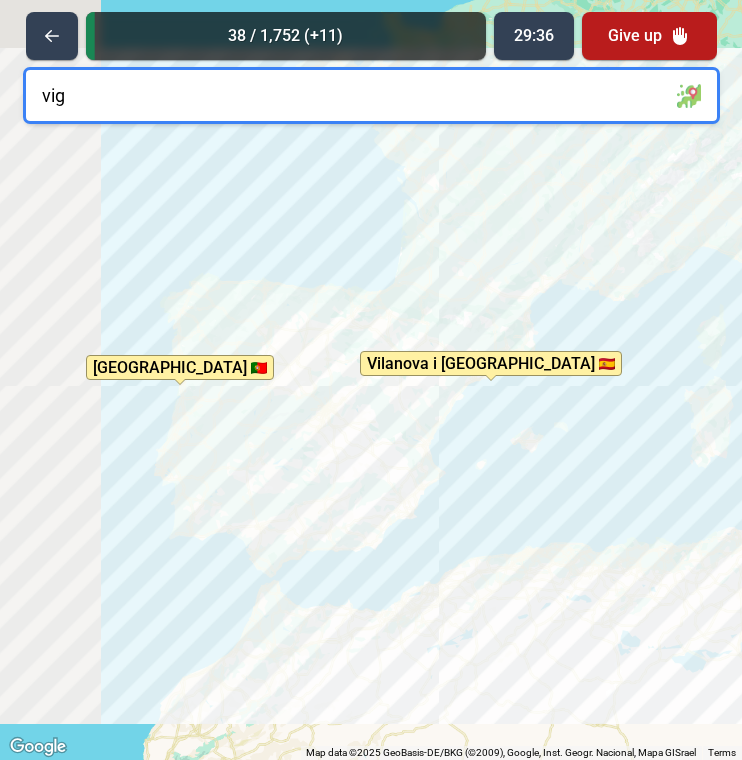 type on "vigo" 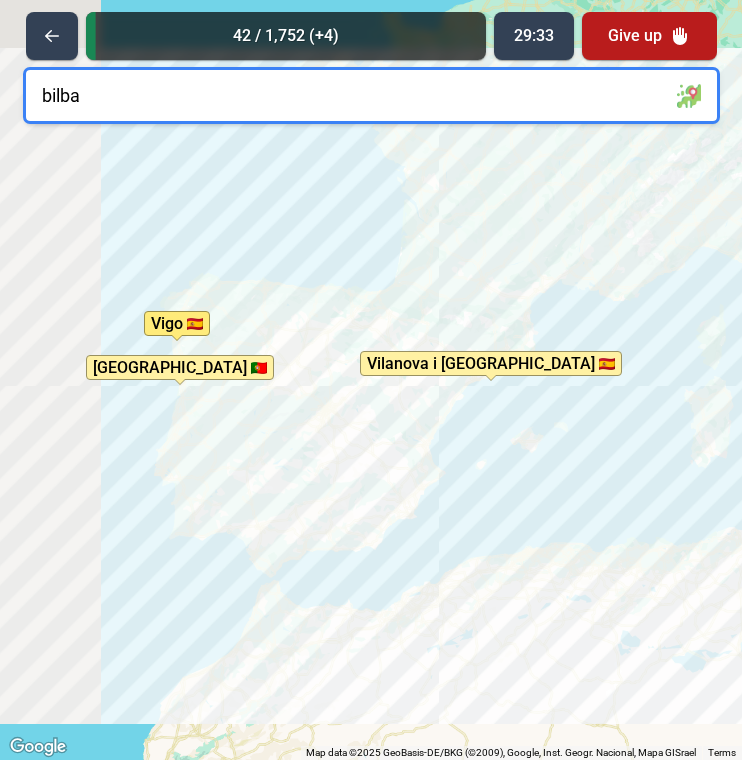type on "[GEOGRAPHIC_DATA]" 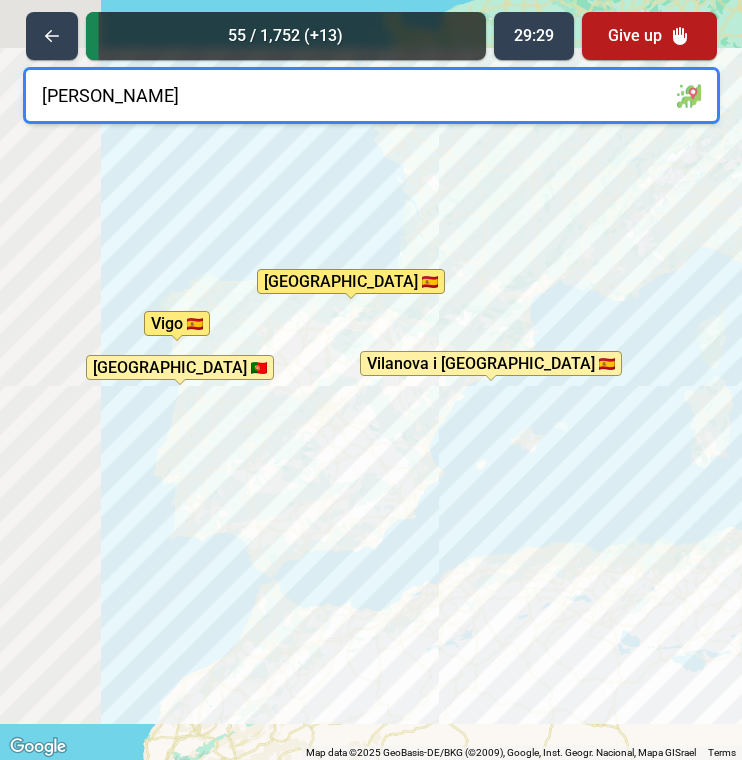 type on "[PERSON_NAME]" 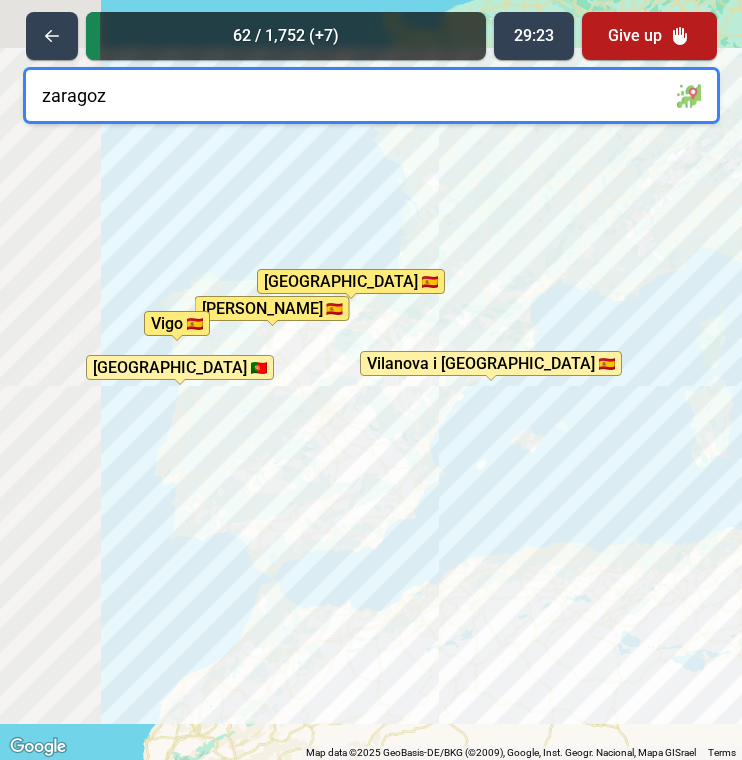 type on "[GEOGRAPHIC_DATA]" 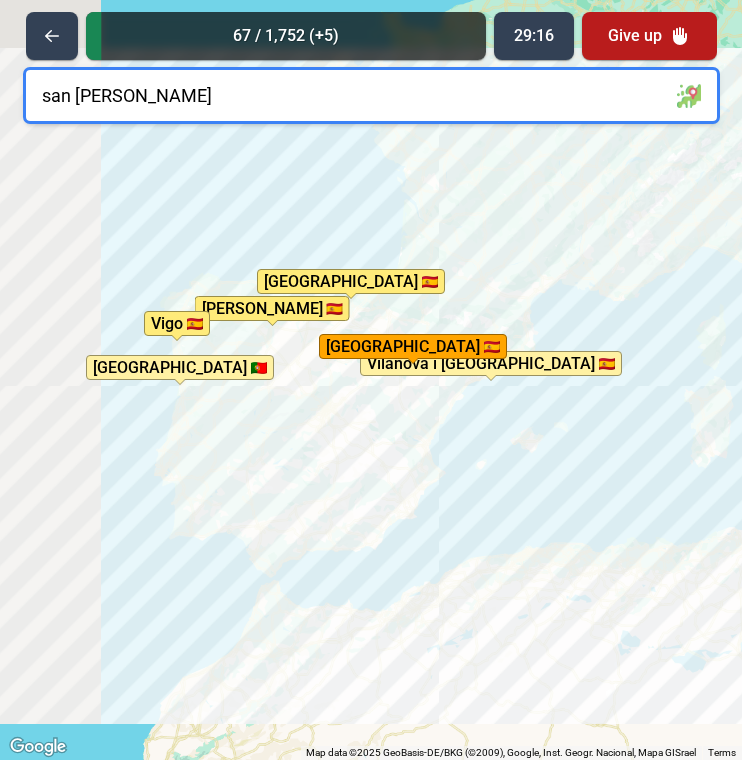 type on "san sebastian" 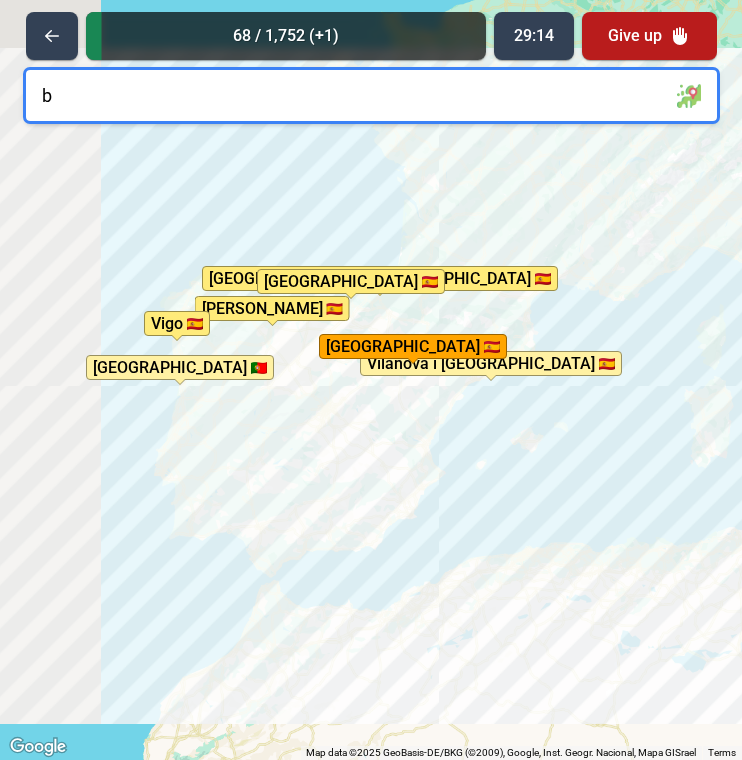 type on "ba" 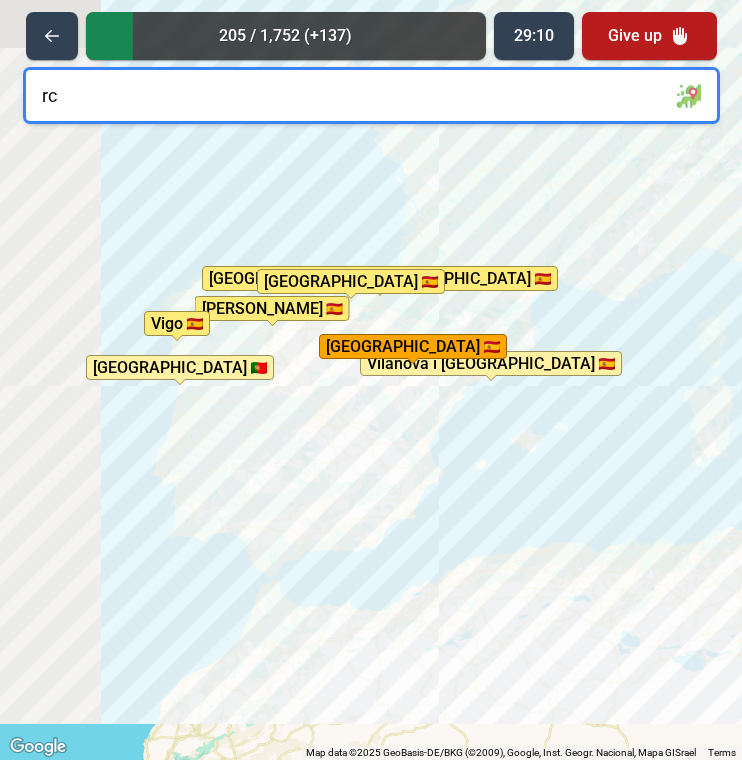 type on "r" 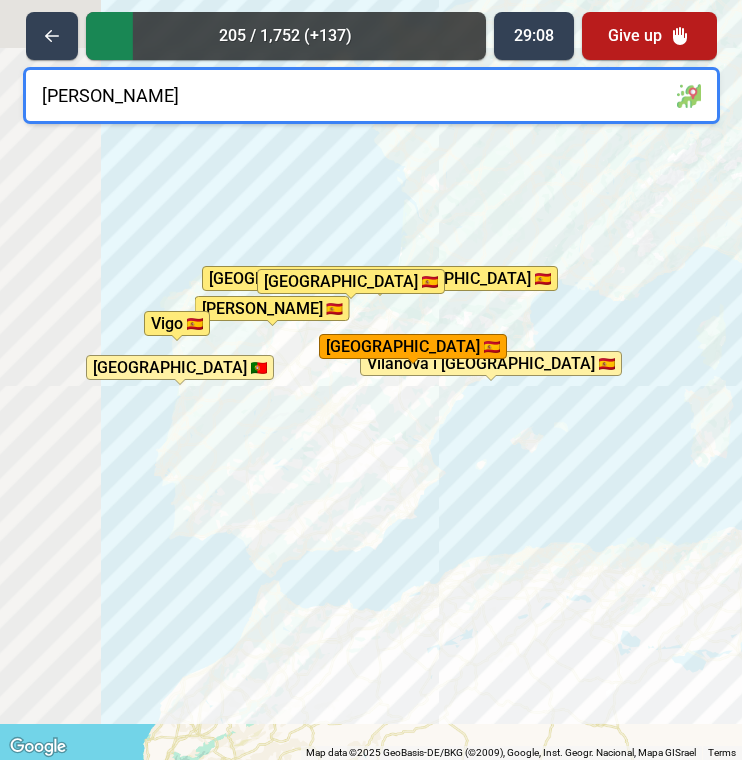 type on "[GEOGRAPHIC_DATA]" 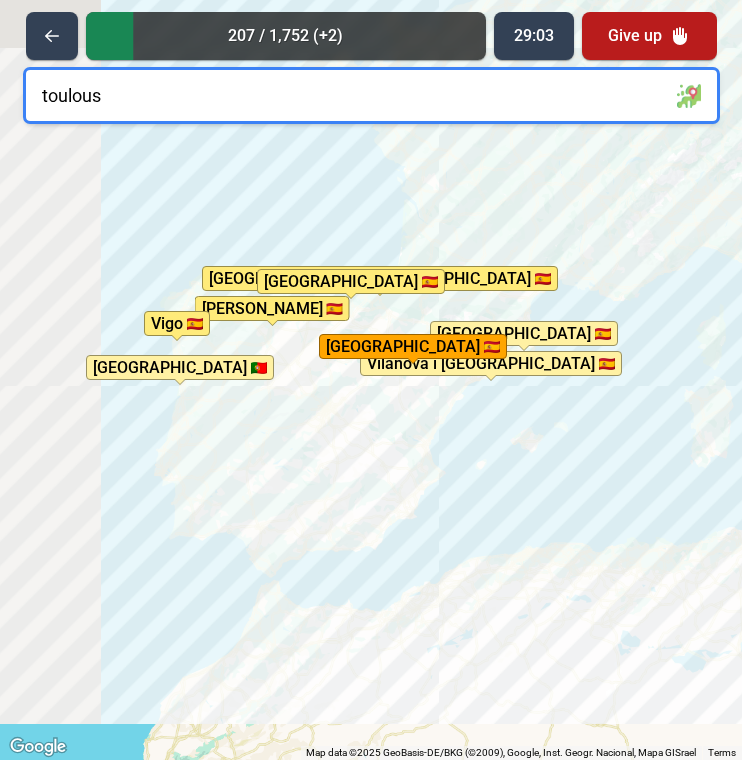 type on "[GEOGRAPHIC_DATA]" 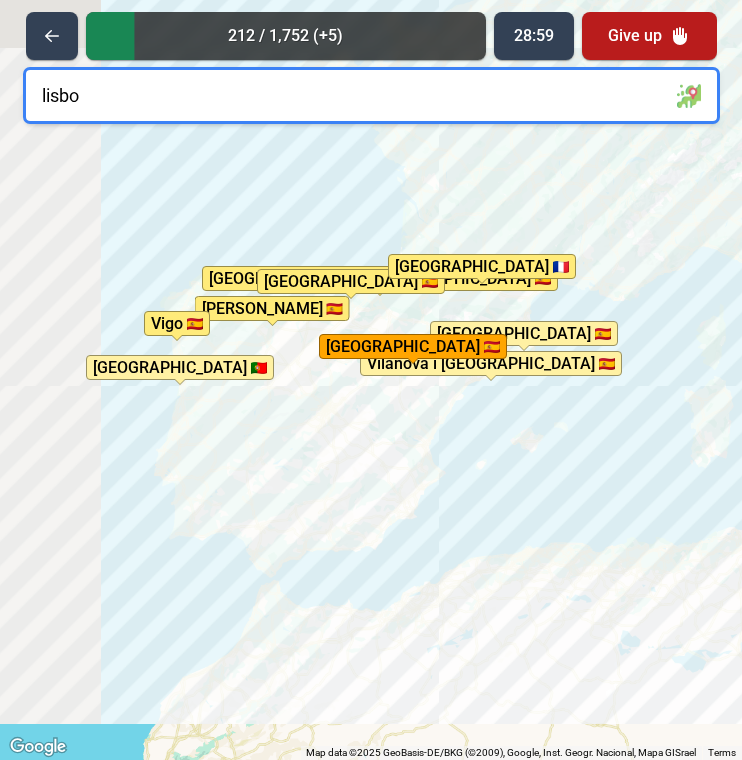 type on "[GEOGRAPHIC_DATA]" 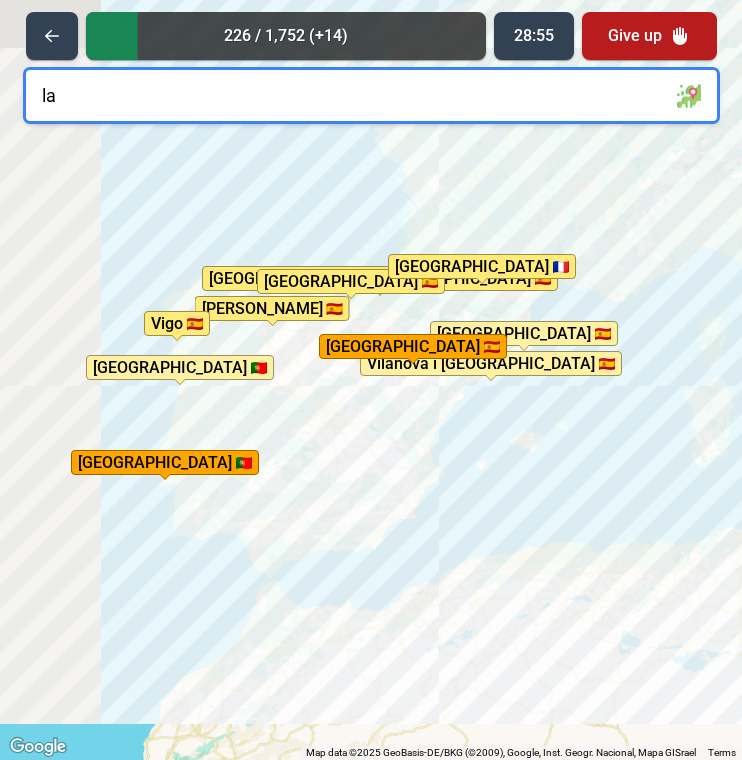 type on "l" 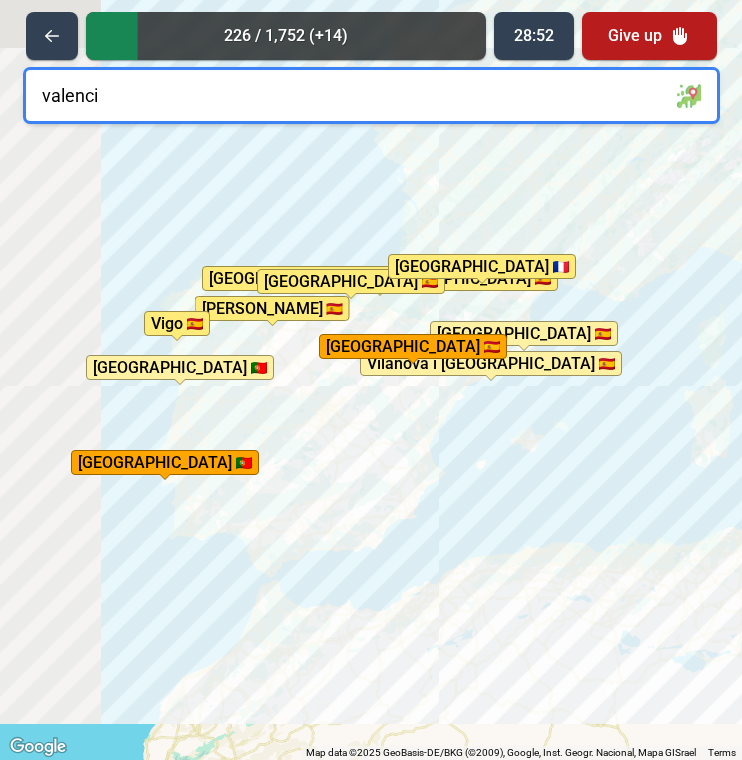 type on "[GEOGRAPHIC_DATA]" 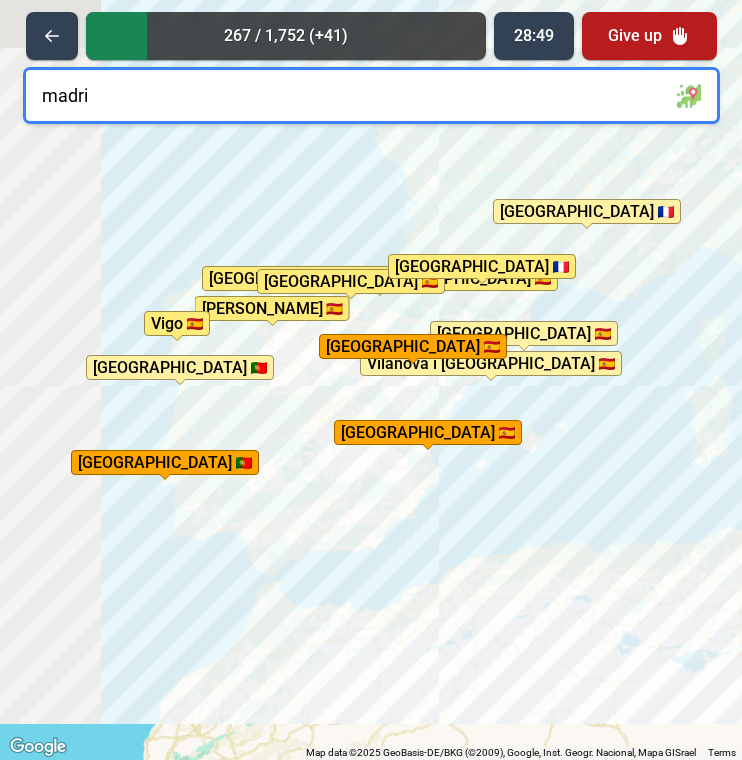 type on "[GEOGRAPHIC_DATA]" 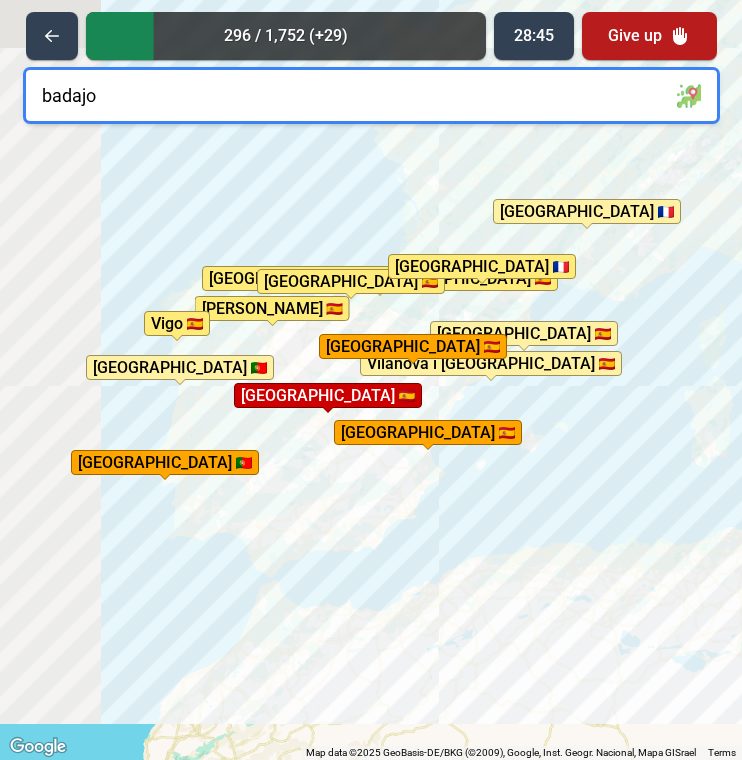 type on "[GEOGRAPHIC_DATA]" 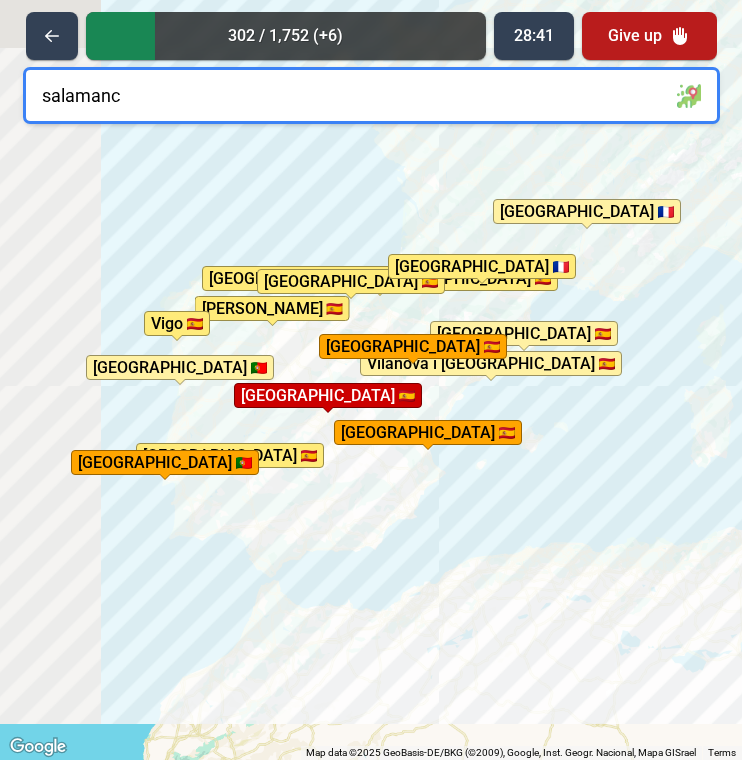 type on "[GEOGRAPHIC_DATA]" 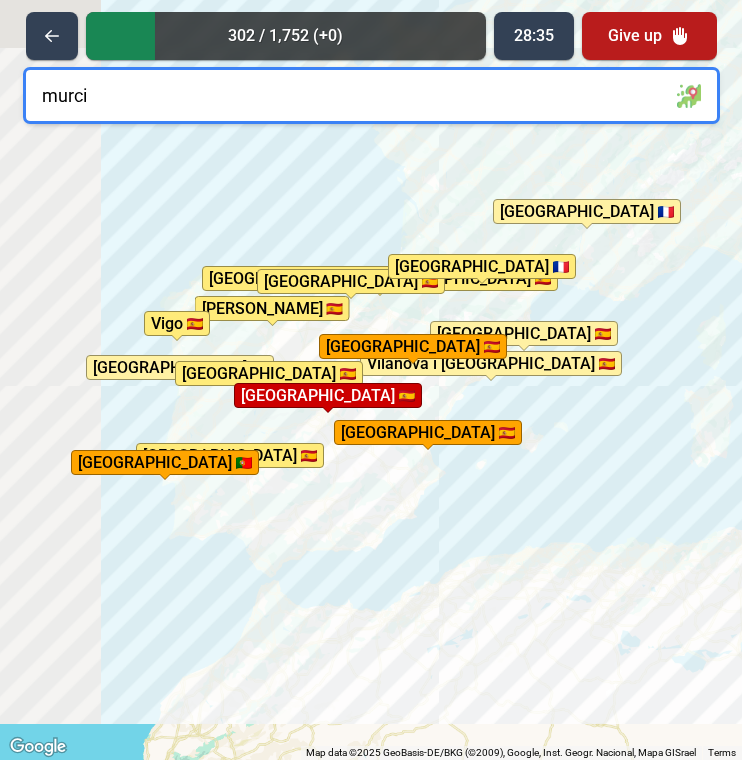 type on "[GEOGRAPHIC_DATA]" 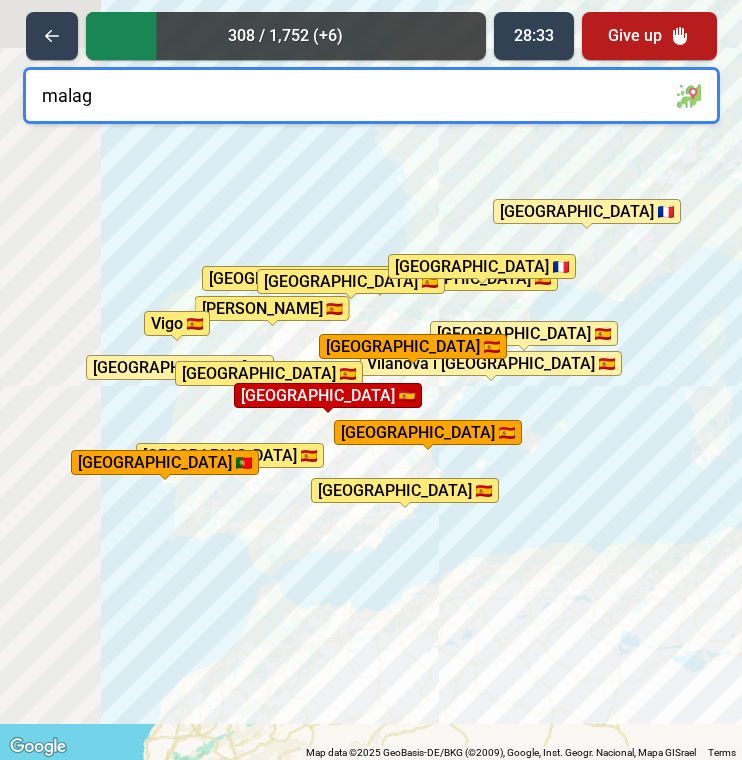 type on "malaga" 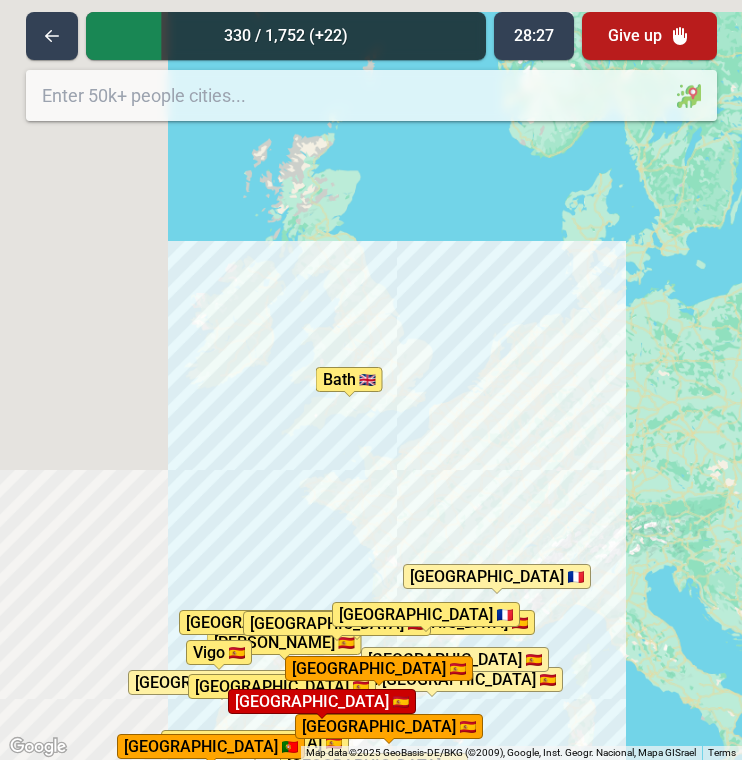 drag, startPoint x: 491, startPoint y: 204, endPoint x: 422, endPoint y: 521, distance: 324.42258 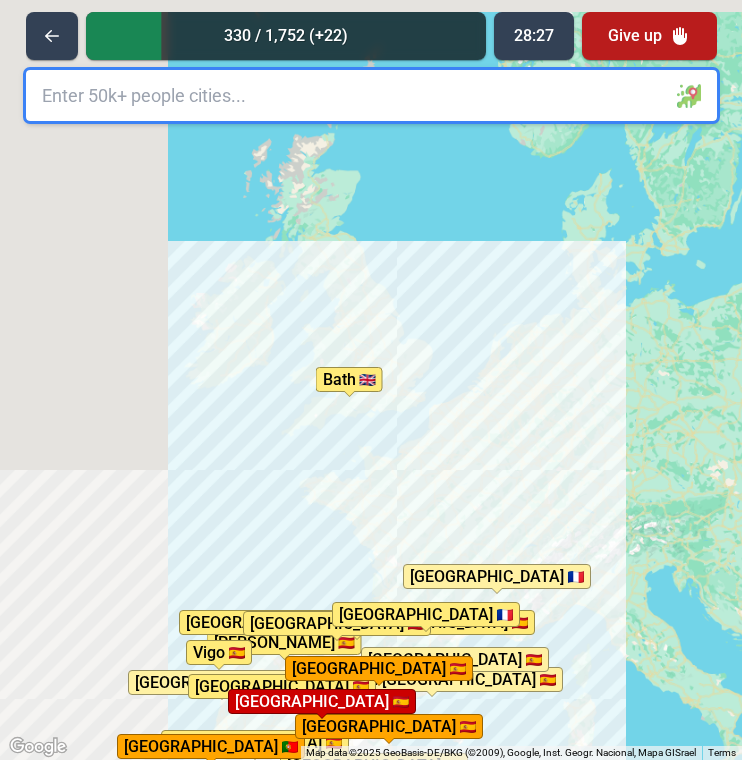click on "To activate drag with keyboard, press Alt + Enter. Once in keyboard drag state, use the arrow keys to move the marker. To complete the drag, press the Enter key. To cancel, press Escape. [GEOGRAPHIC_DATA] [GEOGRAPHIC_DATA] [GEOGRAPHIC_DATA] [GEOGRAPHIC_DATA] [GEOGRAPHIC_DATA][PERSON_NAME][GEOGRAPHIC_DATA] [GEOGRAPHIC_DATA] / [GEOGRAPHIC_DATA] [GEOGRAPHIC_DATA] [GEOGRAPHIC_DATA] [GEOGRAPHIC_DATA] [GEOGRAPHIC_DATA] [GEOGRAPHIC_DATA] [GEOGRAPHIC_DATA] [GEOGRAPHIC_DATA] [GEOGRAPHIC_DATA] [GEOGRAPHIC_DATA] [GEOGRAPHIC_DATA] [GEOGRAPHIC_DATA] [GEOGRAPHIC_DATA]  completed 🎉" at bounding box center [371, 380] 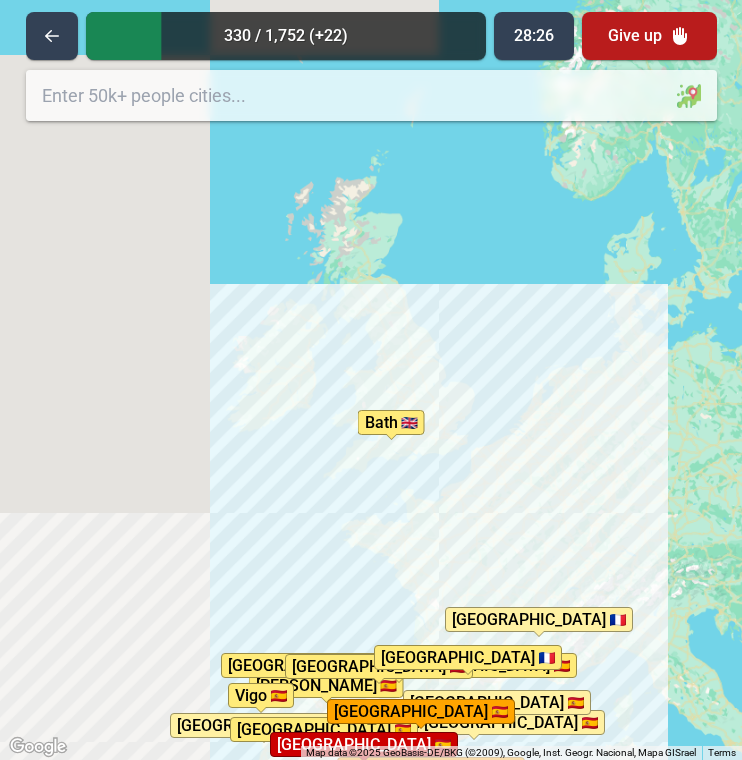 drag, startPoint x: 337, startPoint y: 295, endPoint x: 379, endPoint y: 337, distance: 59.39697 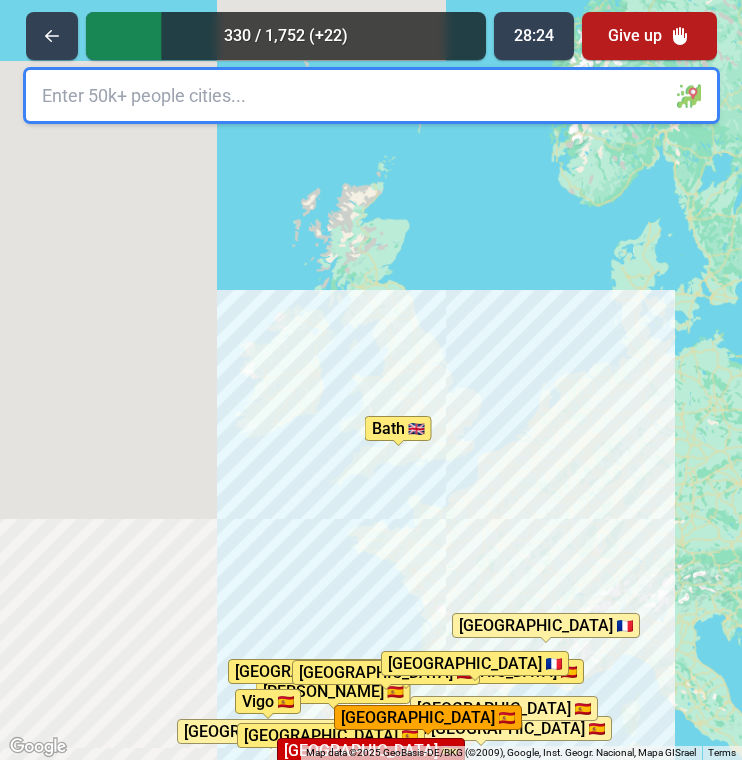 click at bounding box center (371, 95) 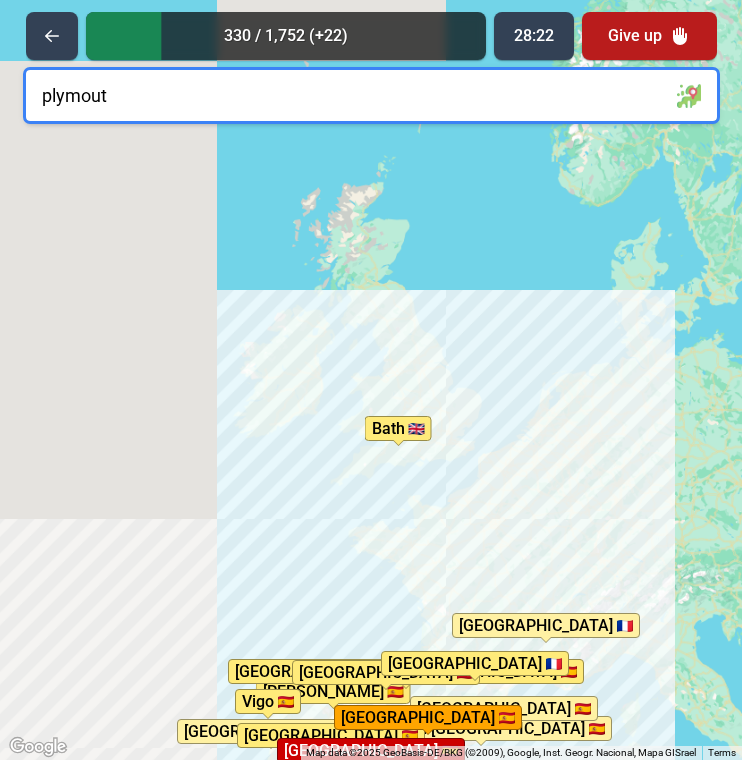 type on "plymouth" 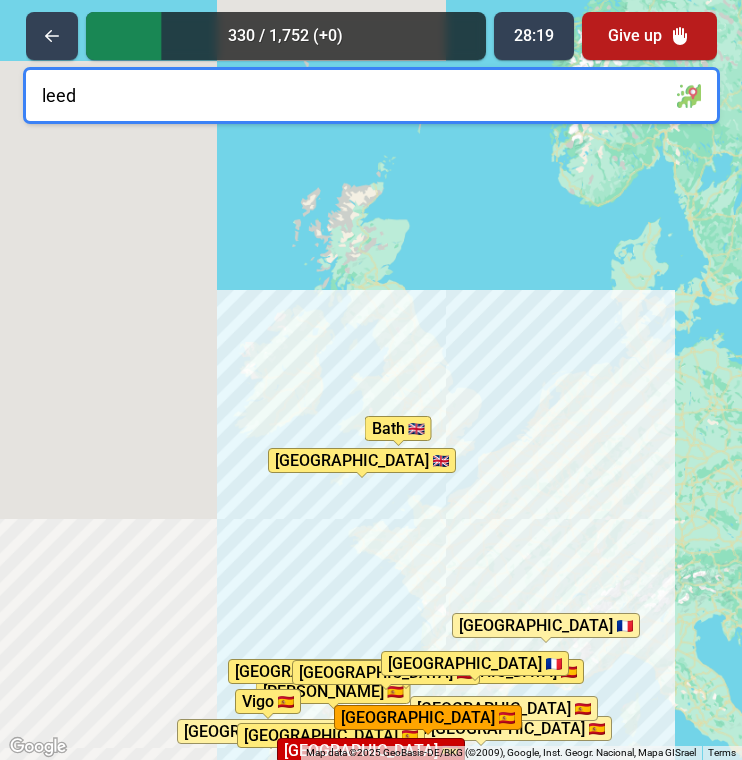 type on "[GEOGRAPHIC_DATA]" 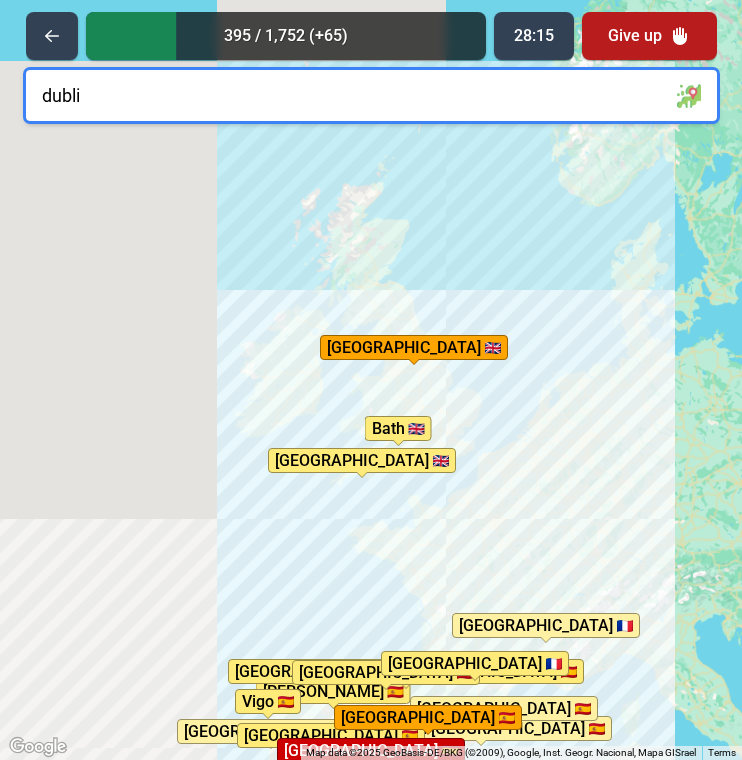 type on "[GEOGRAPHIC_DATA]" 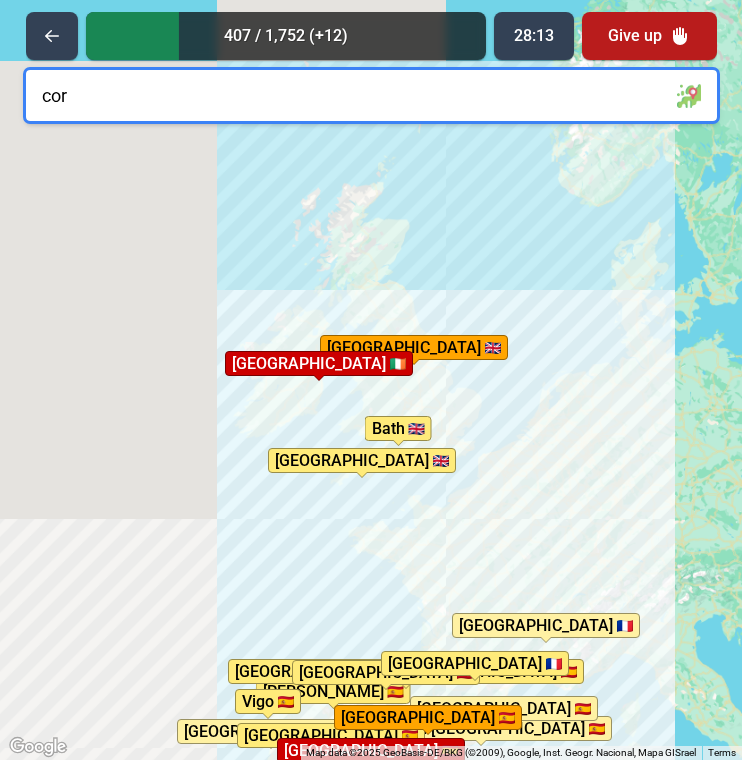type on "cork" 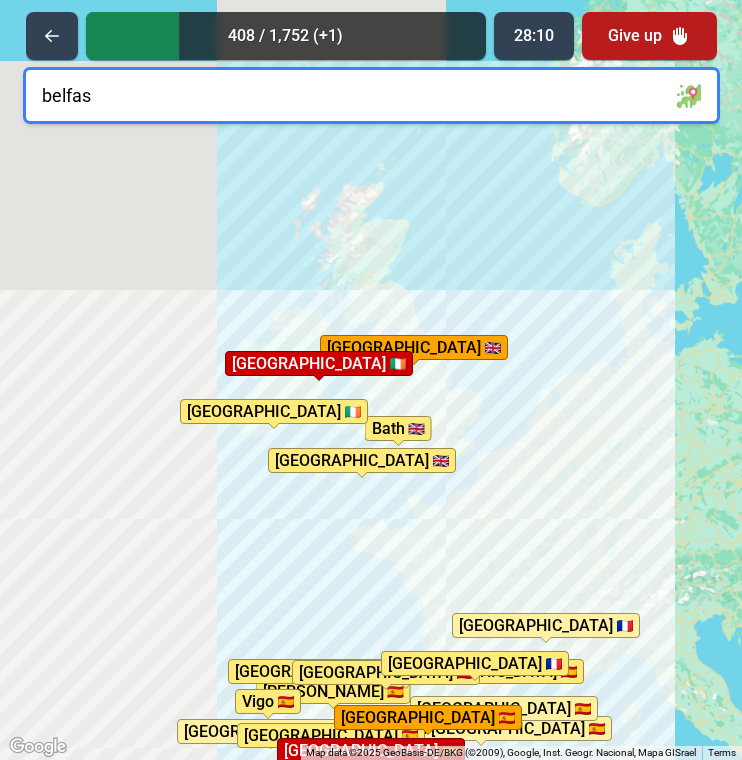 type on "[GEOGRAPHIC_DATA]" 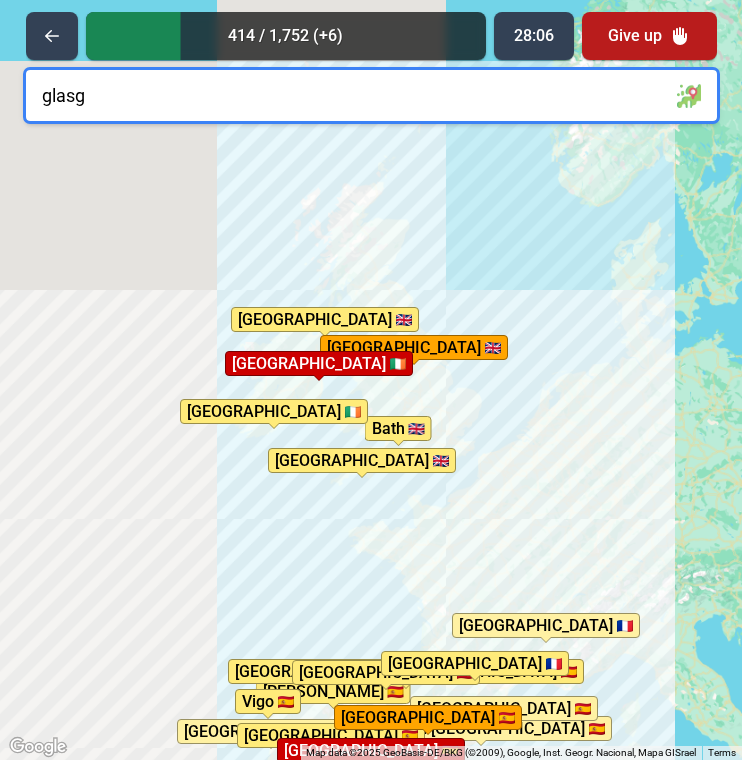 type on "[PERSON_NAME]" 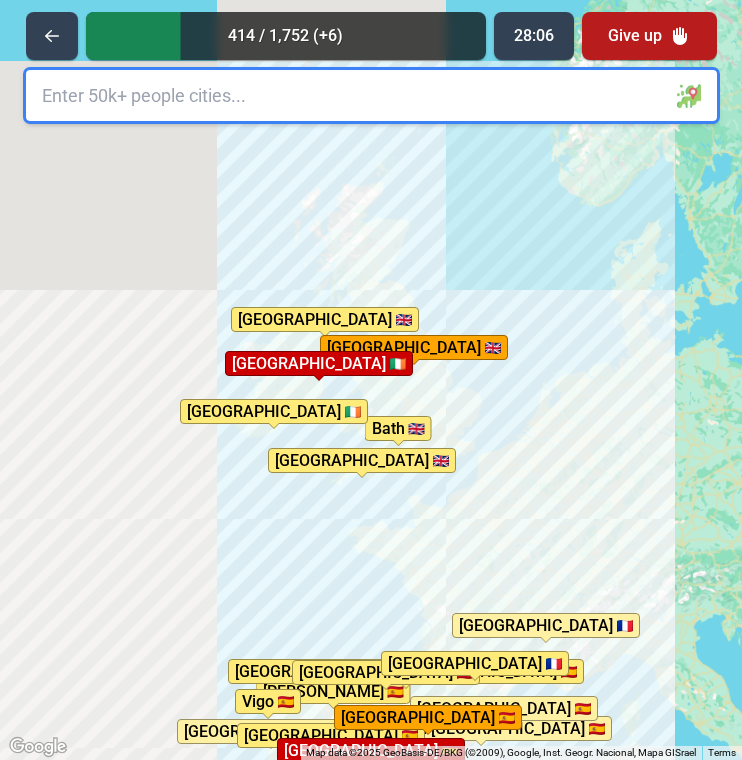 type on "w" 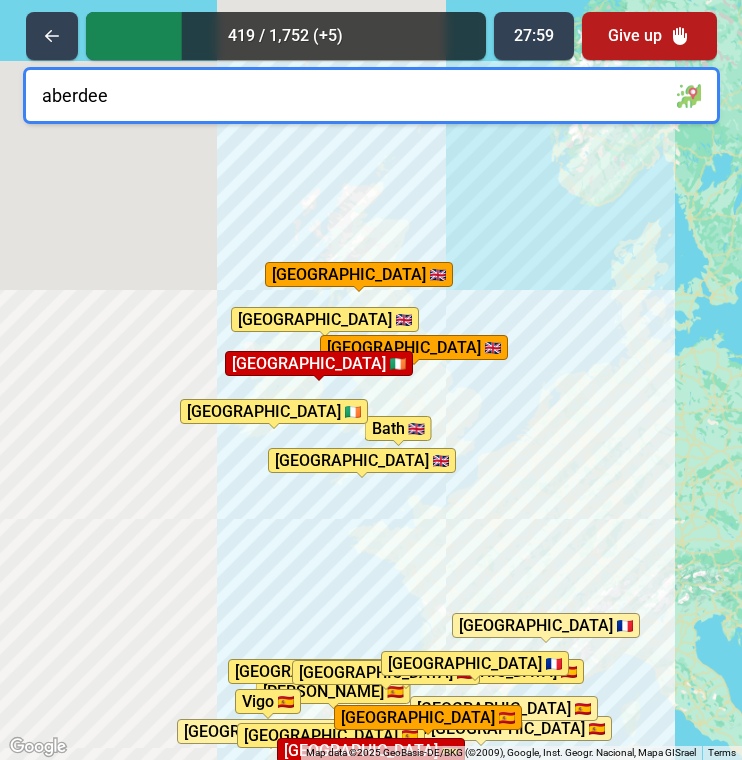 type on "[GEOGRAPHIC_DATA]" 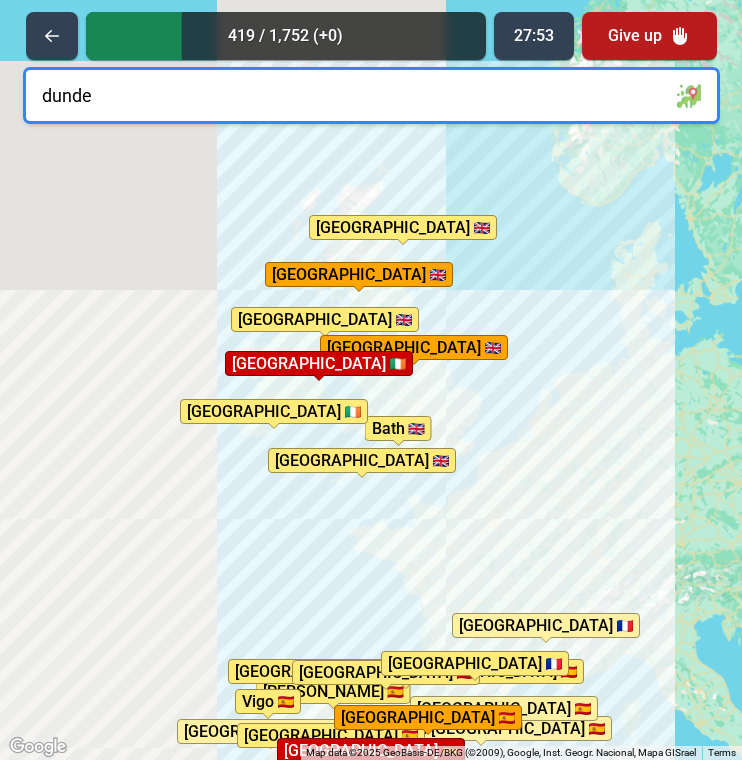 type on "dundee" 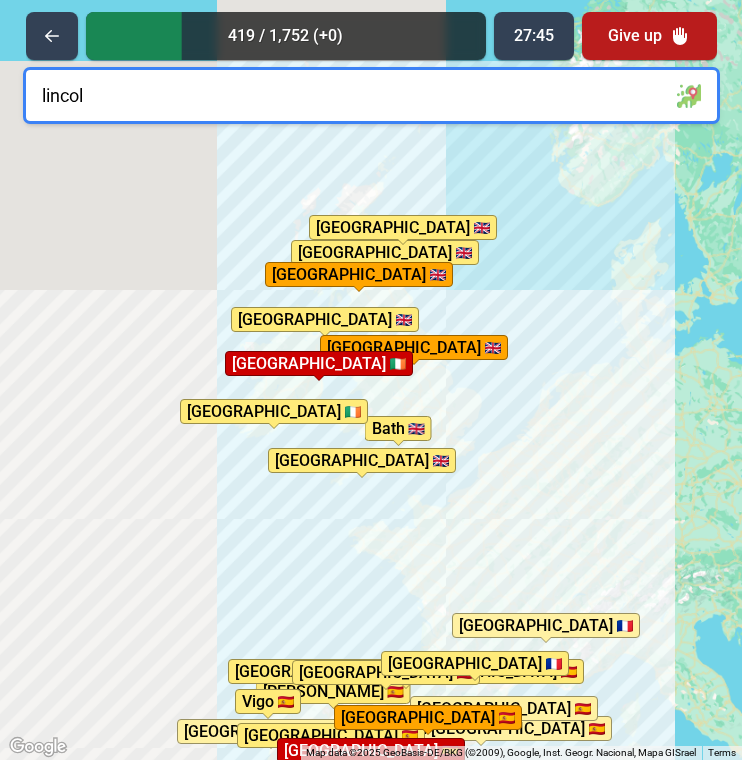 type on "lincoln" 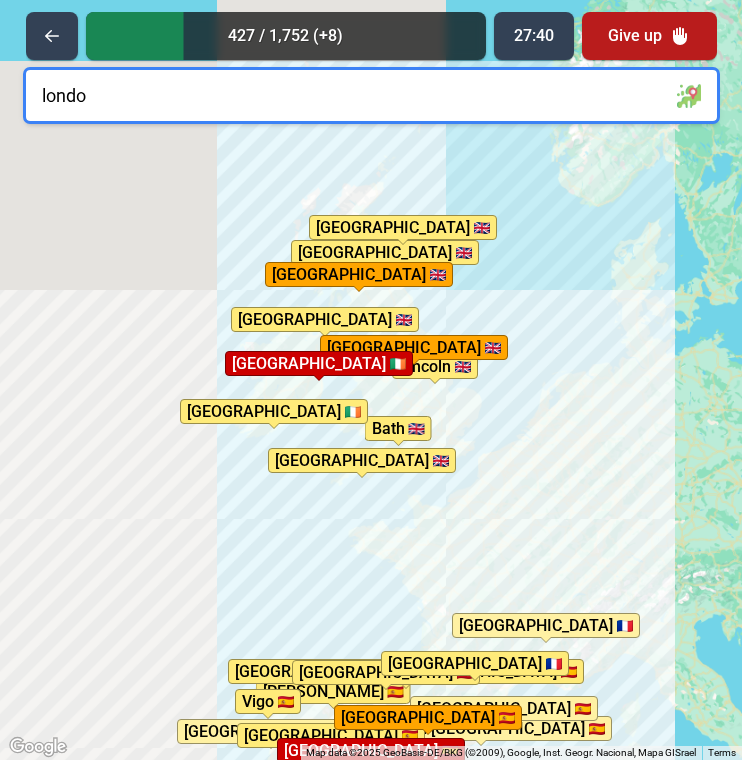 type on "[GEOGRAPHIC_DATA]" 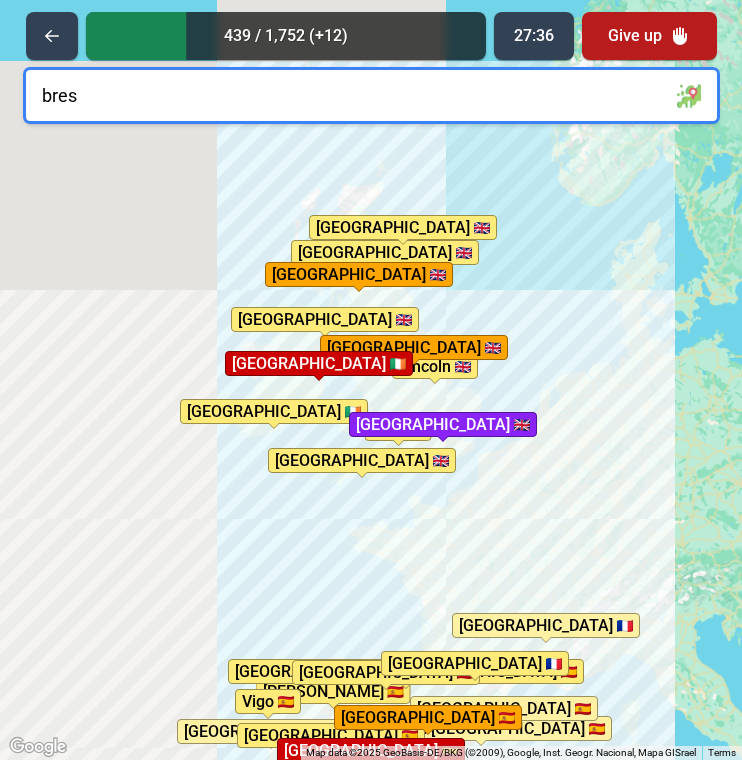 type on "[GEOGRAPHIC_DATA]" 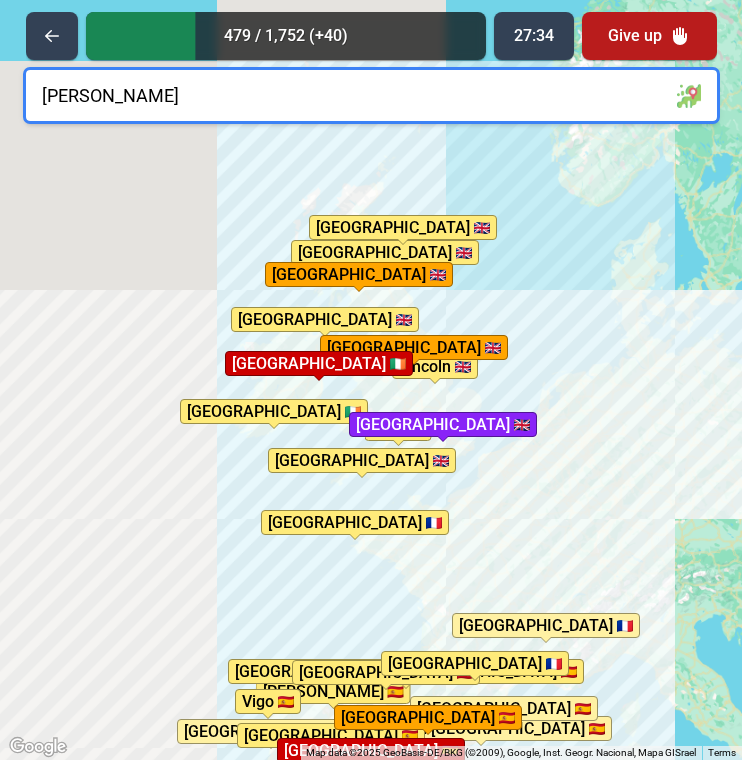 type on "[GEOGRAPHIC_DATA]" 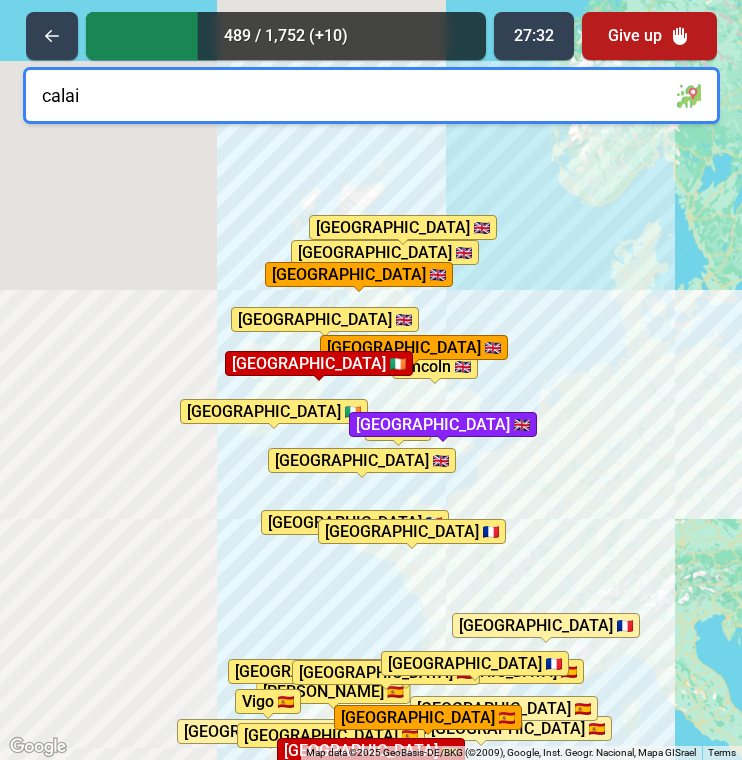 type on "calais" 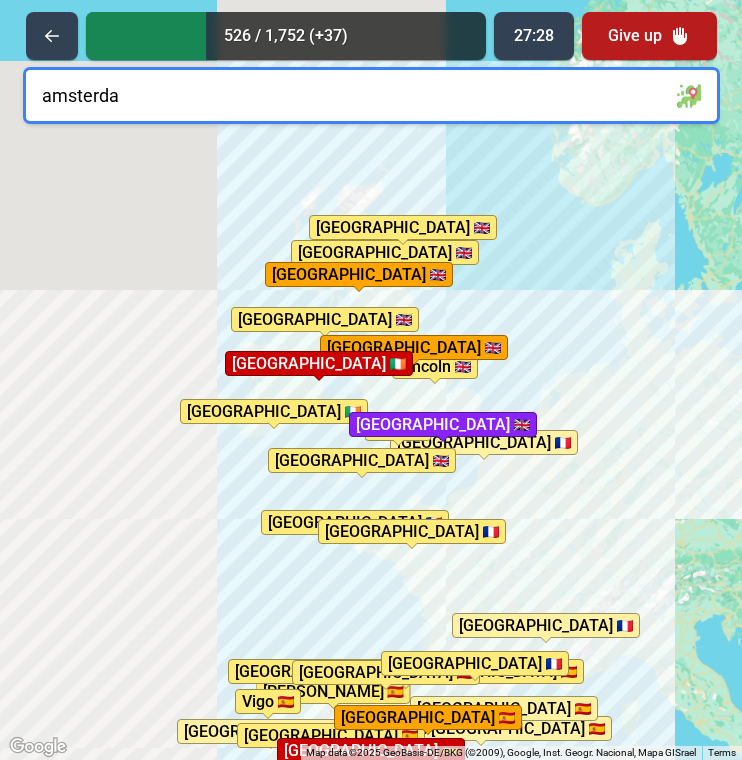 type on "[GEOGRAPHIC_DATA]" 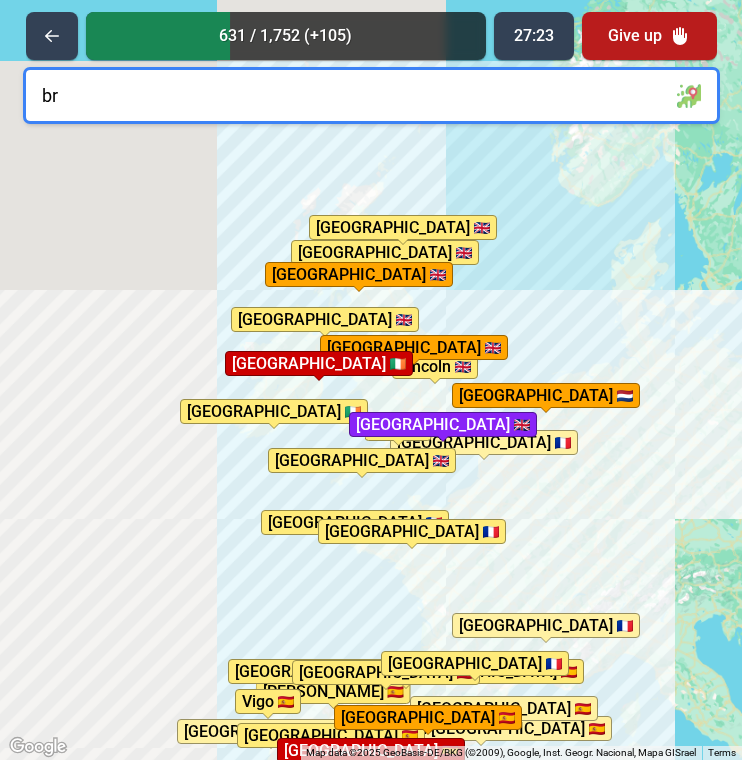 type on "b" 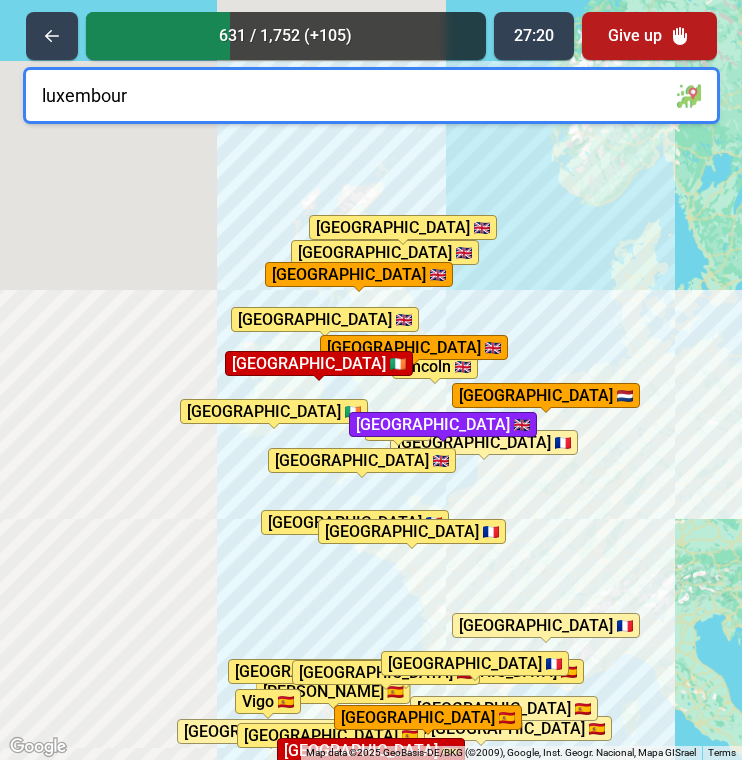 type on "[GEOGRAPHIC_DATA]" 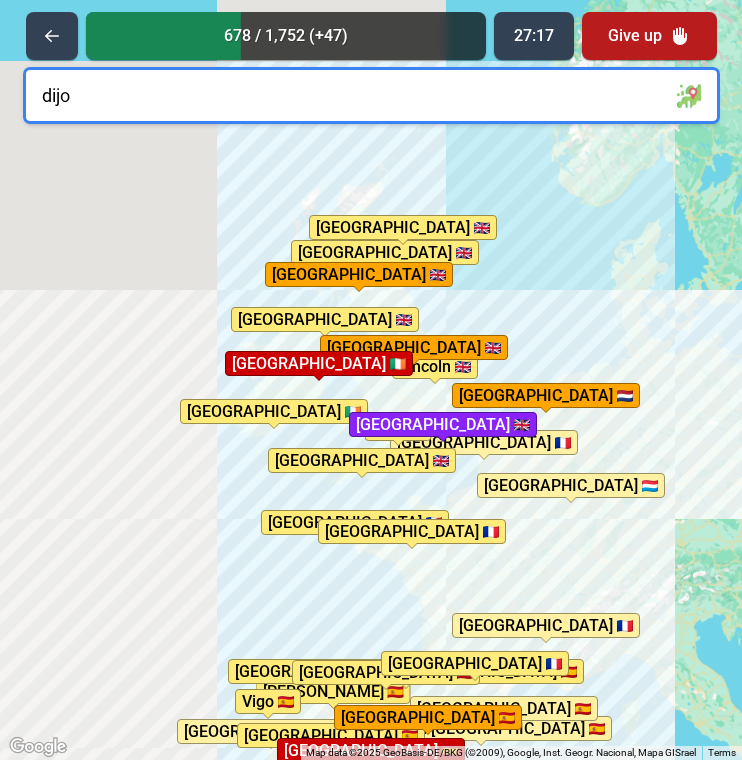 type on "[GEOGRAPHIC_DATA]" 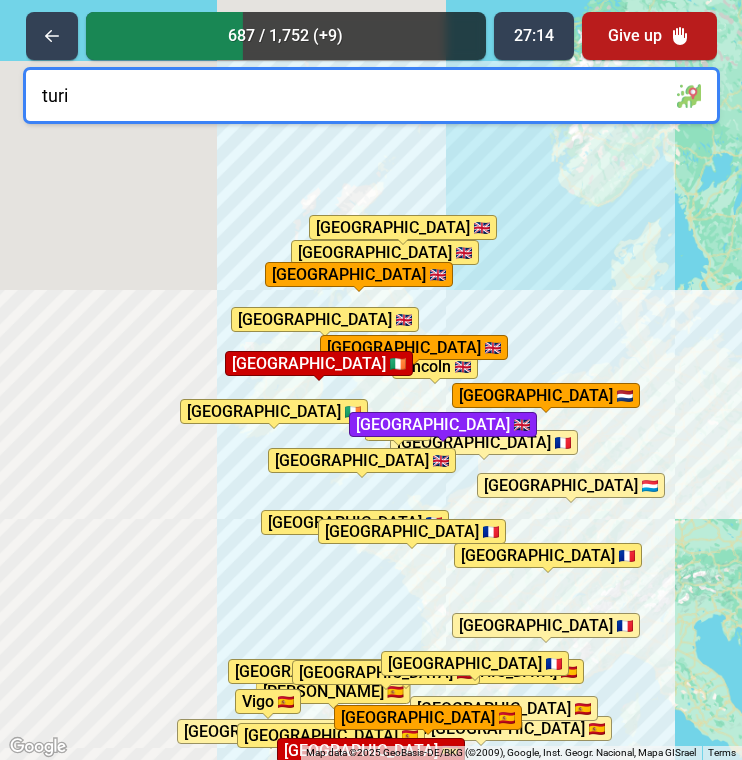 type on "[GEOGRAPHIC_DATA]" 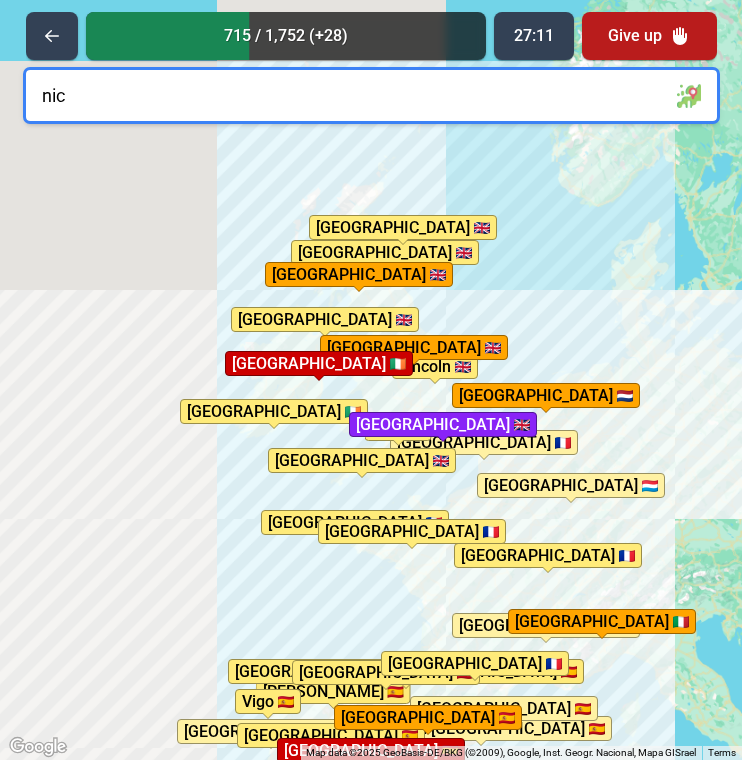 type on "nice" 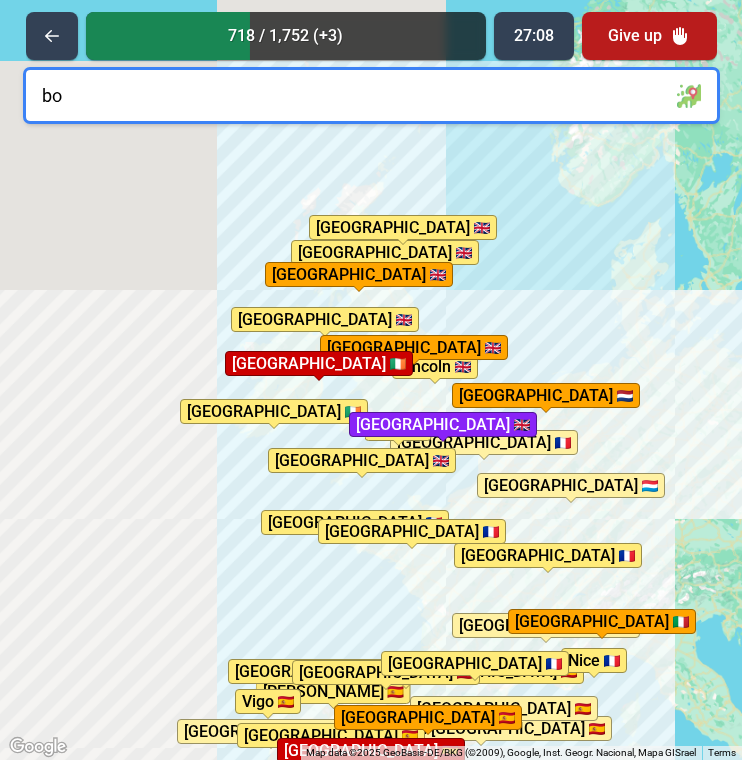 type on "bor" 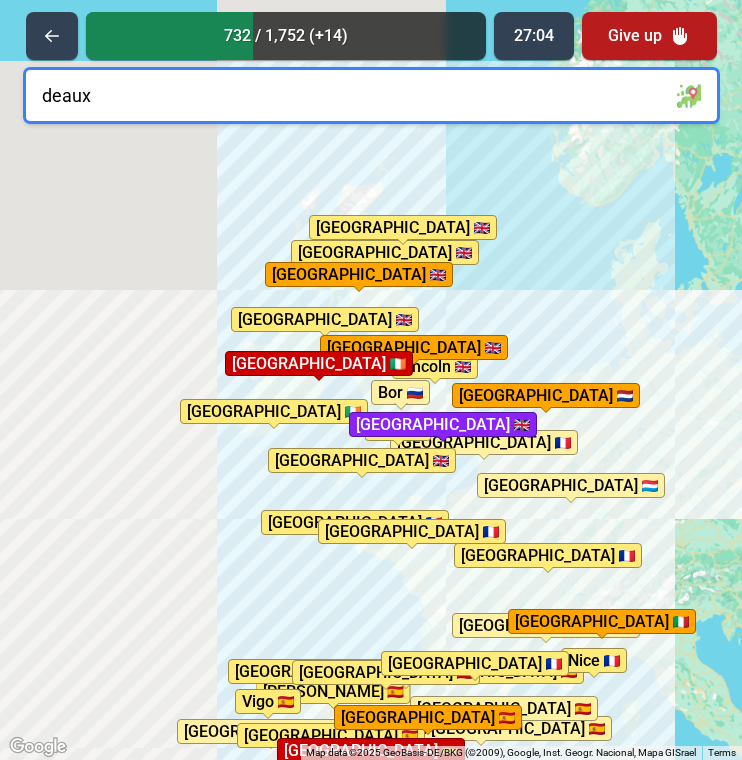 click on "deaux" at bounding box center (371, 95) 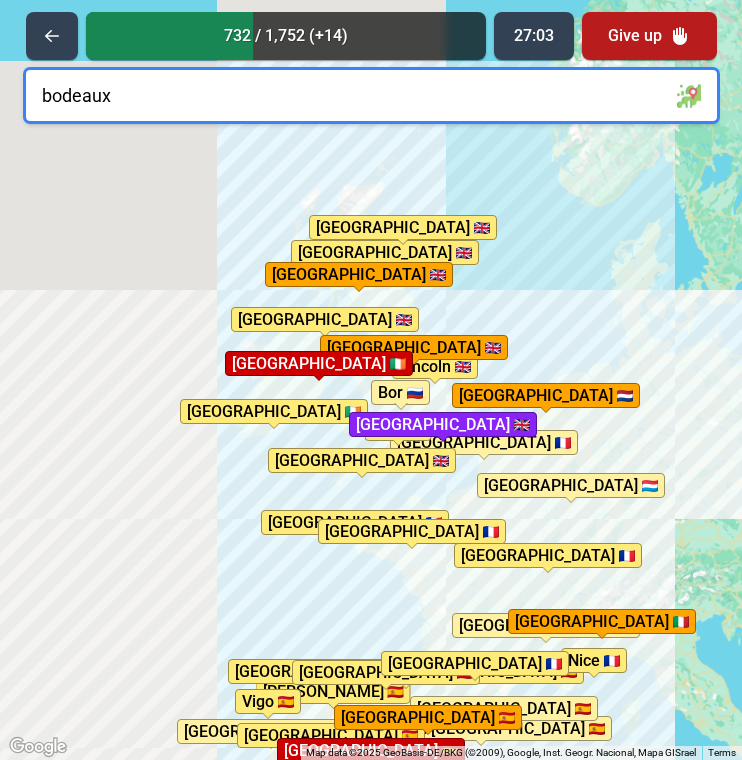 type on "[GEOGRAPHIC_DATA]" 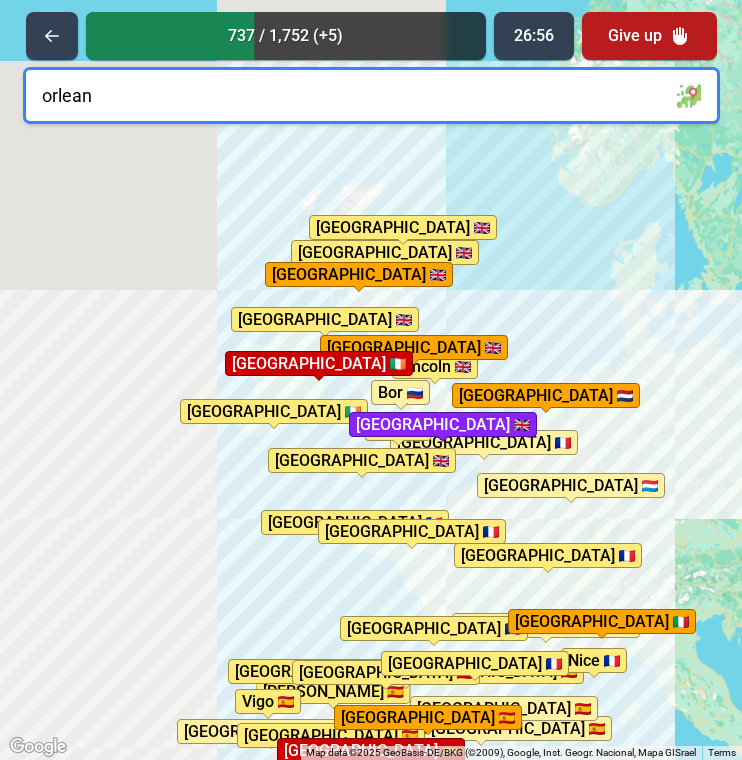 type on "orleans" 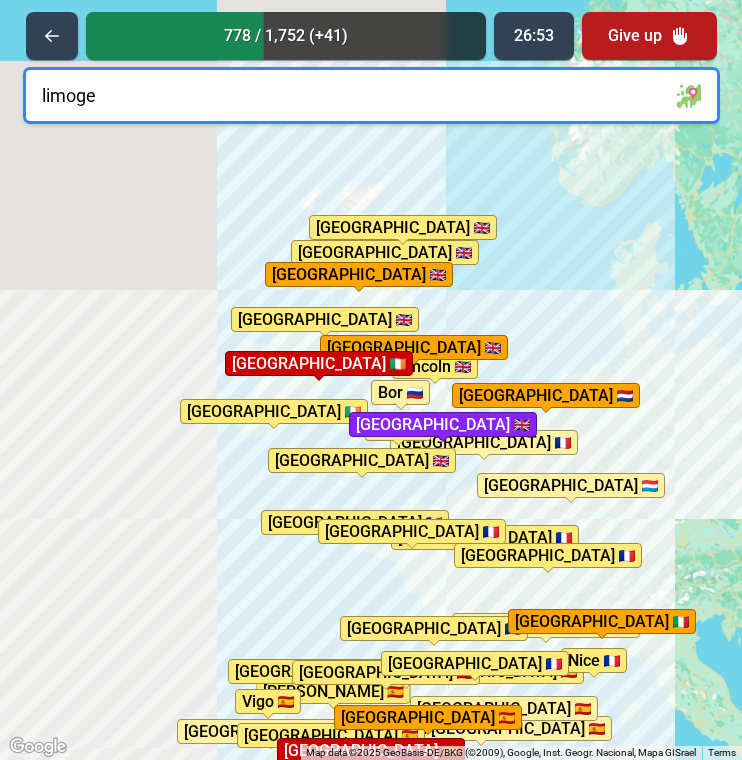 type on "[GEOGRAPHIC_DATA]" 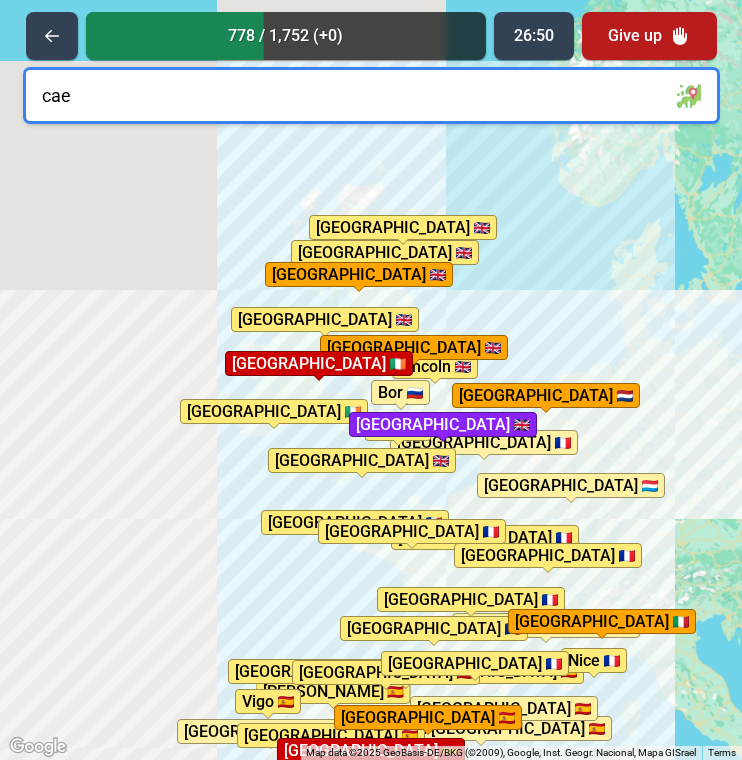 type on "[GEOGRAPHIC_DATA]" 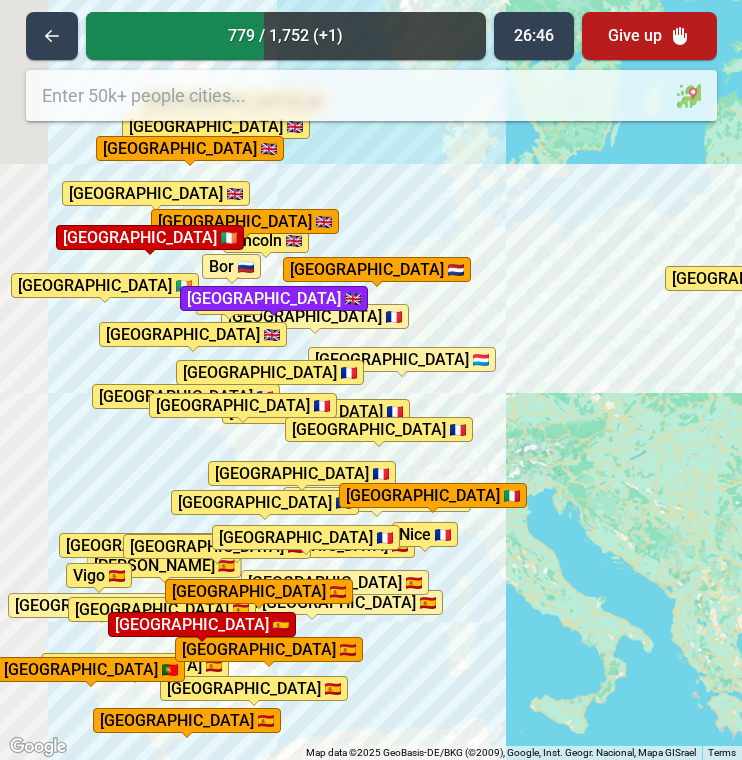 drag, startPoint x: 467, startPoint y: 300, endPoint x: 286, endPoint y: 171, distance: 222.26561 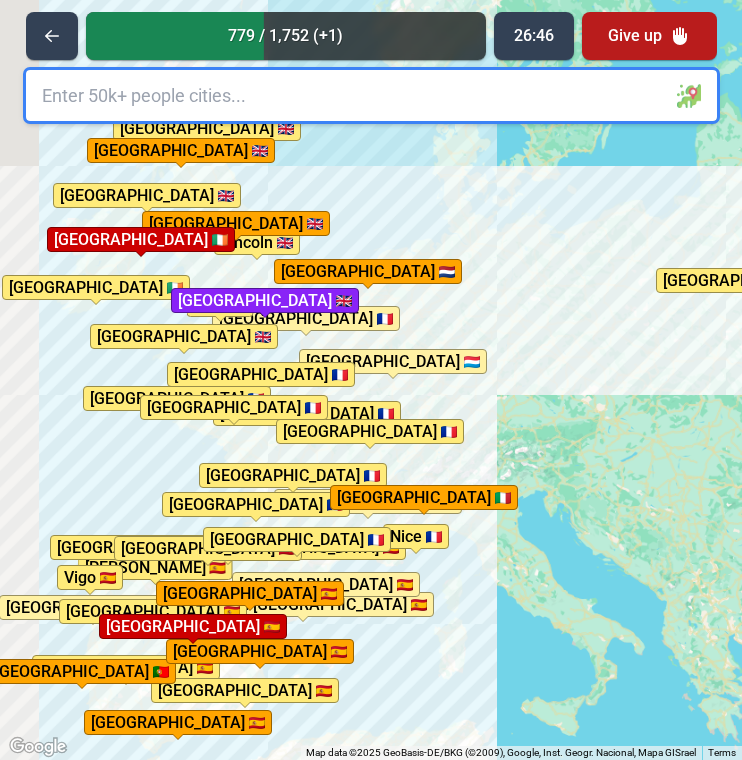 click at bounding box center (371, 95) 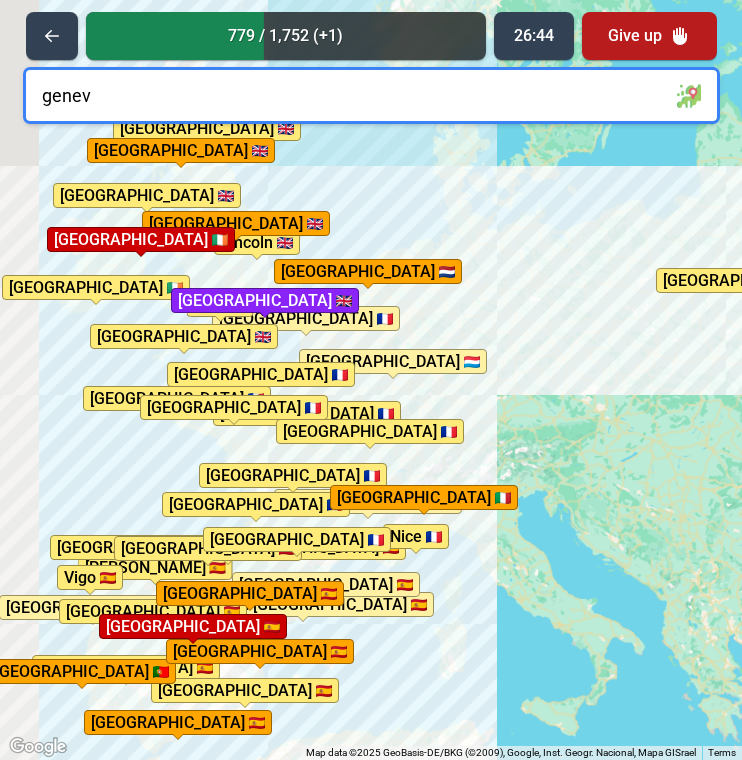 type on "[GEOGRAPHIC_DATA]" 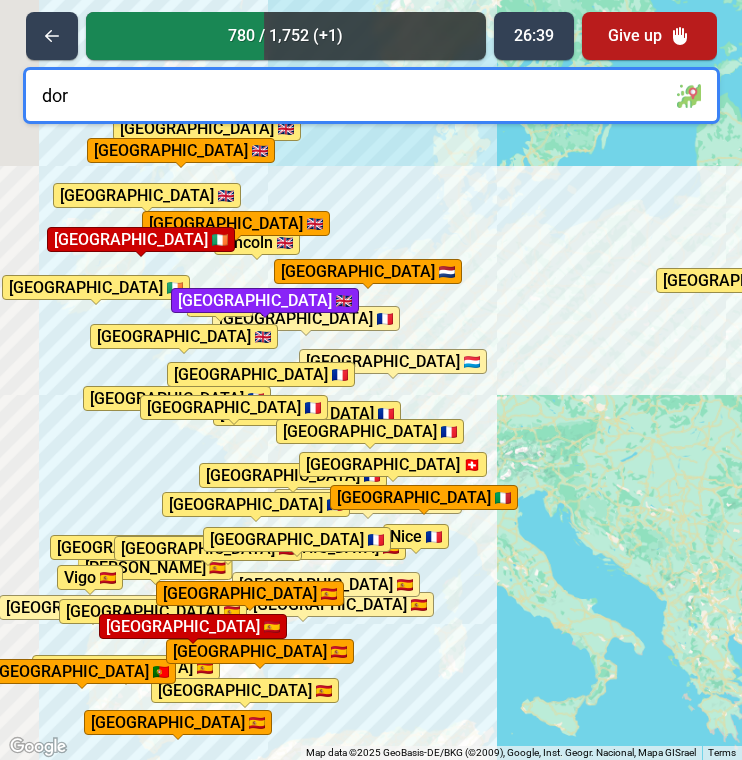 type on "dort" 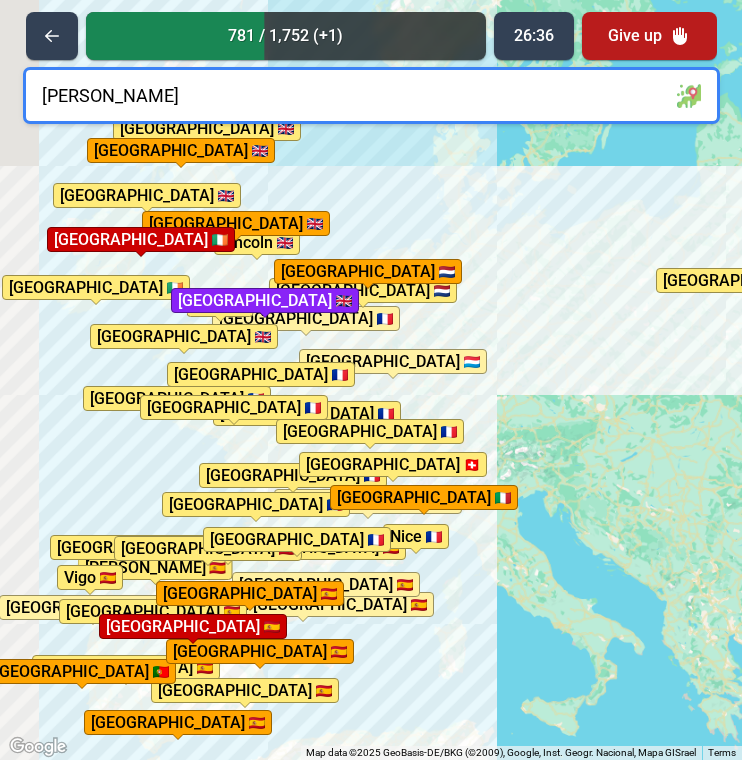 click on "[PERSON_NAME]" at bounding box center [371, 95] 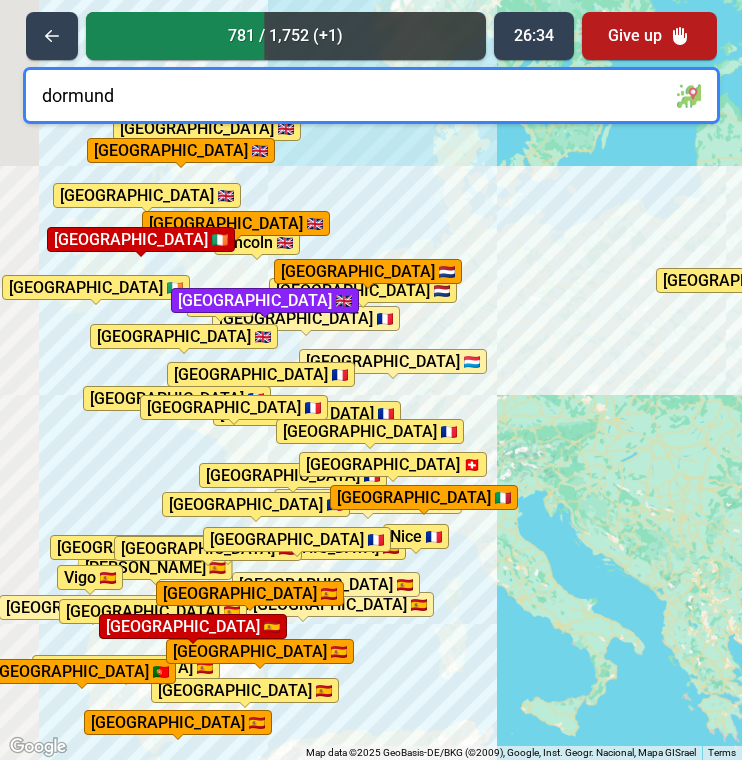 type on "[GEOGRAPHIC_DATA]" 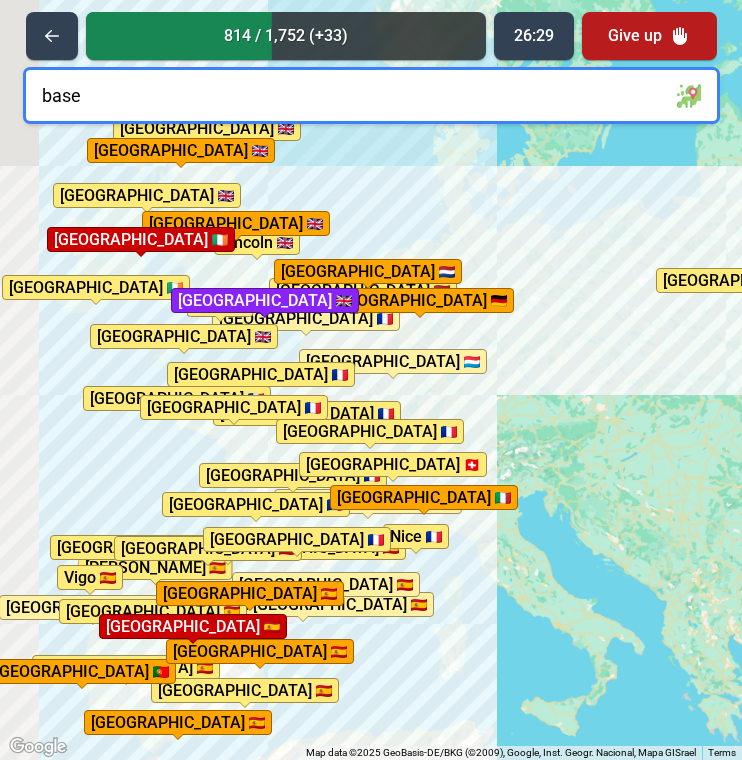 type on "[GEOGRAPHIC_DATA]" 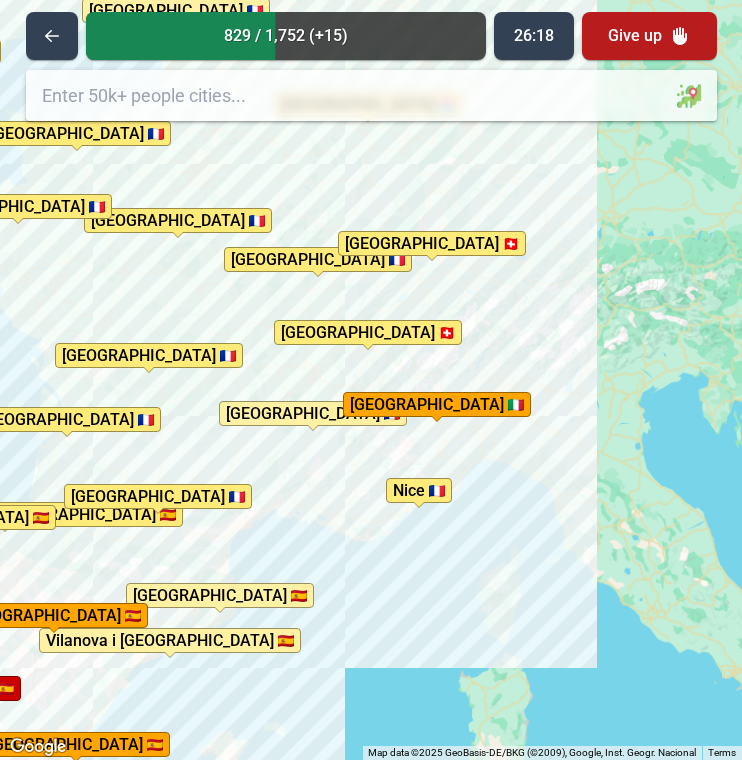 drag, startPoint x: 389, startPoint y: 392, endPoint x: 214, endPoint y: 196, distance: 262.75653 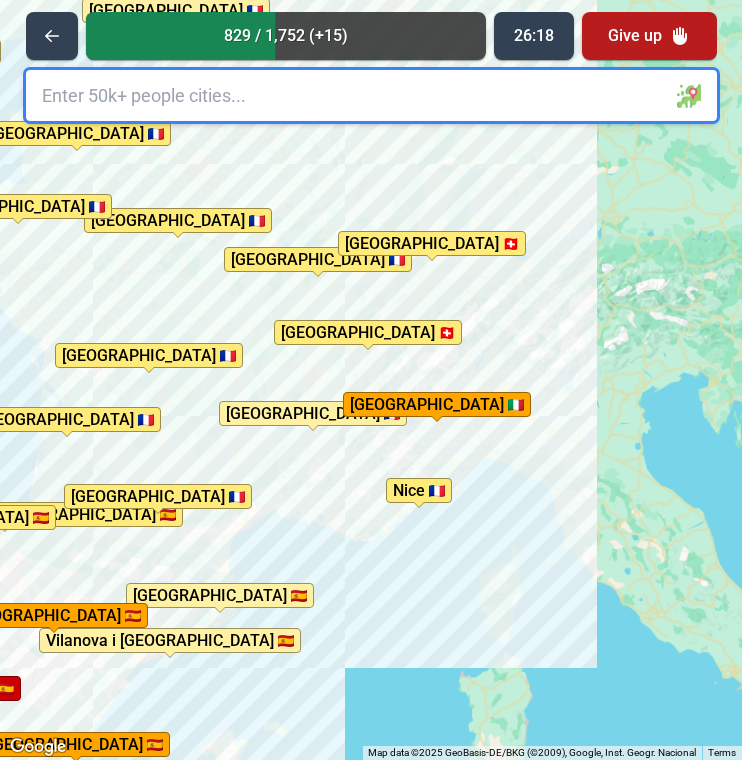 click on "To activate drag with keyboard, press Alt + Enter. Once in keyboard drag state, use the arrow keys to move the marker. To complete the drag, press the Enter key. To cancel, press Escape. [GEOGRAPHIC_DATA] [GEOGRAPHIC_DATA] [GEOGRAPHIC_DATA] [GEOGRAPHIC_DATA] [GEOGRAPHIC_DATA][PERSON_NAME][GEOGRAPHIC_DATA] [GEOGRAPHIC_DATA] / [GEOGRAPHIC_DATA] [GEOGRAPHIC_DATA] [GEOGRAPHIC_DATA] [GEOGRAPHIC_DATA] [GEOGRAPHIC_DATA] [GEOGRAPHIC_DATA] [GEOGRAPHIC_DATA] [GEOGRAPHIC_DATA] [GEOGRAPHIC_DATA] [GEOGRAPHIC_DATA] [GEOGRAPHIC_DATA] [GEOGRAPHIC_DATA] [GEOGRAPHIC_DATA] [GEOGRAPHIC_DATA] [GEOGRAPHIC_DATA] [GEOGRAPHIC_DATA] [GEOGRAPHIC_DATA] [GEOGRAPHIC_DATA] [GEOGRAPHIC_DATA] [GEOGRAPHIC_DATA] [GEOGRAPHIC_DATA] [GEOGRAPHIC_DATA] [GEOGRAPHIC_DATA] [GEOGRAPHIC_DATA] [GEOGRAPHIC_DATA] [GEOGRAPHIC_DATA] [GEOGRAPHIC_DATA] [GEOGRAPHIC_DATA] [GEOGRAPHIC_DATA] [GEOGRAPHIC_DATA] [GEOGRAPHIC_DATA] [GEOGRAPHIC_DATA] [GEOGRAPHIC_DATA] [GEOGRAPHIC_DATA] [GEOGRAPHIC_DATA] [GEOGRAPHIC_DATA] [GEOGRAPHIC_DATA] [GEOGRAPHIC_DATA] Bor [GEOGRAPHIC_DATA]" at bounding box center (371, 380) 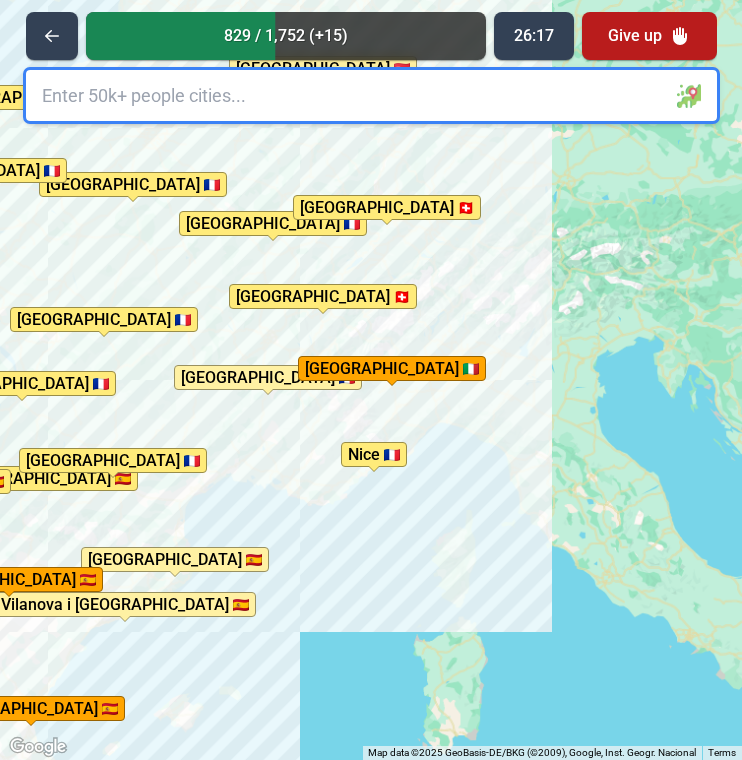 click at bounding box center [371, 95] 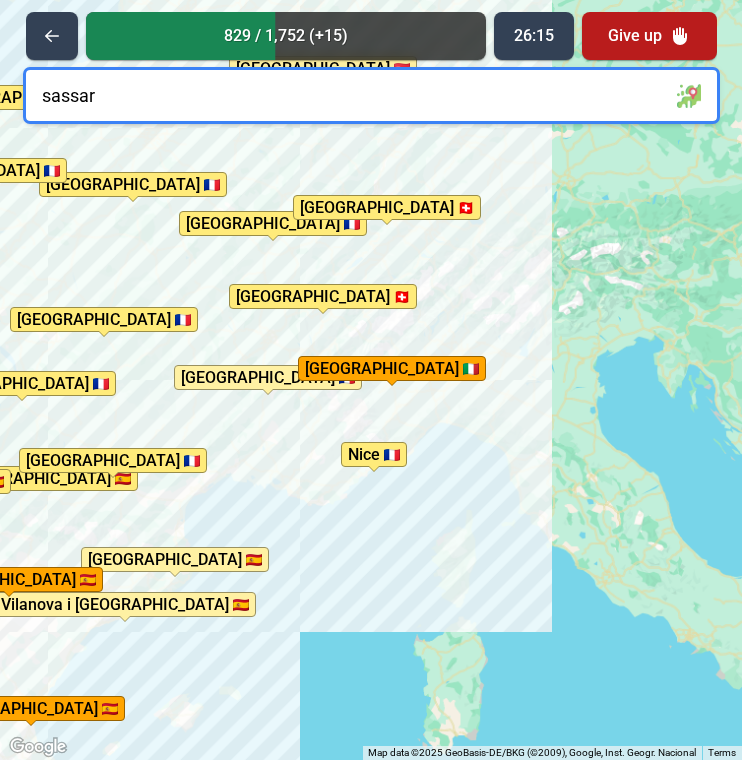 type on "sassari" 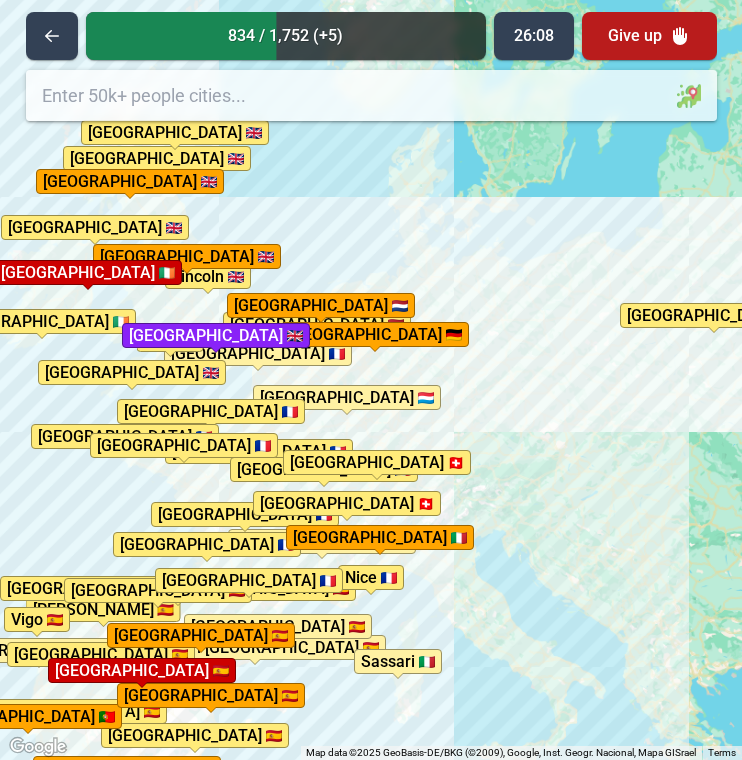 drag, startPoint x: 487, startPoint y: 376, endPoint x: 437, endPoint y: 540, distance: 171.45262 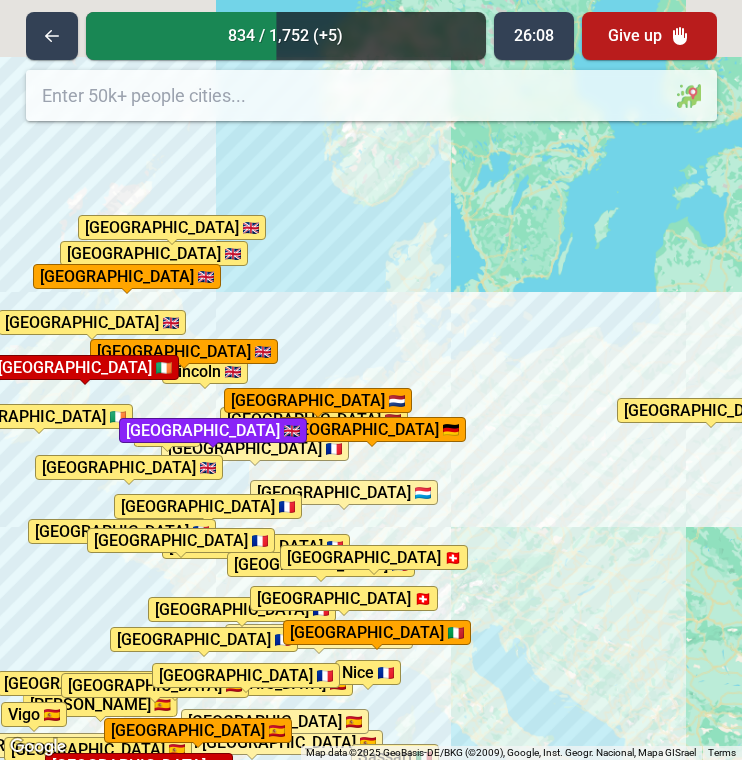 drag, startPoint x: 472, startPoint y: 382, endPoint x: 472, endPoint y: 479, distance: 97 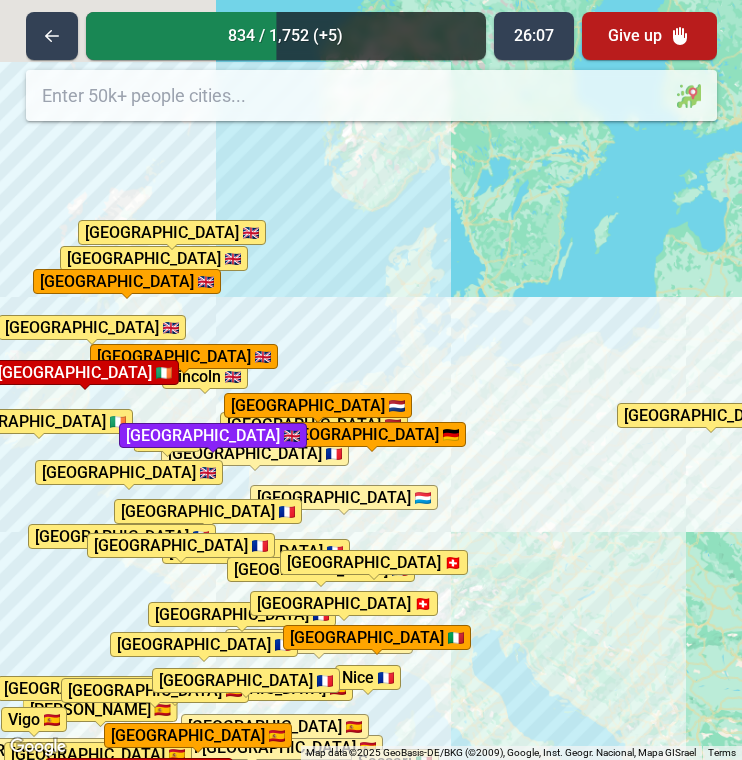 click on "To activate drag with keyboard, press Alt + Enter. Once in keyboard drag state, use the arrow keys to move the marker. To complete the drag, press the Enter key. To cancel, press Escape. [GEOGRAPHIC_DATA] [GEOGRAPHIC_DATA] [GEOGRAPHIC_DATA] [GEOGRAPHIC_DATA] [GEOGRAPHIC_DATA][PERSON_NAME][GEOGRAPHIC_DATA] [GEOGRAPHIC_DATA] / [GEOGRAPHIC_DATA] [GEOGRAPHIC_DATA] [GEOGRAPHIC_DATA] [GEOGRAPHIC_DATA] [GEOGRAPHIC_DATA] [GEOGRAPHIC_DATA] [GEOGRAPHIC_DATA] [GEOGRAPHIC_DATA] [GEOGRAPHIC_DATA] [GEOGRAPHIC_DATA] [GEOGRAPHIC_DATA] [GEOGRAPHIC_DATA] [GEOGRAPHIC_DATA] [GEOGRAPHIC_DATA] [GEOGRAPHIC_DATA] [GEOGRAPHIC_DATA] [GEOGRAPHIC_DATA] [GEOGRAPHIC_DATA] [GEOGRAPHIC_DATA] [GEOGRAPHIC_DATA] [GEOGRAPHIC_DATA] [GEOGRAPHIC_DATA] [GEOGRAPHIC_DATA] [GEOGRAPHIC_DATA] [GEOGRAPHIC_DATA] [GEOGRAPHIC_DATA] [GEOGRAPHIC_DATA] [GEOGRAPHIC_DATA] [GEOGRAPHIC_DATA] [GEOGRAPHIC_DATA] [GEOGRAPHIC_DATA] [GEOGRAPHIC_DATA] [GEOGRAPHIC_DATA] [GEOGRAPHIC_DATA] [GEOGRAPHIC_DATA] [GEOGRAPHIC_DATA] [GEOGRAPHIC_DATA] [GEOGRAPHIC_DATA] [GEOGRAPHIC_DATA] [GEOGRAPHIC_DATA] Bor" at bounding box center (371, 380) 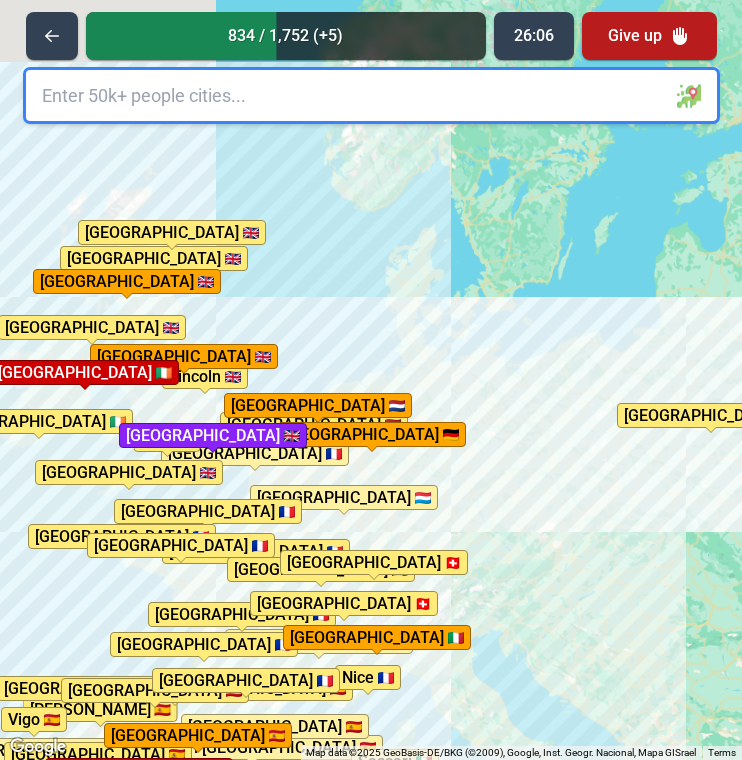 click at bounding box center [371, 95] 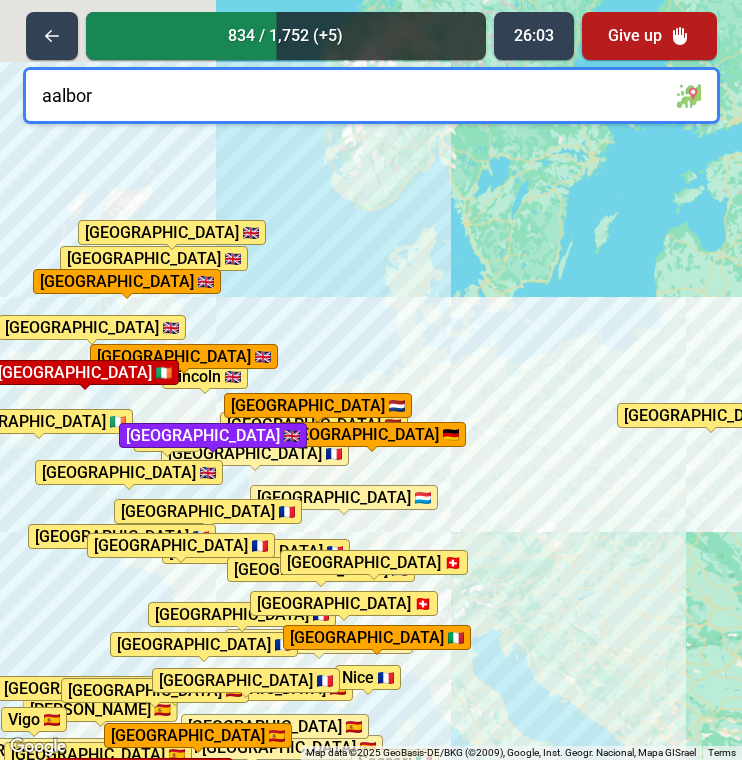type on "[GEOGRAPHIC_DATA]" 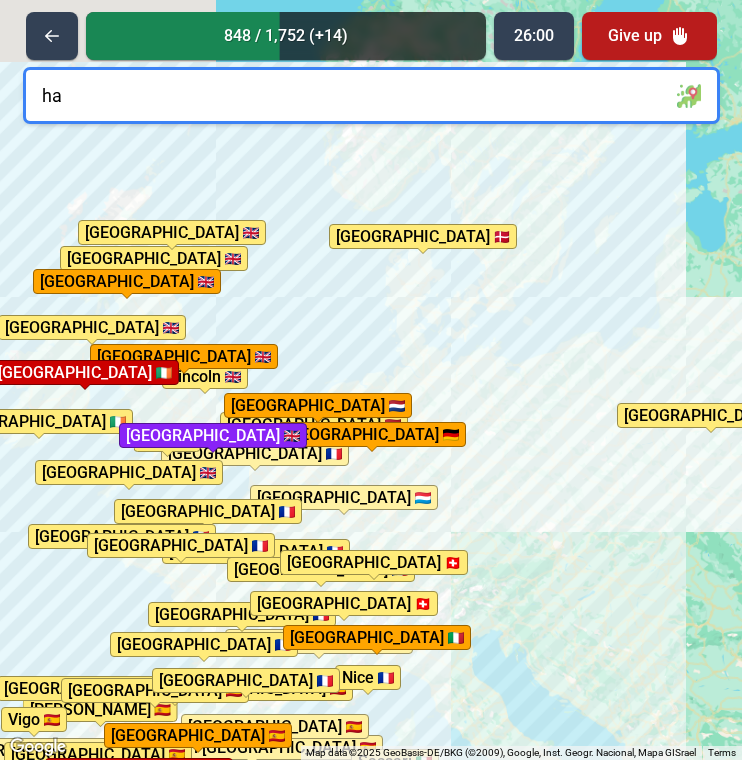 type on "ham" 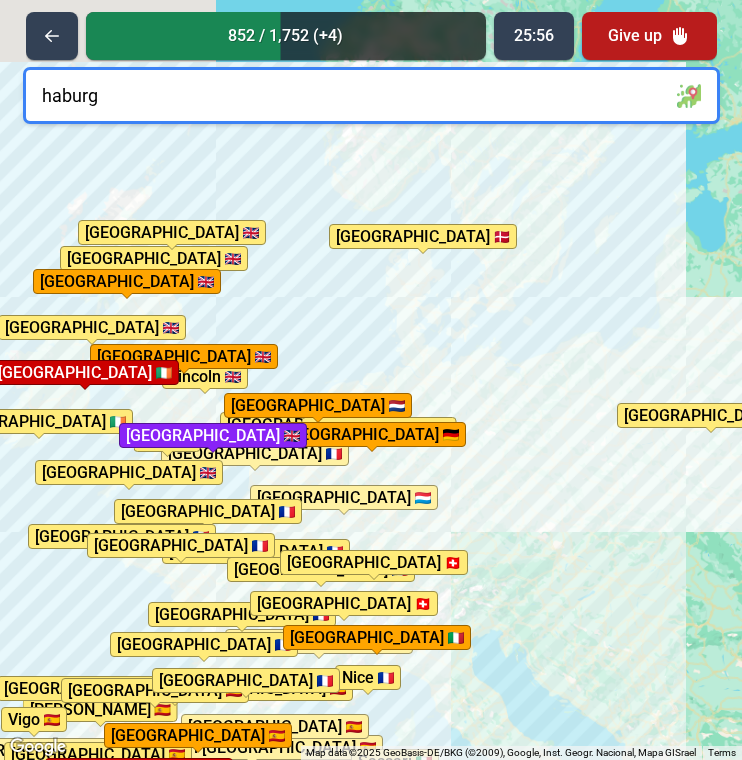 type on "[GEOGRAPHIC_DATA]" 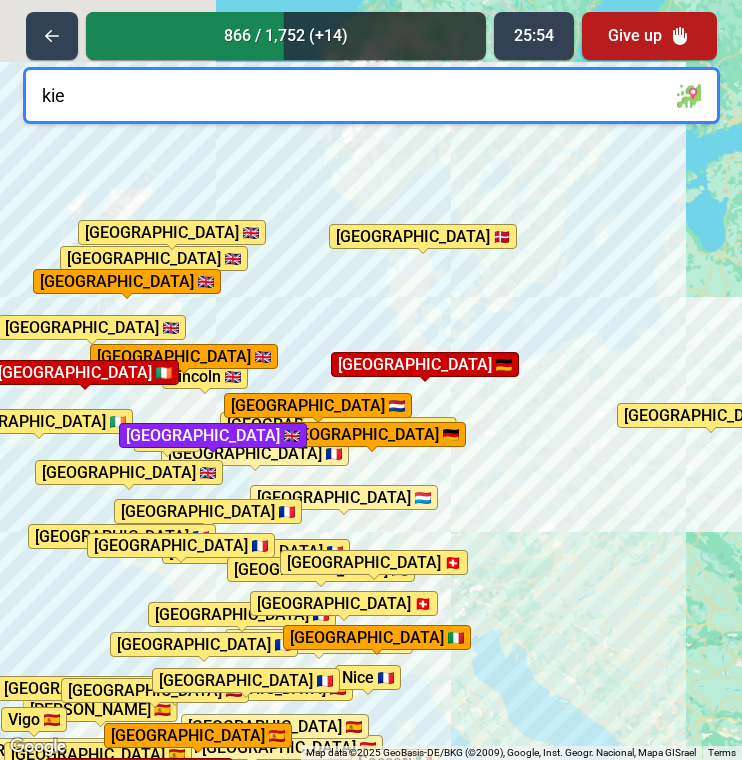 type on "kiel" 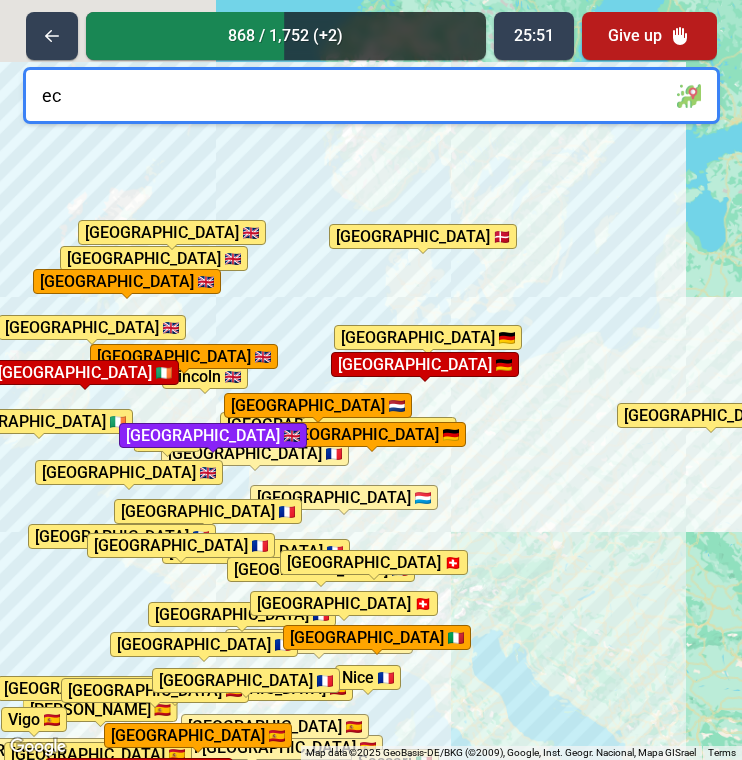 type on "e" 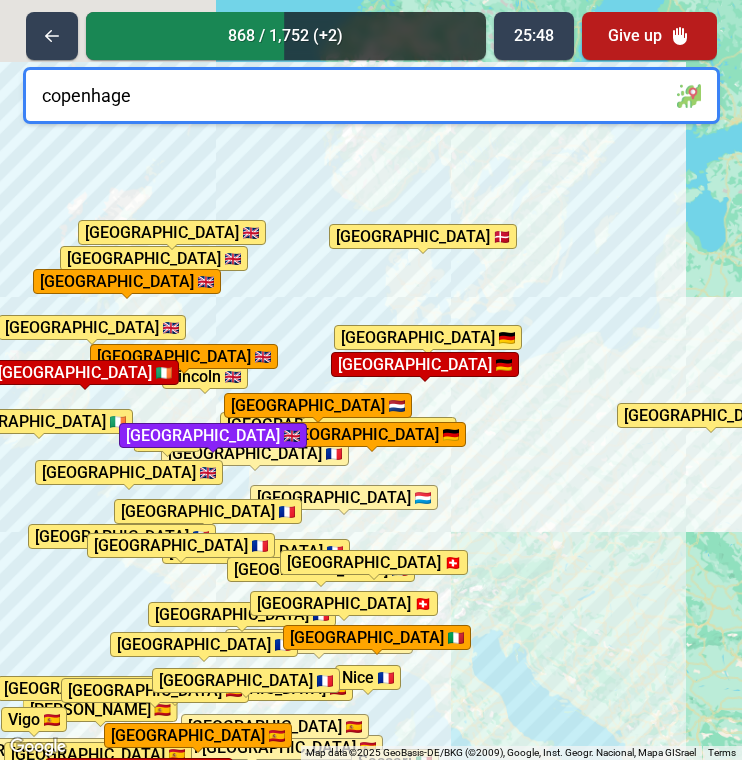 type on "[GEOGRAPHIC_DATA]" 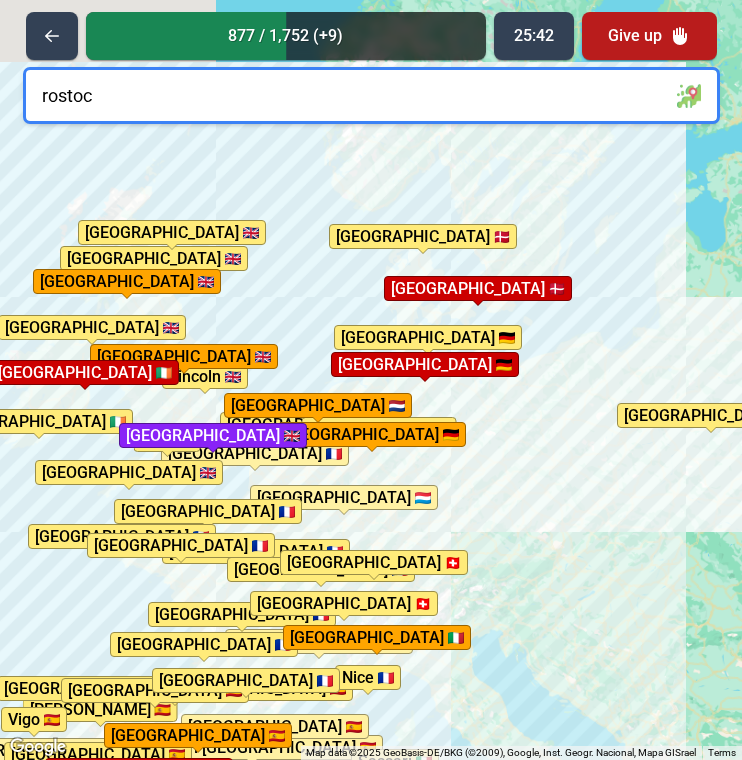 type on "[GEOGRAPHIC_DATA]" 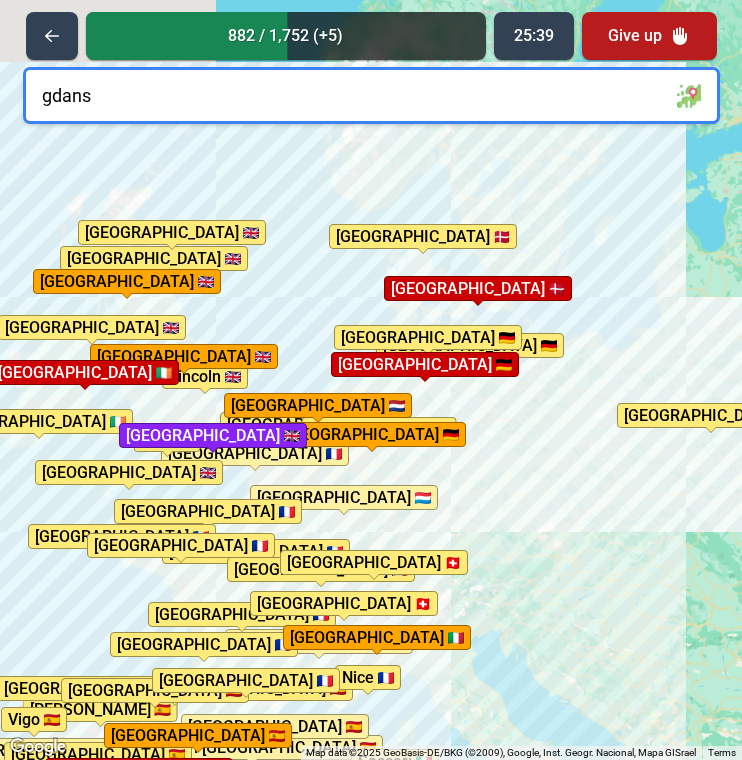 type on "gdansk" 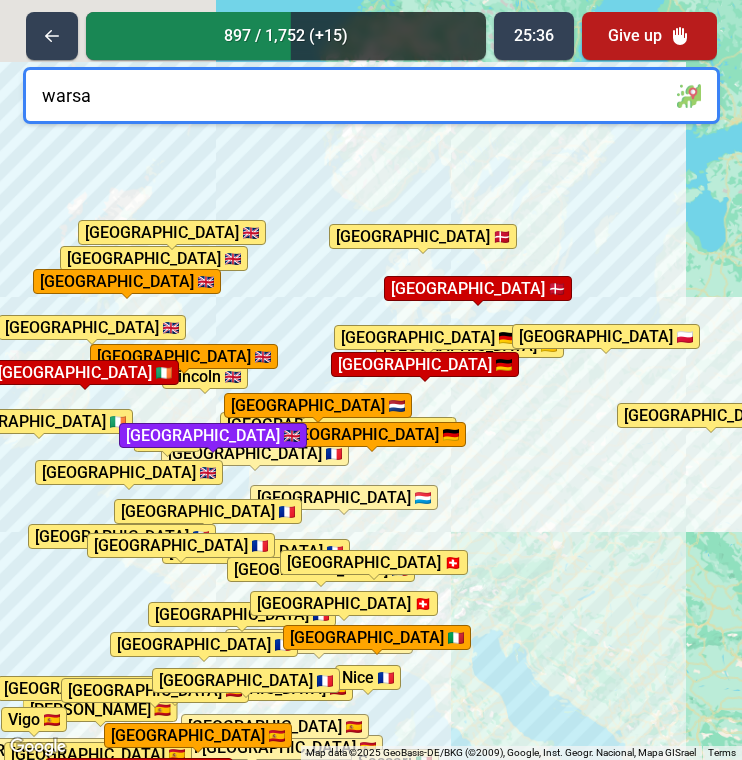 type on "[GEOGRAPHIC_DATA]" 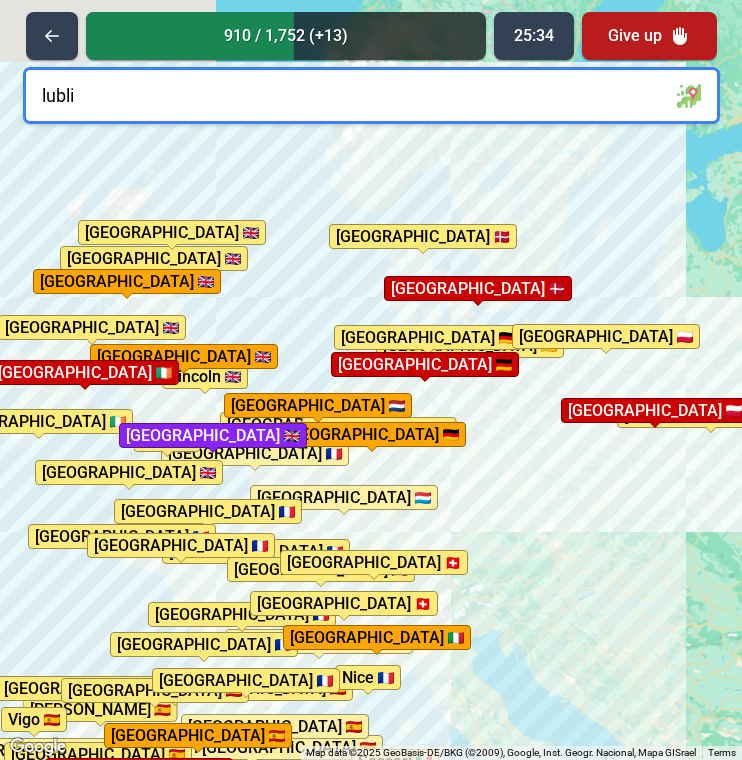 type on "[GEOGRAPHIC_DATA]" 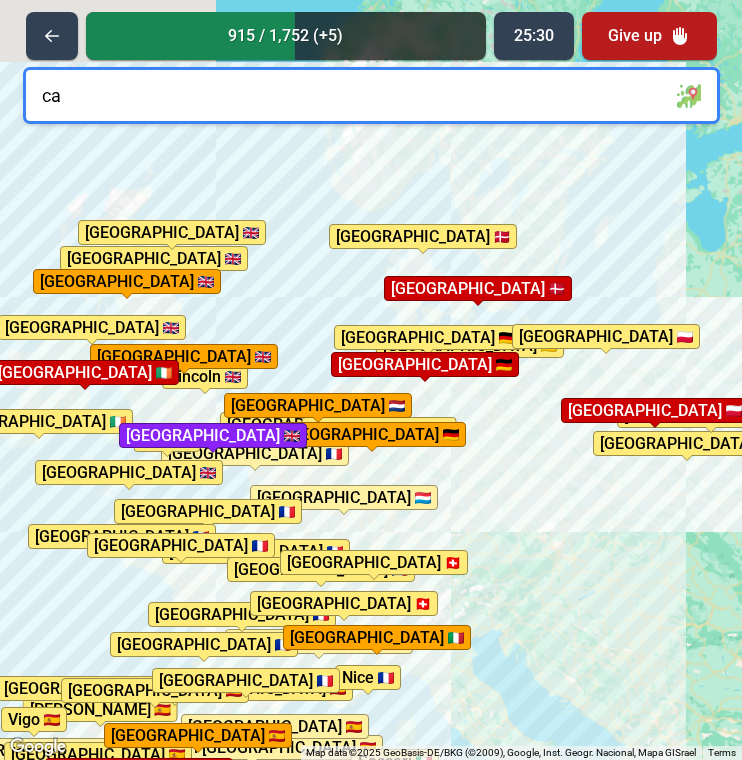 type on "c" 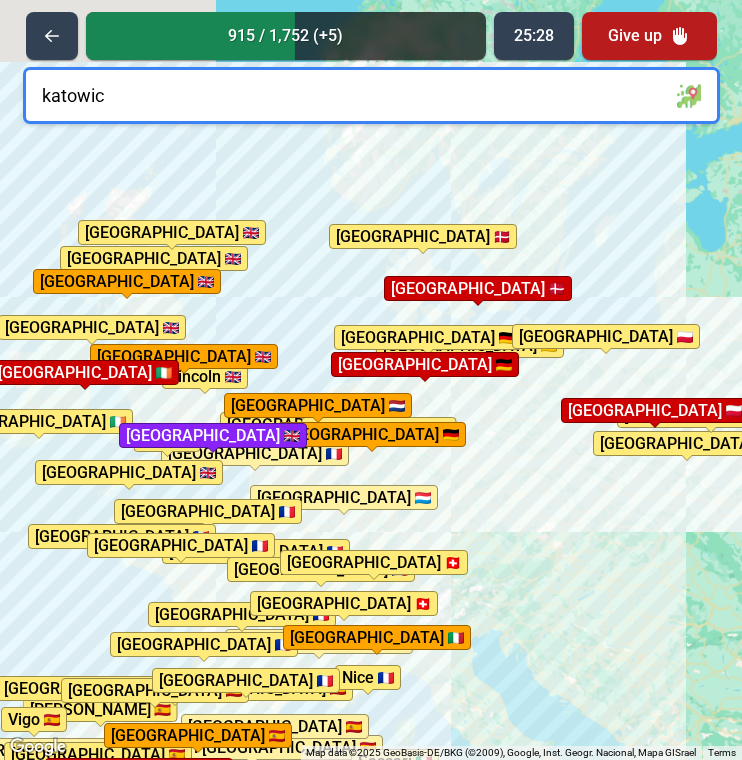 type on "[GEOGRAPHIC_DATA]" 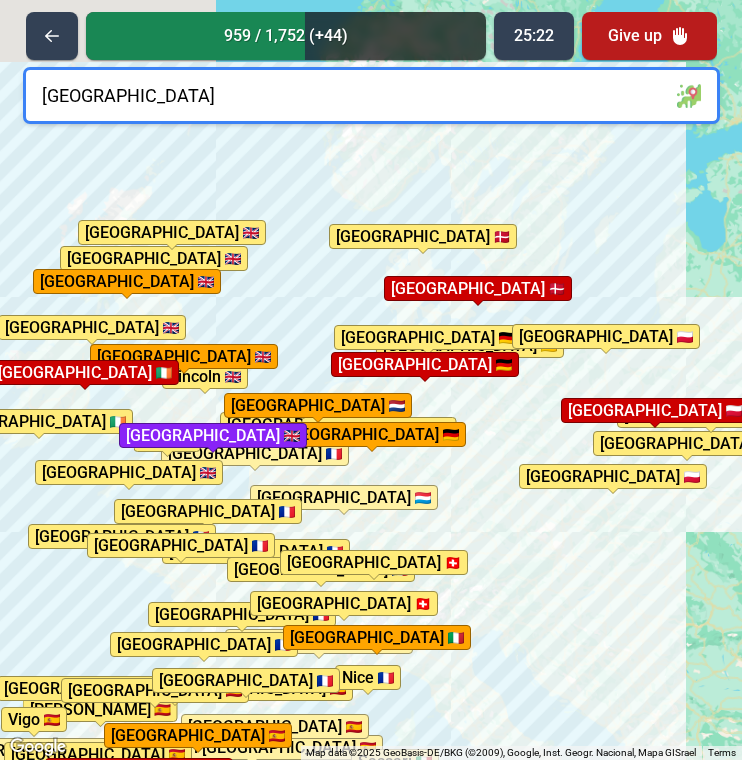 type on "[GEOGRAPHIC_DATA]" 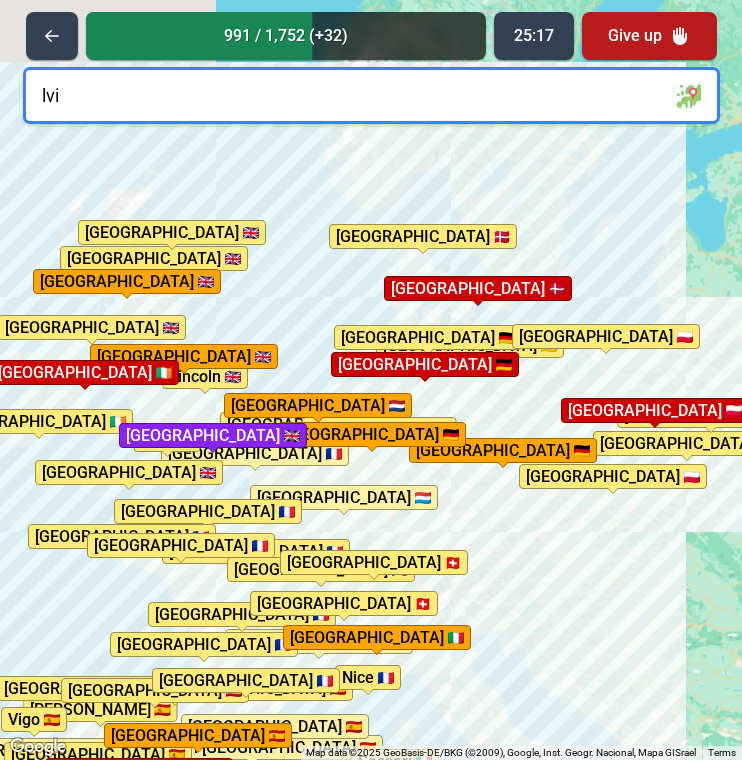 type on "lviv" 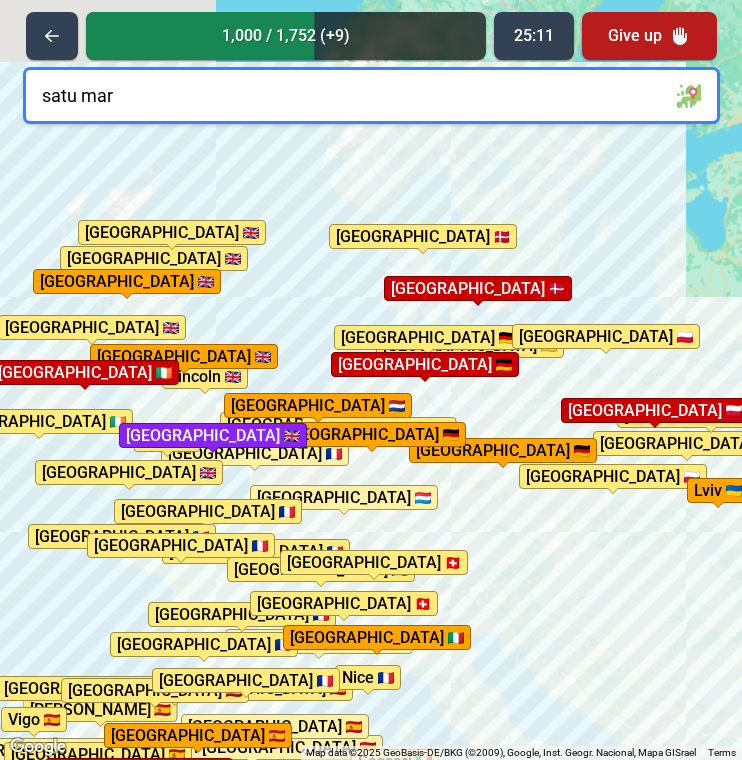 type on "satu mare" 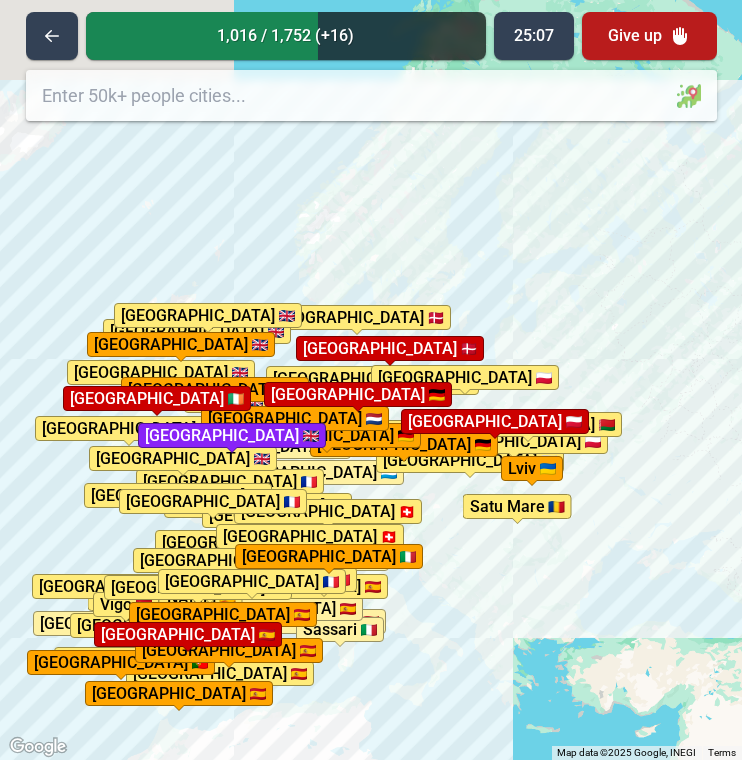 drag, startPoint x: 629, startPoint y: 475, endPoint x: 478, endPoint y: 467, distance: 151.21178 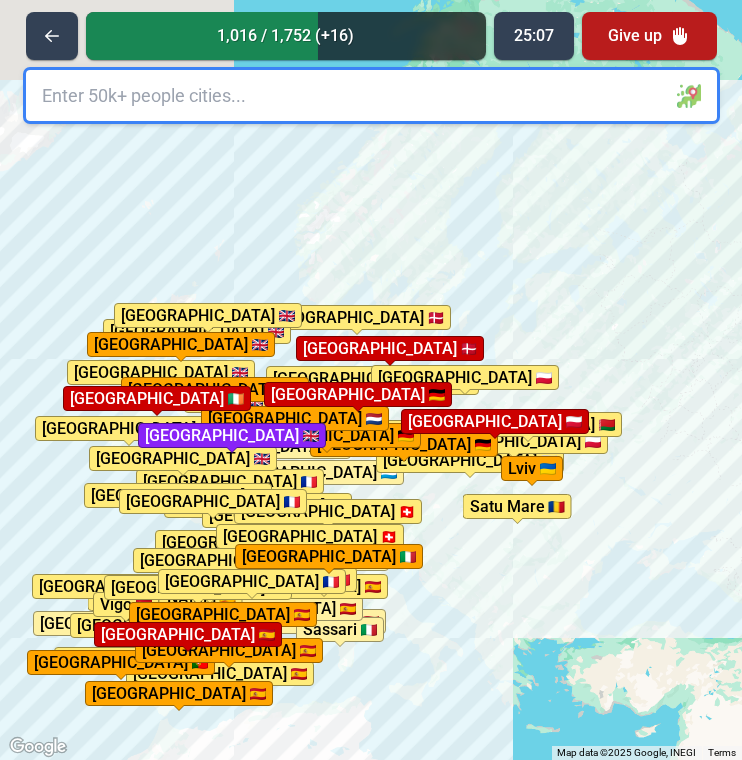 click on "[GEOGRAPHIC_DATA]" at bounding box center [470, 460] 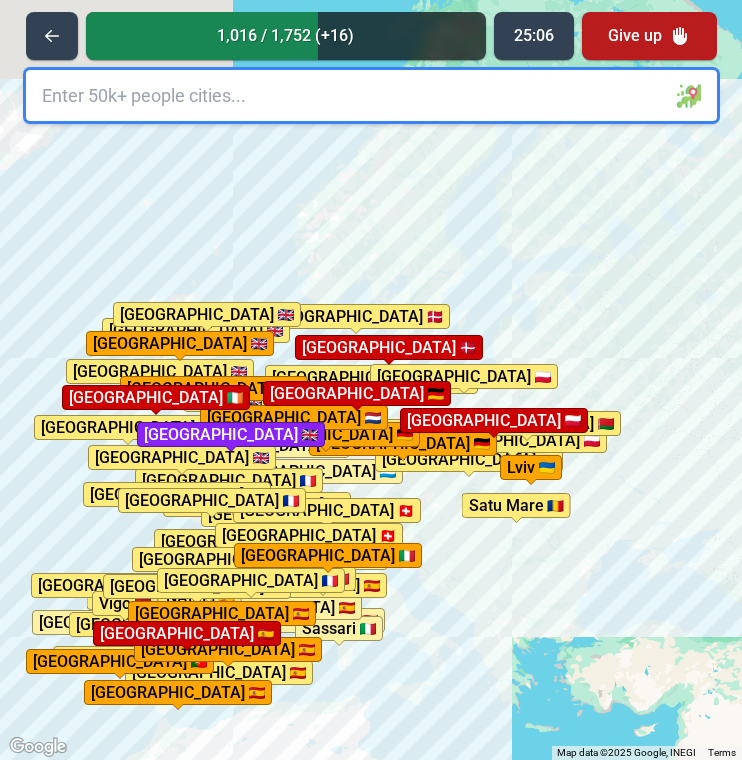 click at bounding box center [371, 95] 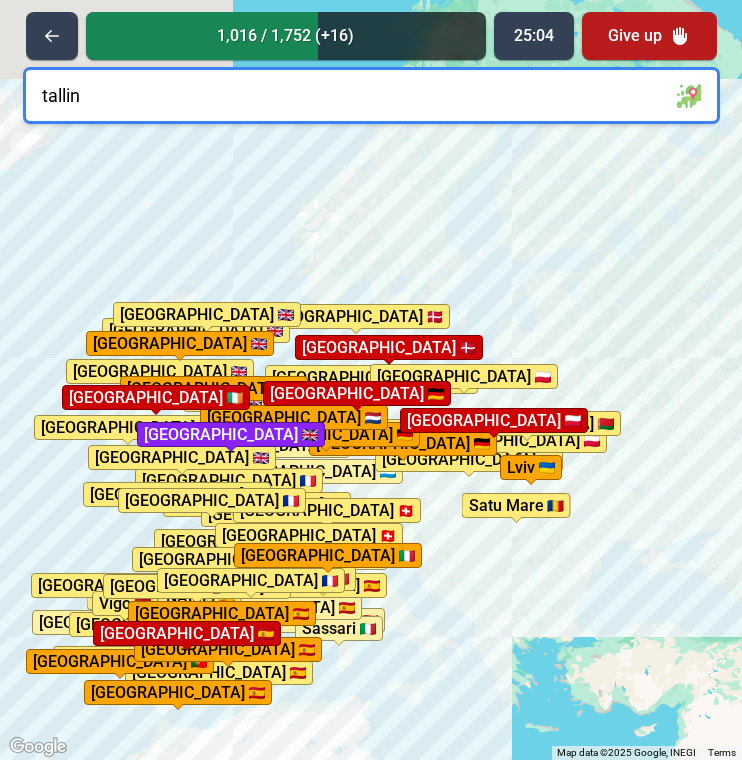 type on "[GEOGRAPHIC_DATA]" 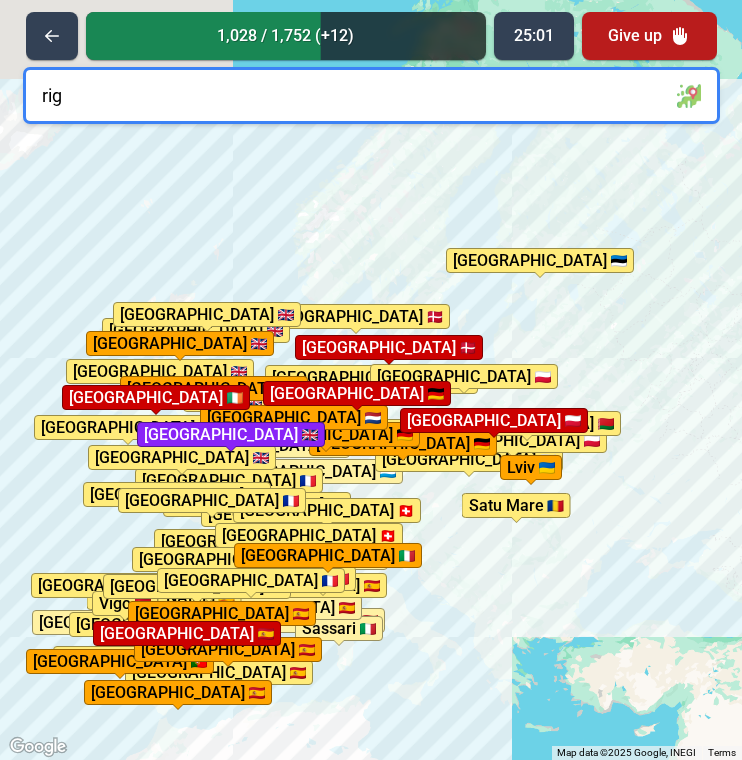 type on "[GEOGRAPHIC_DATA]" 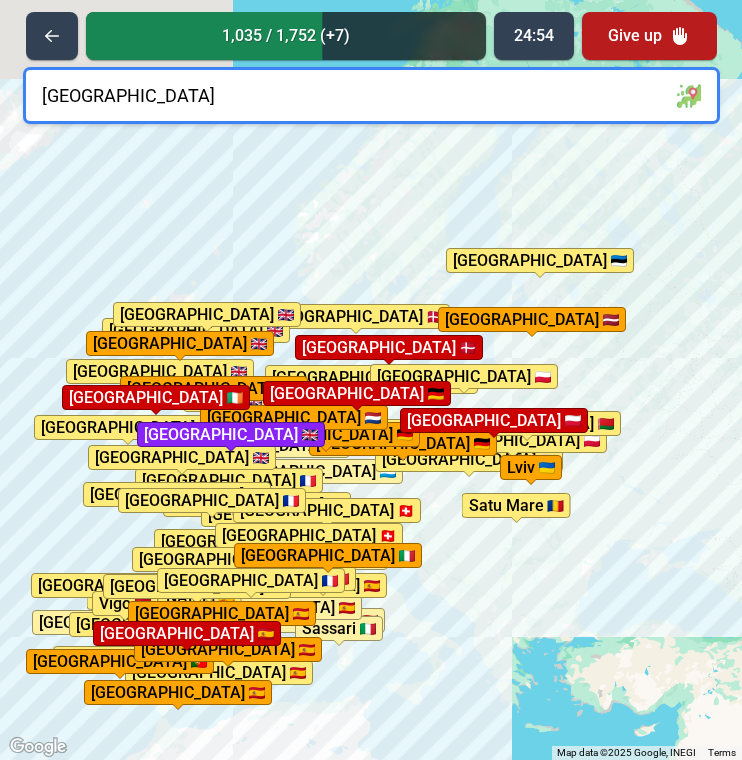 click on "[GEOGRAPHIC_DATA]" at bounding box center [371, 95] 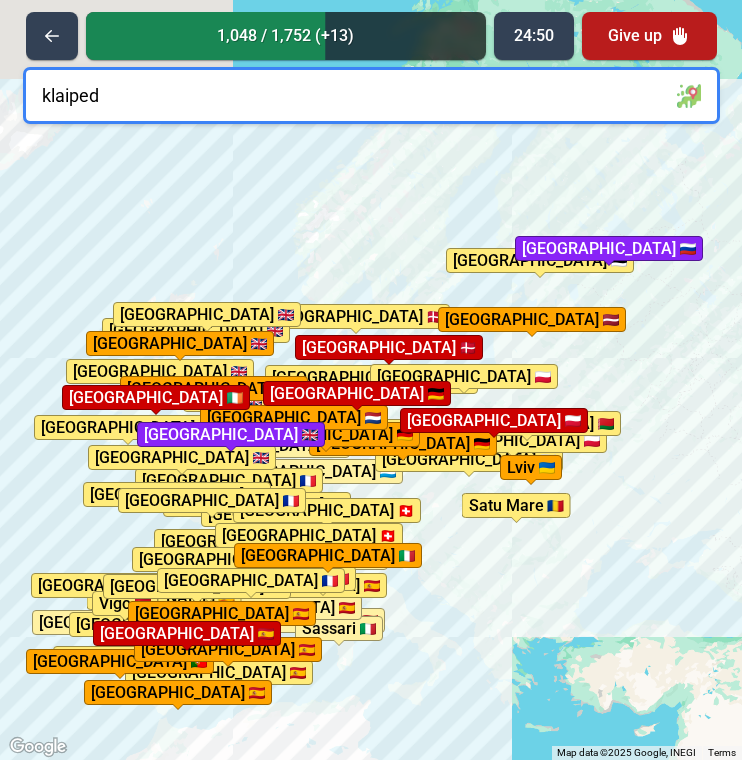 type on "klaipeda" 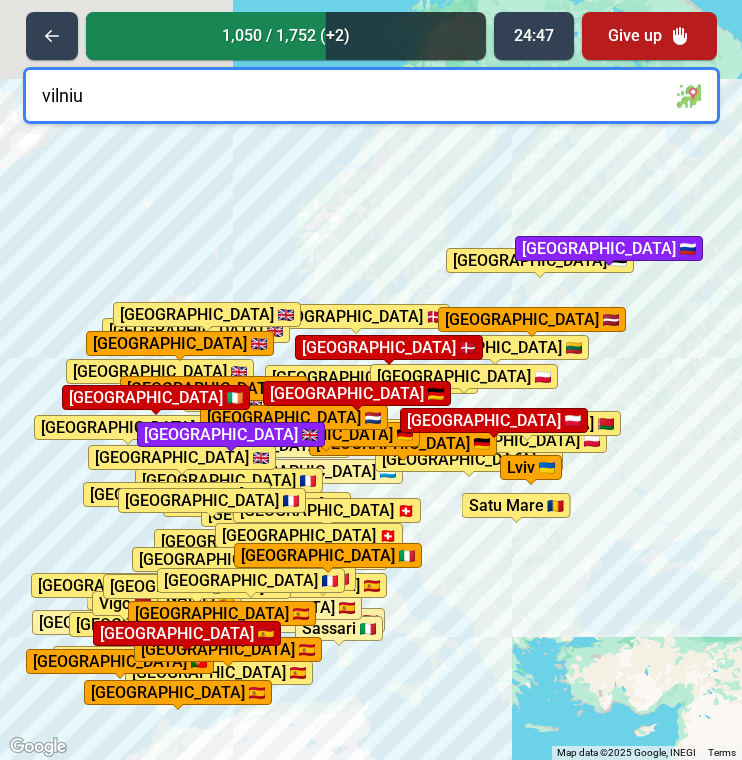 type on "[GEOGRAPHIC_DATA]" 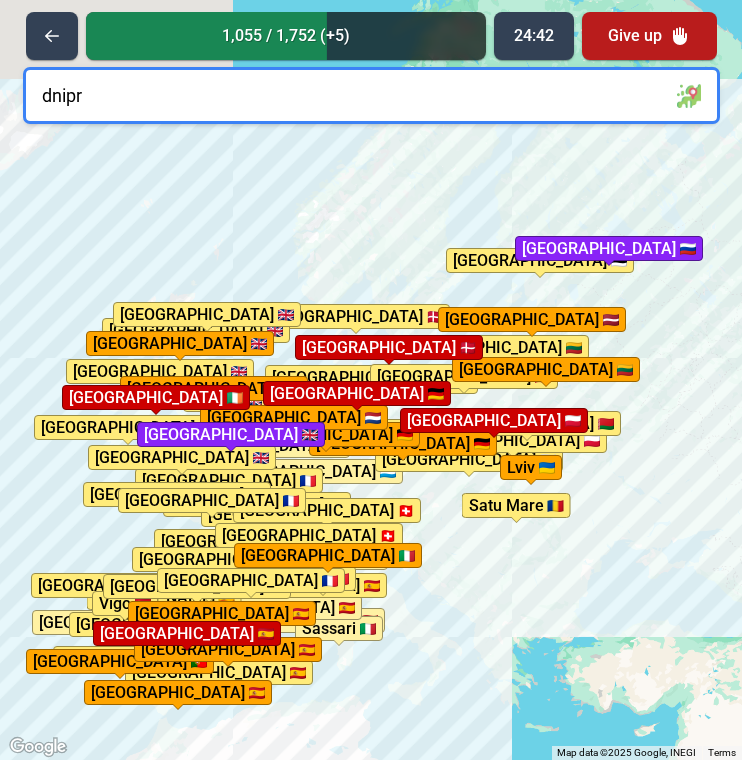 type on "dnipro" 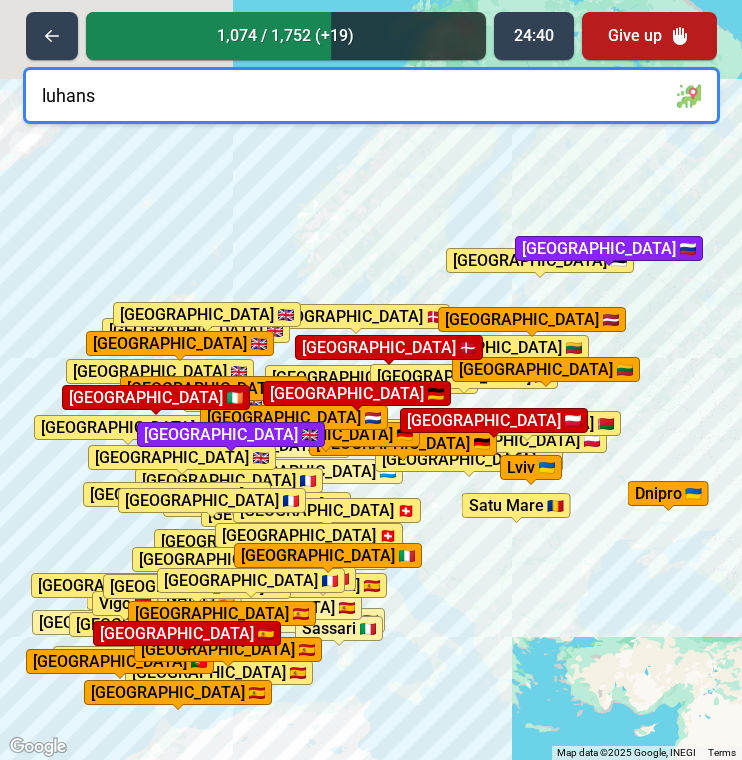 type on "luhansk" 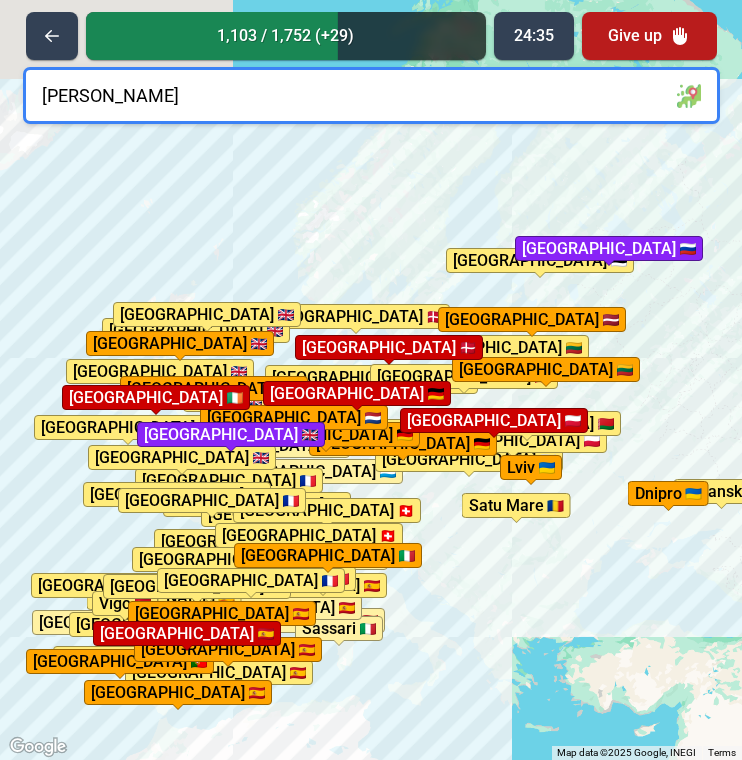 type on "[GEOGRAPHIC_DATA]" 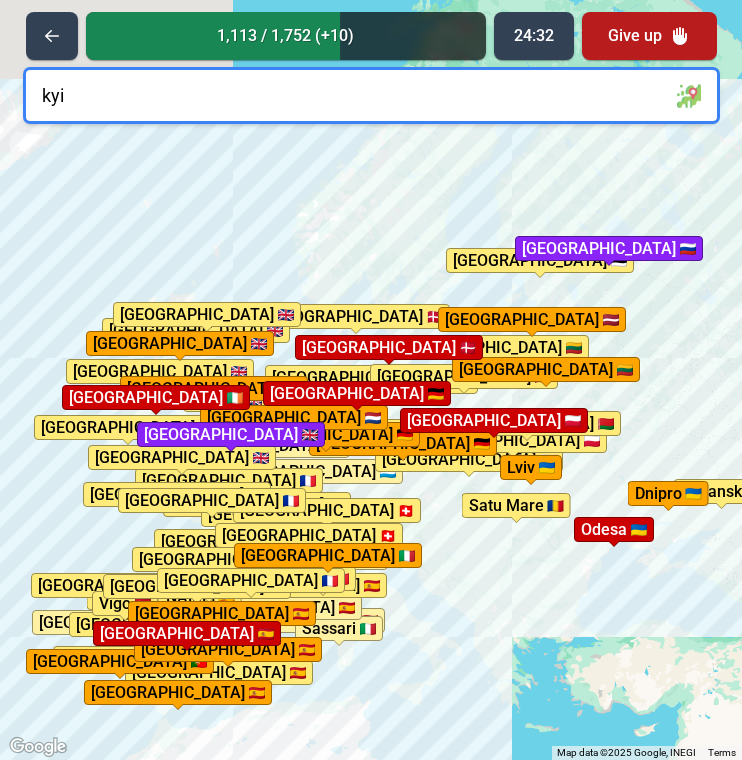 type on "kyiv" 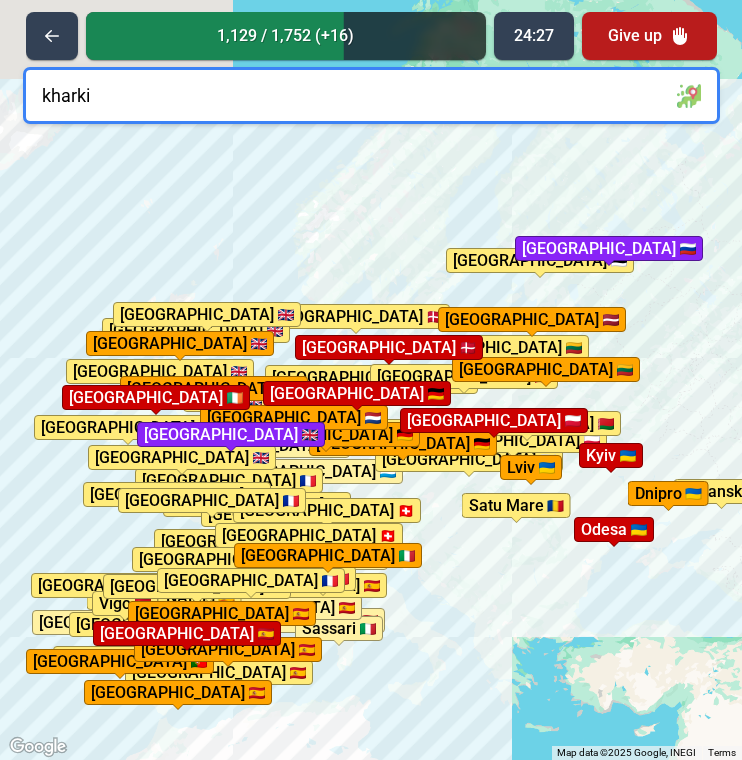 type on "kharkiv" 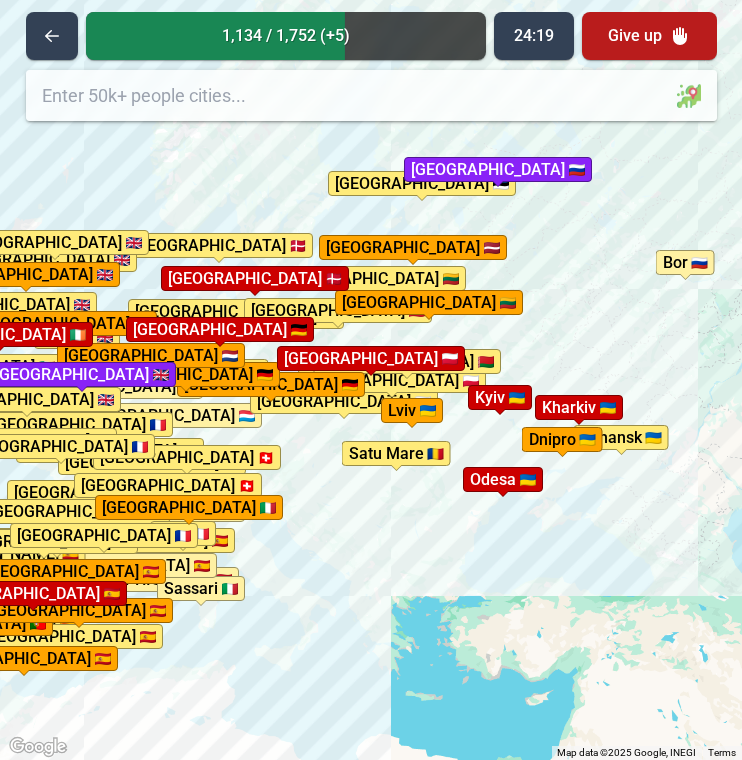 drag, startPoint x: 666, startPoint y: 549, endPoint x: 561, endPoint y: 541, distance: 105.30432 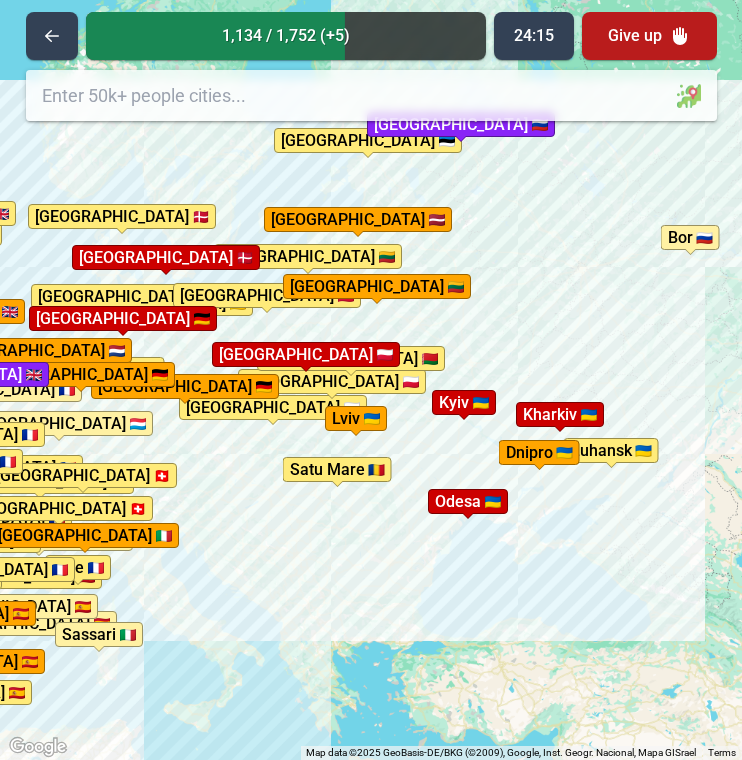 drag, startPoint x: 545, startPoint y: 319, endPoint x: 530, endPoint y: 341, distance: 26.627054 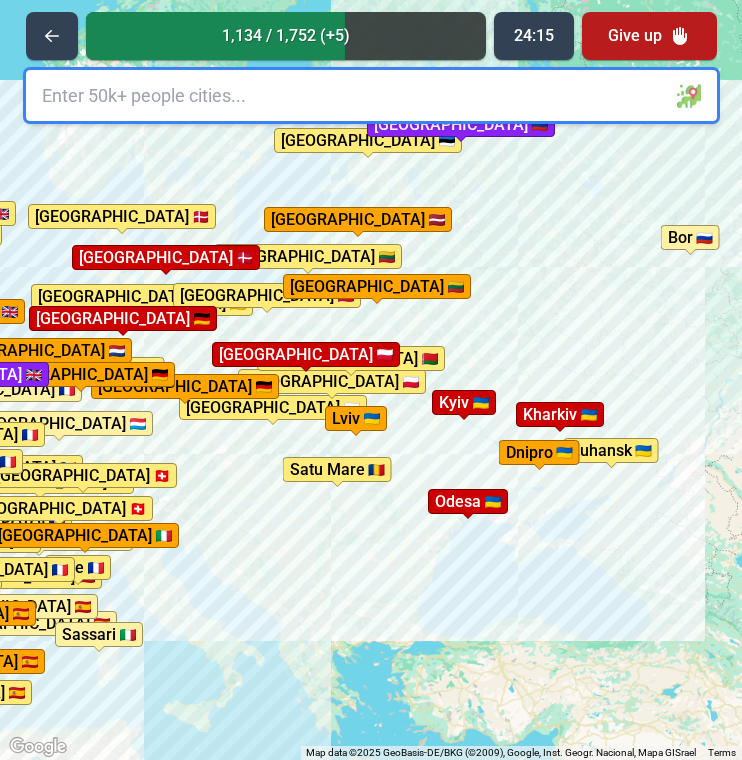 click on "To activate drag with keyboard, press Alt + Enter. Once in keyboard drag state, use the arrow keys to move the marker. To complete the drag, press the Enter key. To cancel, press Escape. [GEOGRAPHIC_DATA] [GEOGRAPHIC_DATA] [GEOGRAPHIC_DATA] [GEOGRAPHIC_DATA] [GEOGRAPHIC_DATA] [GEOGRAPHIC_DATA] [GEOGRAPHIC_DATA] [GEOGRAPHIC_DATA] [GEOGRAPHIC_DATA] [GEOGRAPHIC_DATA] [GEOGRAPHIC_DATA] [GEOGRAPHIC_DATA] [GEOGRAPHIC_DATA] [GEOGRAPHIC_DATA] [GEOGRAPHIC_DATA] [GEOGRAPHIC_DATA] [GEOGRAPHIC_DATA] [GEOGRAPHIC_DATA] [GEOGRAPHIC_DATA] Dnipro [GEOGRAPHIC_DATA] [GEOGRAPHIC_DATA] [GEOGRAPHIC_DATA] [GEOGRAPHIC_DATA] [GEOGRAPHIC_DATA] [GEOGRAPHIC_DATA] [GEOGRAPHIC_DATA] [GEOGRAPHIC_DATA] [GEOGRAPHIC_DATA] [GEOGRAPHIC_DATA] [GEOGRAPHIC_DATA] [GEOGRAPHIC_DATA] [GEOGRAPHIC_DATA] [GEOGRAPHIC_DATA] [GEOGRAPHIC_DATA] [GEOGRAPHIC_DATA] [GEOGRAPHIC_DATA] [GEOGRAPHIC_DATA] [GEOGRAPHIC_DATA] [GEOGRAPHIC_DATA] [GEOGRAPHIC_DATA] [GEOGRAPHIC_DATA] [GEOGRAPHIC_DATA] [GEOGRAPHIC_DATA] [GEOGRAPHIC_DATA] [GEOGRAPHIC_DATA][PERSON_NAME][GEOGRAPHIC_DATA] [GEOGRAPHIC_DATA] [GEOGRAPHIC_DATA] [GEOGRAPHIC_DATA] [GEOGRAPHIC_DATA] [GEOGRAPHIC_DATA] [GEOGRAPHIC_DATA] [GEOGRAPHIC_DATA] / [GEOGRAPHIC_DATA] [GEOGRAPHIC_DATA] [GEOGRAPHIC_DATA] [GEOGRAPHIC_DATA] [GEOGRAPHIC_DATA] [GEOGRAPHIC_DATA] [GEOGRAPHIC_DATA] [GEOGRAPHIC_DATA] [GEOGRAPHIC_DATA] [GEOGRAPHIC_DATA] [GEOGRAPHIC_DATA][PERSON_NAME][GEOGRAPHIC_DATA] [GEOGRAPHIC_DATA] [GEOGRAPHIC_DATA] [GEOGRAPHIC_DATA] [GEOGRAPHIC_DATA] [GEOGRAPHIC_DATA] [GEOGRAPHIC_DATA] [GEOGRAPHIC_DATA]" at bounding box center [371, 380] 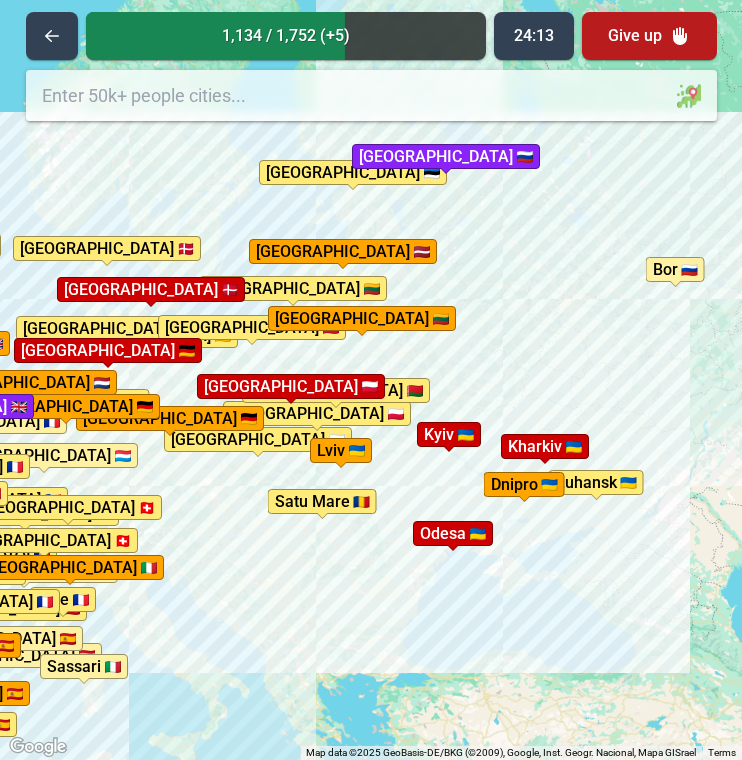 drag, startPoint x: 530, startPoint y: 341, endPoint x: 520, endPoint y: 368, distance: 28.79236 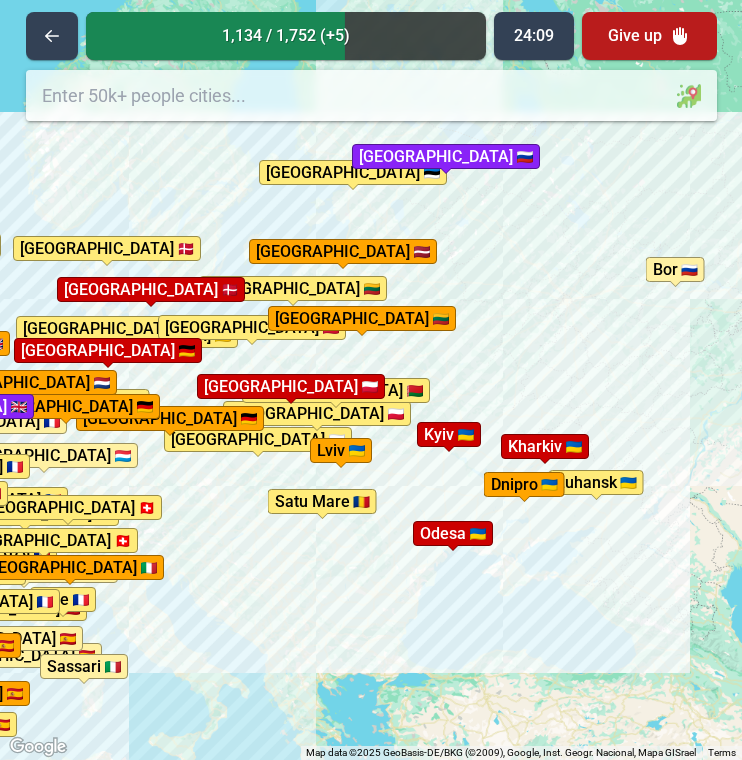 click on "To activate drag with keyboard, press Alt + Enter. Once in keyboard drag state, use the arrow keys to move the marker. To complete the drag, press the Enter key. To cancel, press Escape. [GEOGRAPHIC_DATA] [GEOGRAPHIC_DATA] [GEOGRAPHIC_DATA] [GEOGRAPHIC_DATA] [GEOGRAPHIC_DATA] [GEOGRAPHIC_DATA] [GEOGRAPHIC_DATA] [GEOGRAPHIC_DATA] [GEOGRAPHIC_DATA] [GEOGRAPHIC_DATA] [GEOGRAPHIC_DATA] [GEOGRAPHIC_DATA] [GEOGRAPHIC_DATA] [GEOGRAPHIC_DATA] [GEOGRAPHIC_DATA] [GEOGRAPHIC_DATA] [GEOGRAPHIC_DATA] [GEOGRAPHIC_DATA] [GEOGRAPHIC_DATA] Dnipro [GEOGRAPHIC_DATA] [GEOGRAPHIC_DATA] [GEOGRAPHIC_DATA] [GEOGRAPHIC_DATA] [GEOGRAPHIC_DATA] [GEOGRAPHIC_DATA] [GEOGRAPHIC_DATA] [GEOGRAPHIC_DATA] [GEOGRAPHIC_DATA] [GEOGRAPHIC_DATA] [GEOGRAPHIC_DATA] [GEOGRAPHIC_DATA] [GEOGRAPHIC_DATA] [GEOGRAPHIC_DATA] [GEOGRAPHIC_DATA] [GEOGRAPHIC_DATA] [GEOGRAPHIC_DATA] [GEOGRAPHIC_DATA] [GEOGRAPHIC_DATA] [GEOGRAPHIC_DATA] [GEOGRAPHIC_DATA] [GEOGRAPHIC_DATA] [GEOGRAPHIC_DATA] [GEOGRAPHIC_DATA] [GEOGRAPHIC_DATA] [GEOGRAPHIC_DATA][PERSON_NAME][GEOGRAPHIC_DATA] [GEOGRAPHIC_DATA] [GEOGRAPHIC_DATA] [GEOGRAPHIC_DATA] [GEOGRAPHIC_DATA] [GEOGRAPHIC_DATA] [GEOGRAPHIC_DATA] [GEOGRAPHIC_DATA] / [GEOGRAPHIC_DATA] [GEOGRAPHIC_DATA] [GEOGRAPHIC_DATA] [GEOGRAPHIC_DATA] [GEOGRAPHIC_DATA] [GEOGRAPHIC_DATA] [GEOGRAPHIC_DATA] [GEOGRAPHIC_DATA] [GEOGRAPHIC_DATA] [GEOGRAPHIC_DATA] [GEOGRAPHIC_DATA][PERSON_NAME][GEOGRAPHIC_DATA] [GEOGRAPHIC_DATA] [GEOGRAPHIC_DATA] [GEOGRAPHIC_DATA] [GEOGRAPHIC_DATA] [GEOGRAPHIC_DATA] [GEOGRAPHIC_DATA] [GEOGRAPHIC_DATA]" at bounding box center [371, 380] 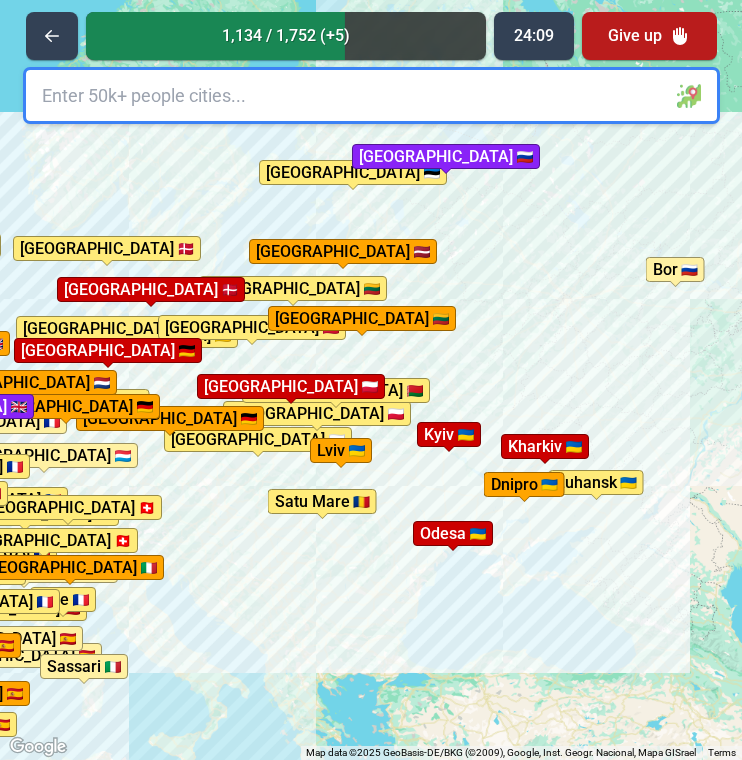 click at bounding box center [371, 95] 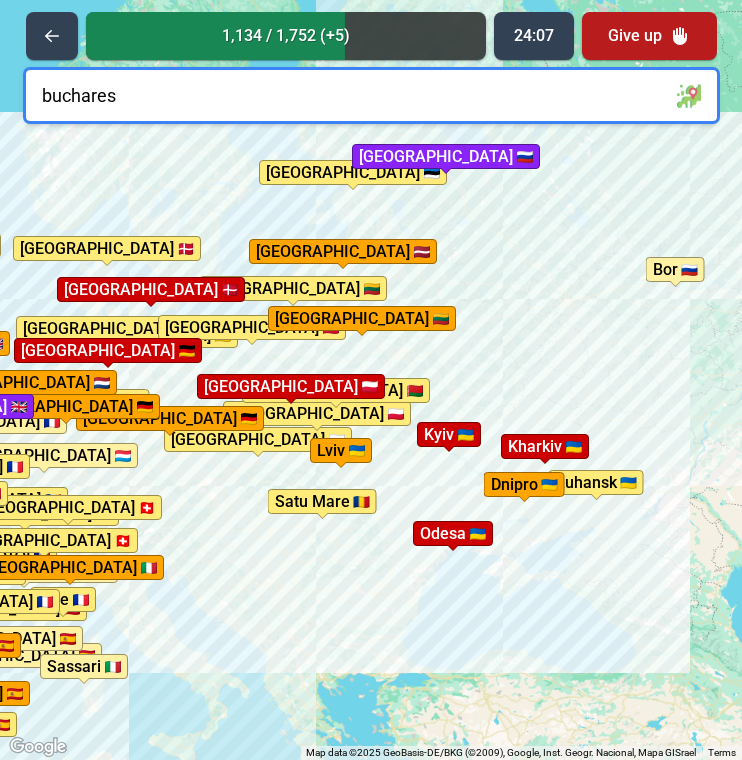 type on "[GEOGRAPHIC_DATA]" 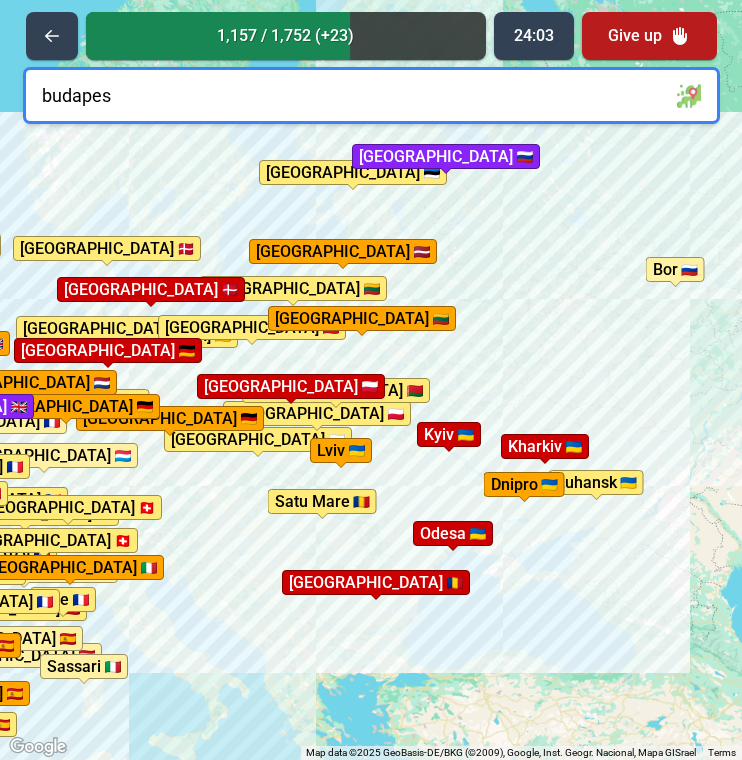 type on "[GEOGRAPHIC_DATA]" 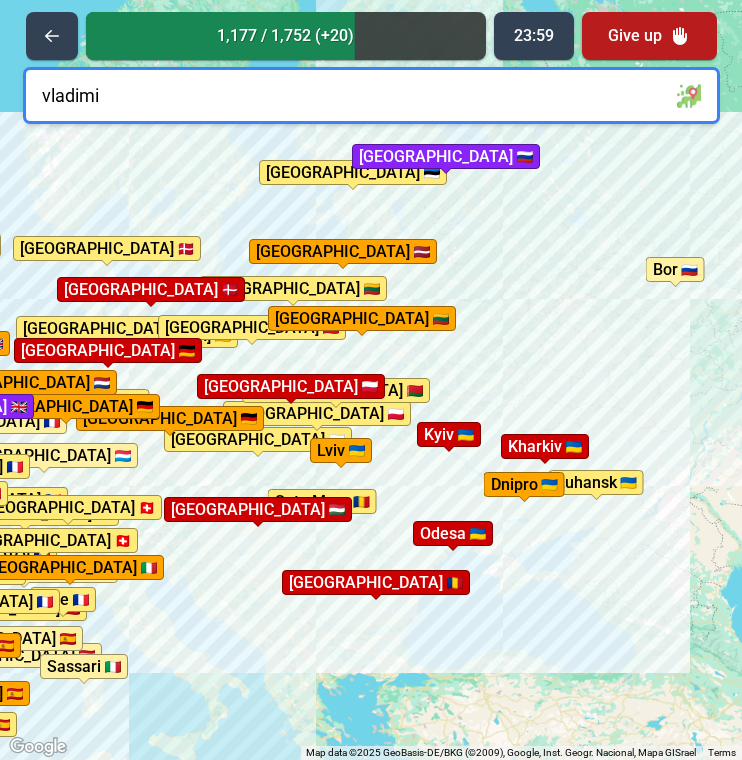 type on "[PERSON_NAME]" 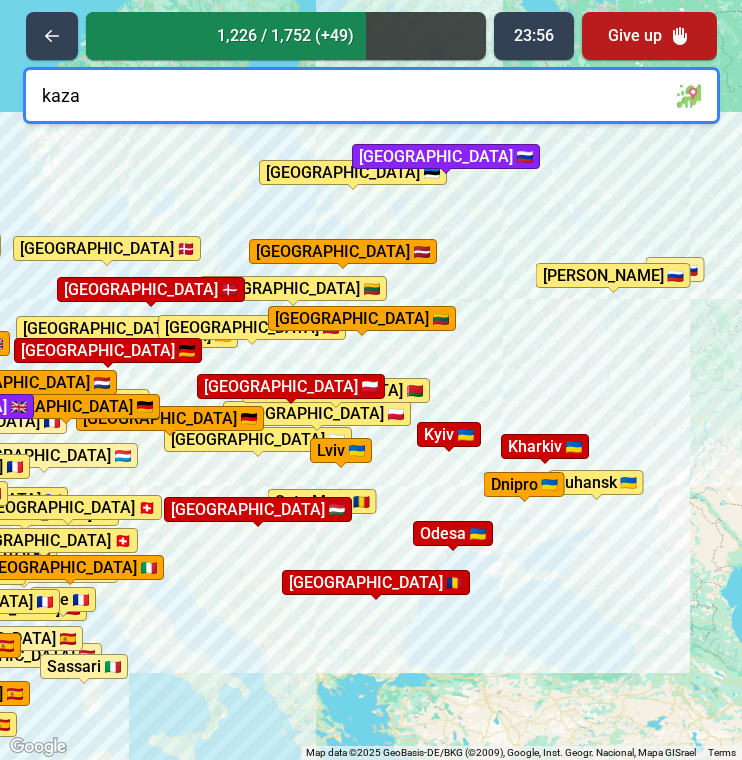 type on "kazan" 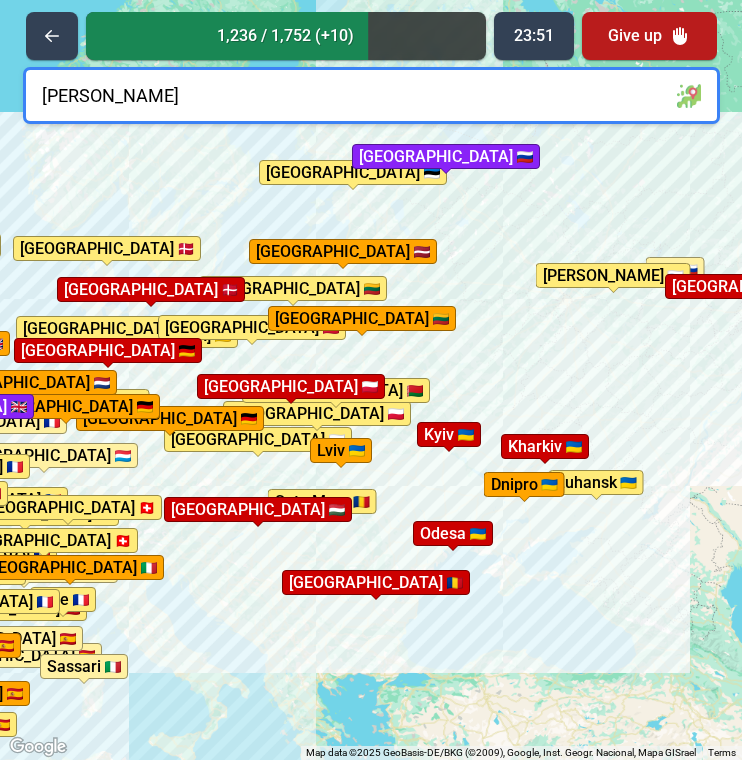 type on "[GEOGRAPHIC_DATA]" 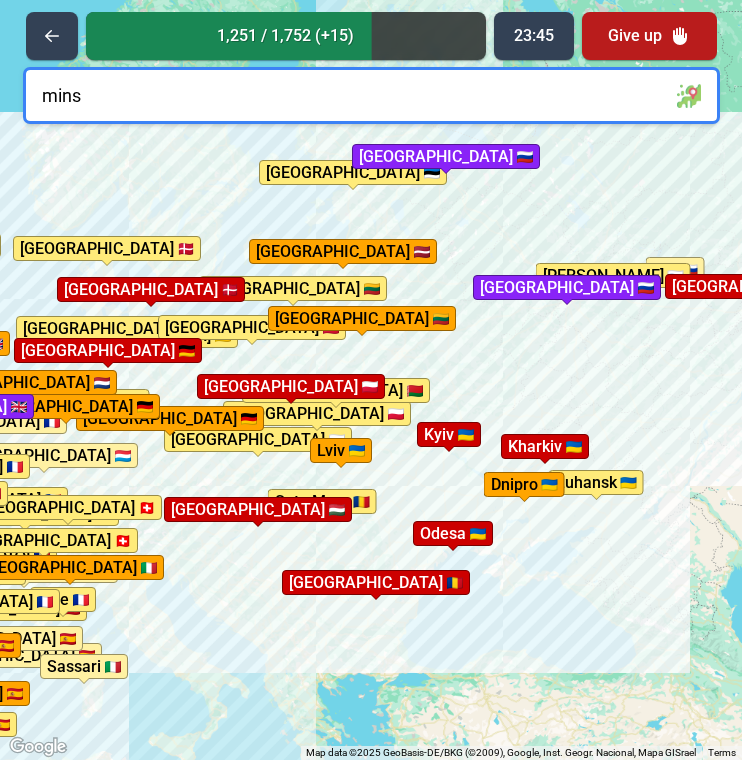 type on "[GEOGRAPHIC_DATA]" 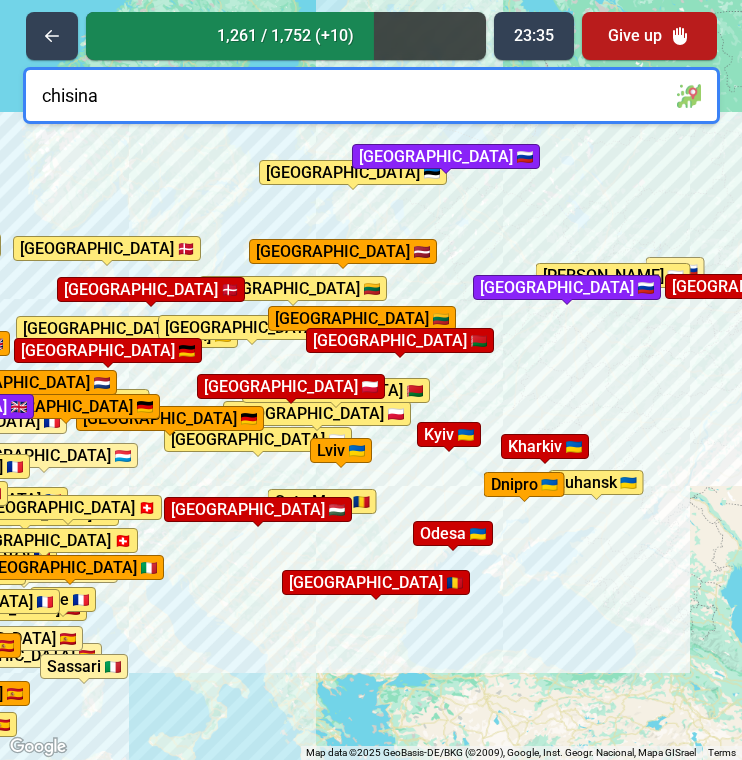type on "chisinau" 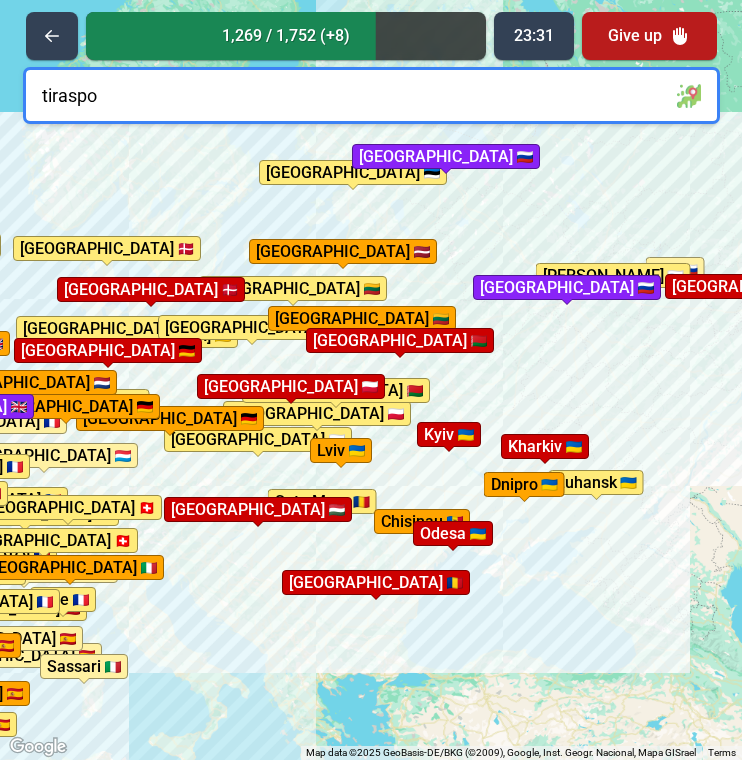 type on "tiraspol" 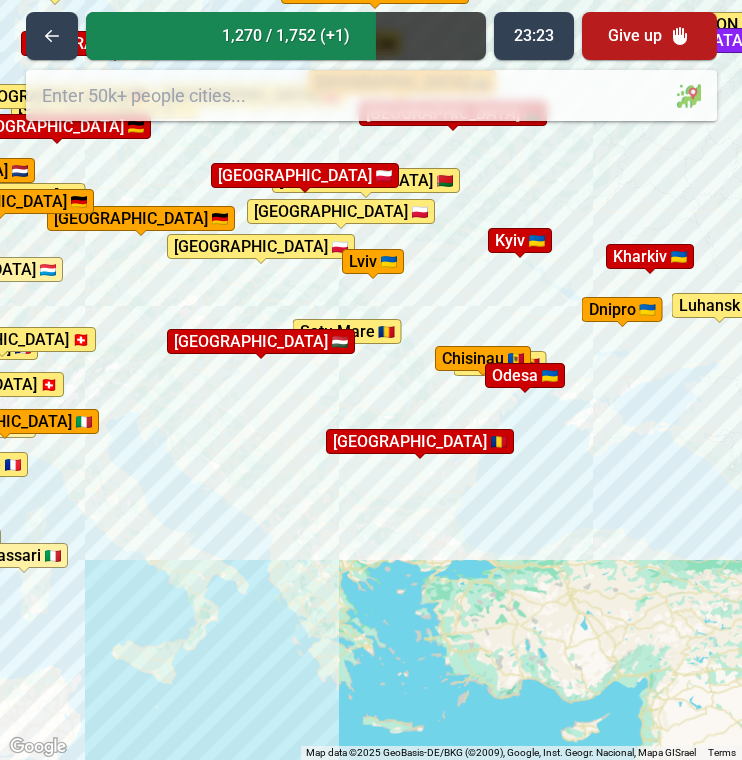 drag, startPoint x: 403, startPoint y: 678, endPoint x: 473, endPoint y: 499, distance: 192.20041 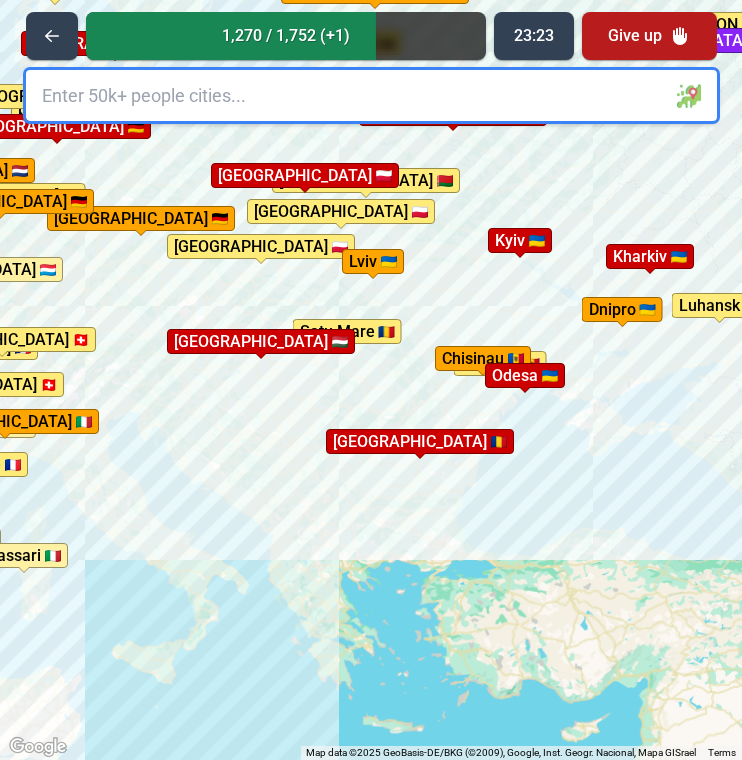 click on "To activate drag with keyboard, press Alt + Enter. Once in keyboard drag state, use the arrow keys to move the marker. To complete the drag, press the Enter key. To cancel, press Escape. [GEOGRAPHIC_DATA] [GEOGRAPHIC_DATA] [GEOGRAPHIC_DATA] [GEOGRAPHIC_DATA] Dnipro [GEOGRAPHIC_DATA] [GEOGRAPHIC_DATA] [GEOGRAPHIC_DATA] [GEOGRAPHIC_DATA] [GEOGRAPHIC_DATA] [GEOGRAPHIC_DATA] [GEOGRAPHIC_DATA] [GEOGRAPHIC_DATA] [GEOGRAPHIC_DATA] [GEOGRAPHIC_DATA] [GEOGRAPHIC_DATA] [GEOGRAPHIC_DATA] [GEOGRAPHIC_DATA] [GEOGRAPHIC_DATA] [GEOGRAPHIC_DATA] [GEOGRAPHIC_DATA][PERSON_NAME][GEOGRAPHIC_DATA] [GEOGRAPHIC_DATA] [GEOGRAPHIC_DATA] [GEOGRAPHIC_DATA] [GEOGRAPHIC_DATA] [GEOGRAPHIC_DATA] [GEOGRAPHIC_DATA] [GEOGRAPHIC_DATA] [GEOGRAPHIC_DATA] [GEOGRAPHIC_DATA] [GEOGRAPHIC_DATA] [GEOGRAPHIC_DATA] [GEOGRAPHIC_DATA] [GEOGRAPHIC_DATA] [GEOGRAPHIC_DATA] [GEOGRAPHIC_DATA] [GEOGRAPHIC_DATA] [GEOGRAPHIC_DATA] [GEOGRAPHIC_DATA] [GEOGRAPHIC_DATA] [GEOGRAPHIC_DATA] [GEOGRAPHIC_DATA] [GEOGRAPHIC_DATA] [GEOGRAPHIC_DATA] [GEOGRAPHIC_DATA] i [GEOGRAPHIC_DATA] [GEOGRAPHIC_DATA] [GEOGRAPHIC_DATA] [GEOGRAPHIC_DATA] [GEOGRAPHIC_DATA] [GEOGRAPHIC_DATA] [GEOGRAPHIC_DATA] [GEOGRAPHIC_DATA][PERSON_NAME][GEOGRAPHIC_DATA] [GEOGRAPHIC_DATA] [GEOGRAPHIC_DATA] [GEOGRAPHIC_DATA] [GEOGRAPHIC_DATA] / [GEOGRAPHIC_DATA] [GEOGRAPHIC_DATA] [GEOGRAPHIC_DATA] [GEOGRAPHIC_DATA] [GEOGRAPHIC_DATA] [GEOGRAPHIC_DATA] [GEOGRAPHIC_DATA] [GEOGRAPHIC_DATA] [GEOGRAPHIC_DATA] [GEOGRAPHIC_DATA] [GEOGRAPHIC_DATA] [GEOGRAPHIC_DATA] [GEOGRAPHIC_DATA][PERSON_NAME][GEOGRAPHIC_DATA] [GEOGRAPHIC_DATA] [GEOGRAPHIC_DATA] [GEOGRAPHIC_DATA] [GEOGRAPHIC_DATA] [GEOGRAPHIC_DATA] [GEOGRAPHIC_DATA] [GEOGRAPHIC_DATA]" at bounding box center [371, 380] 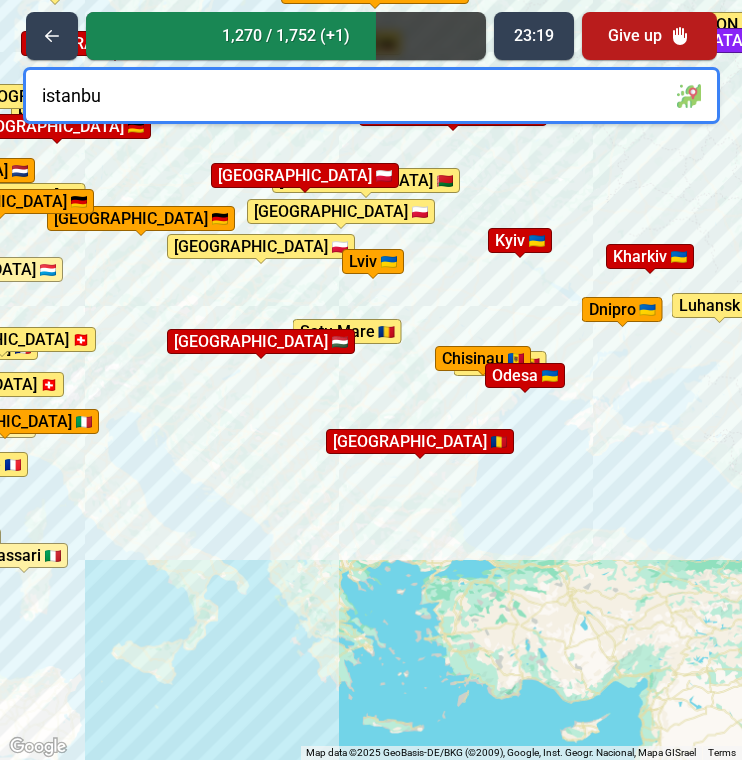 type on "[GEOGRAPHIC_DATA]" 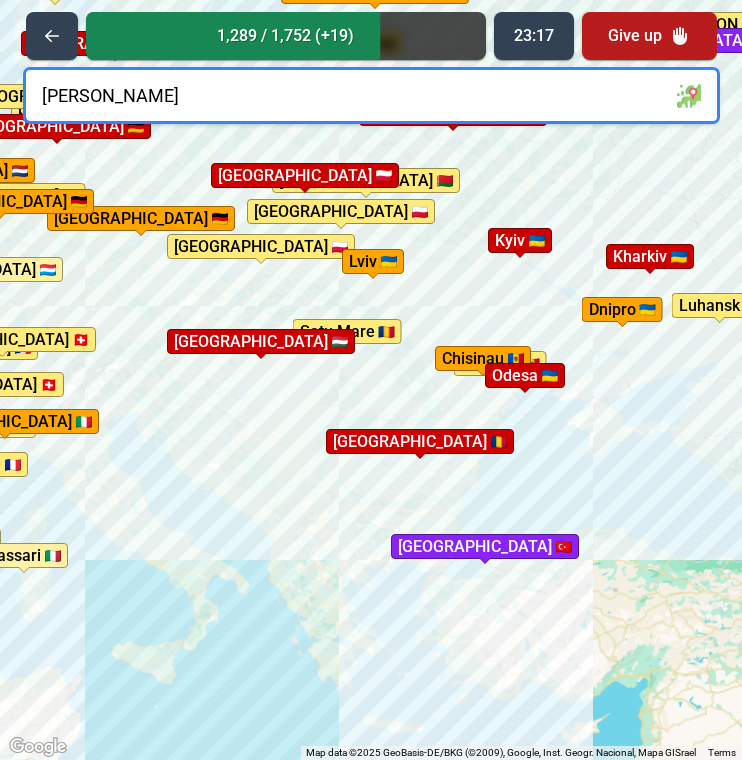 type on "corlu" 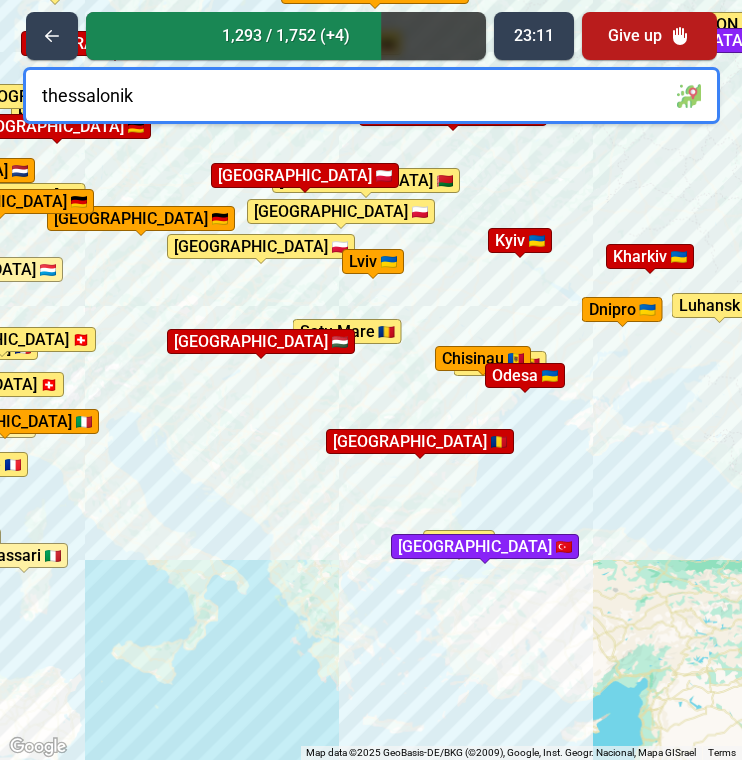 type on "[GEOGRAPHIC_DATA]" 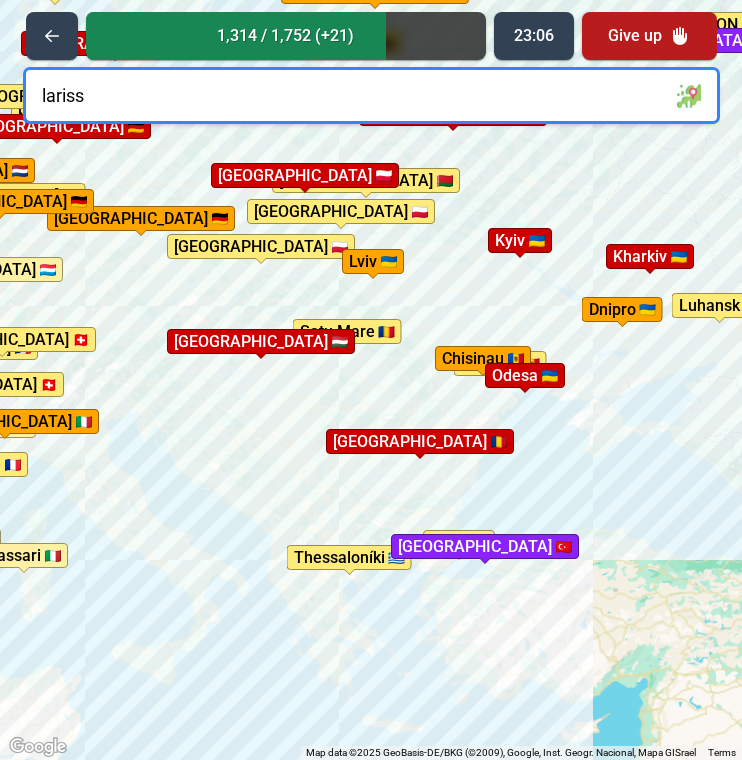 type on "larissa" 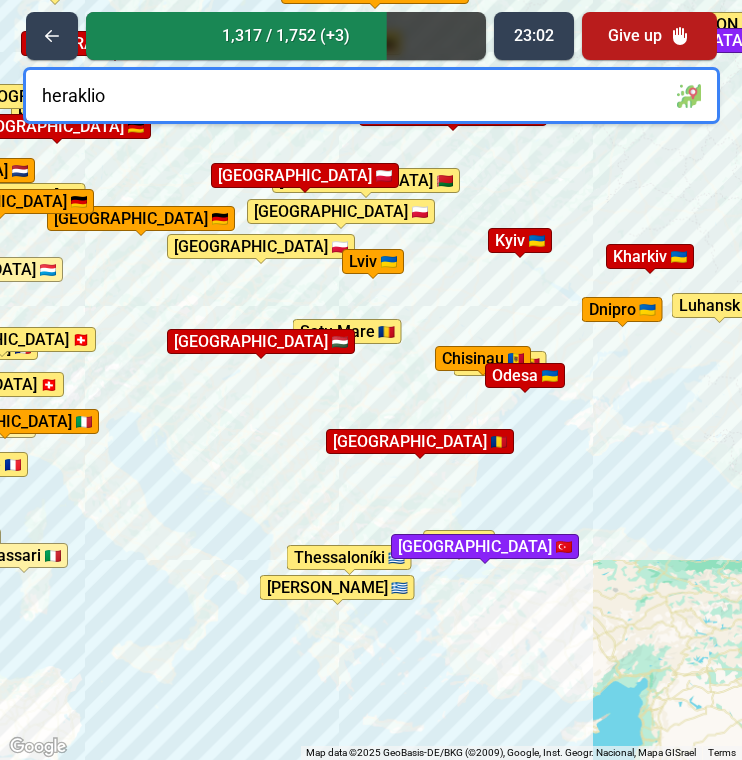 type on "heraklion" 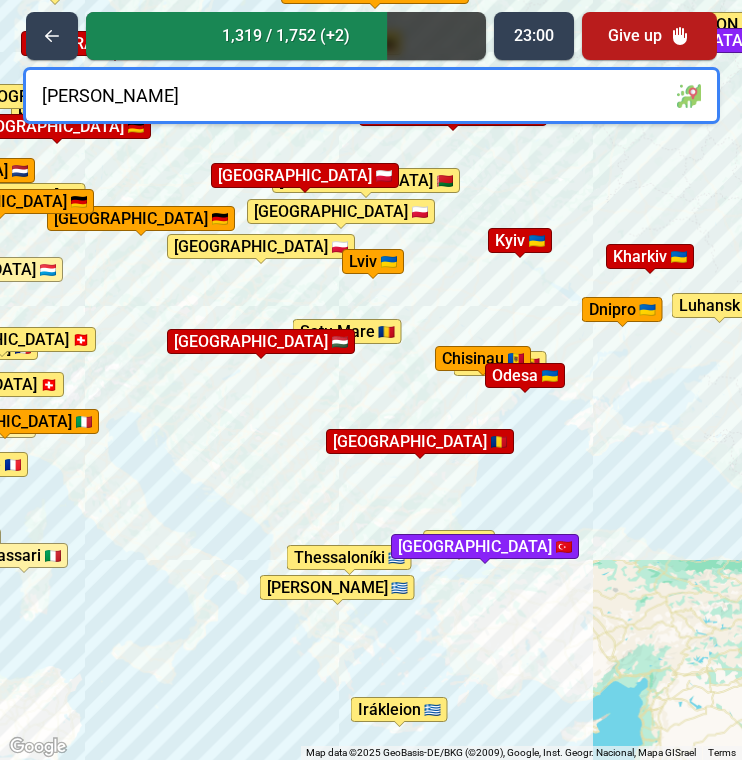 type on "patras" 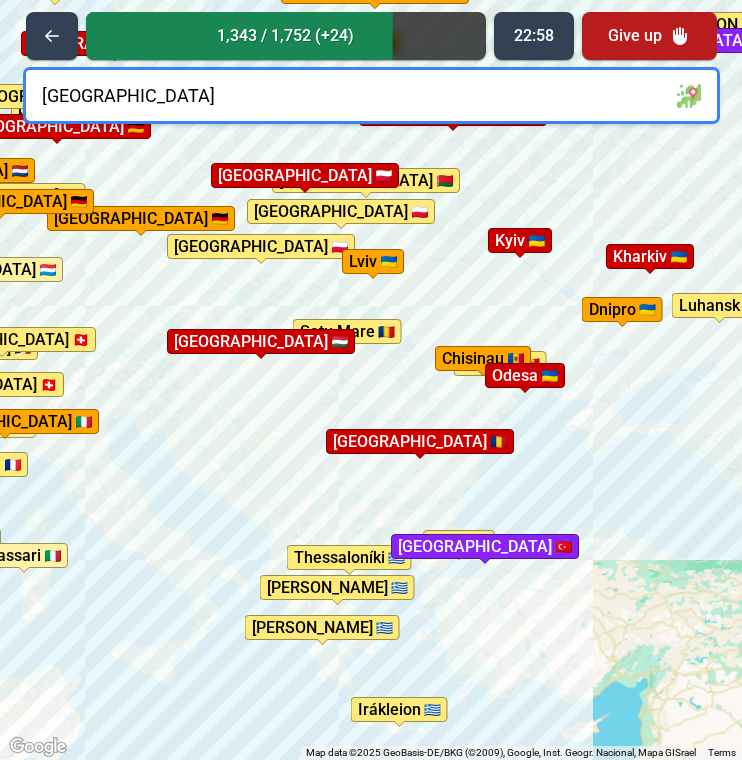 type on "[GEOGRAPHIC_DATA]" 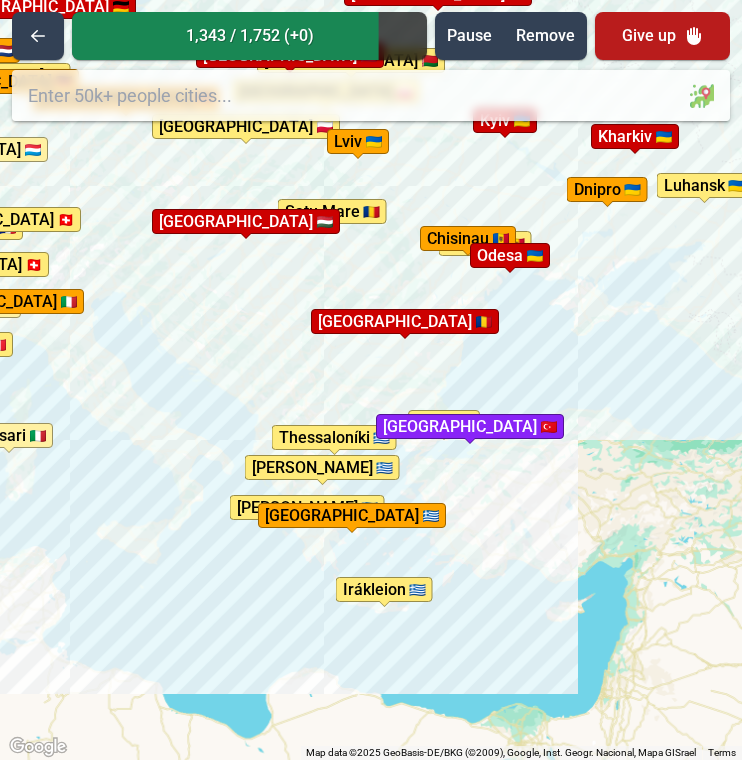 drag, startPoint x: 500, startPoint y: 496, endPoint x: 481, endPoint y: 360, distance: 137.32079 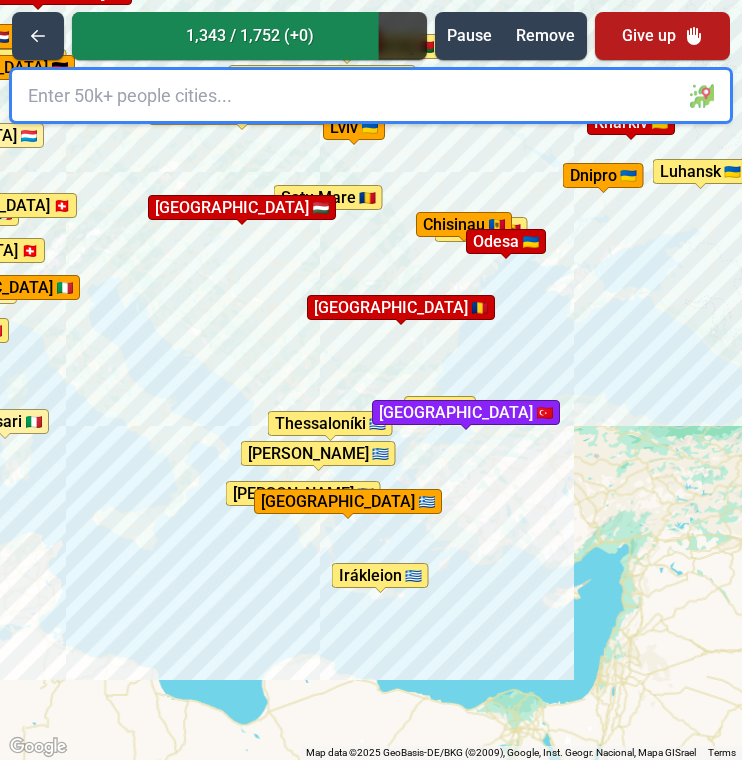 click at bounding box center [371, 95] 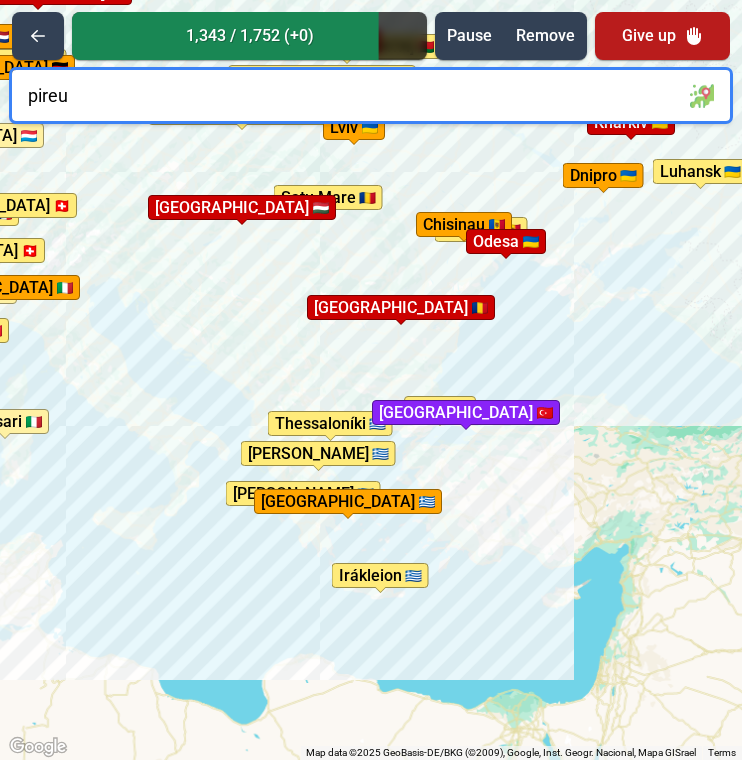 type on "pireus" 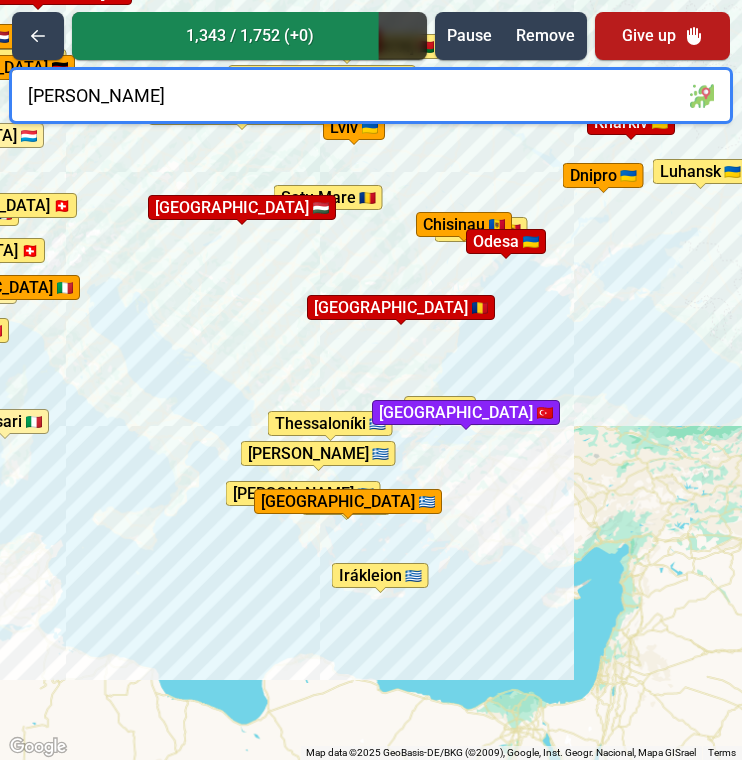 type on "durres" 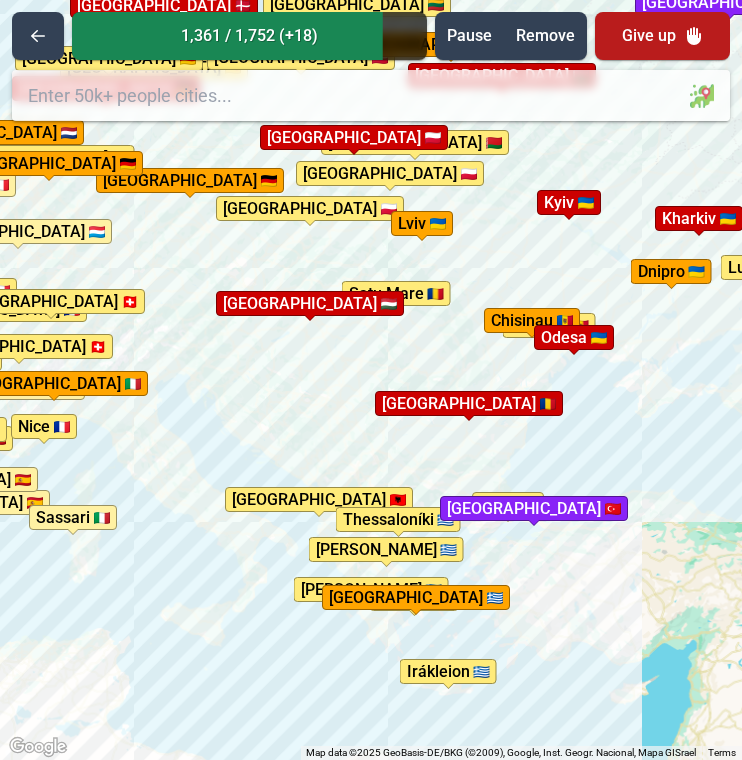 drag, startPoint x: 320, startPoint y: 406, endPoint x: 388, endPoint y: 503, distance: 118.46096 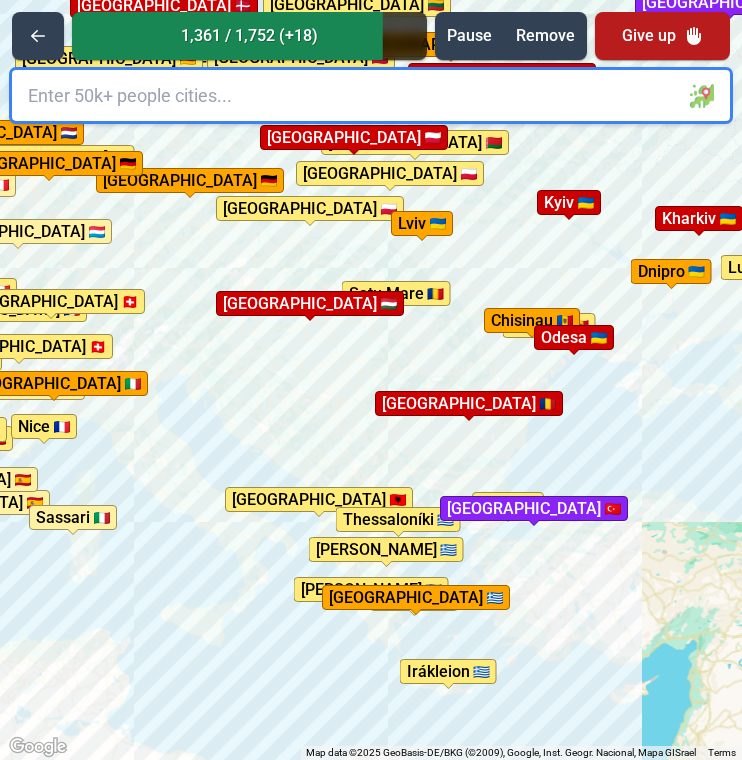 click on "Albania  completed 🎉" at bounding box center [326, 496] 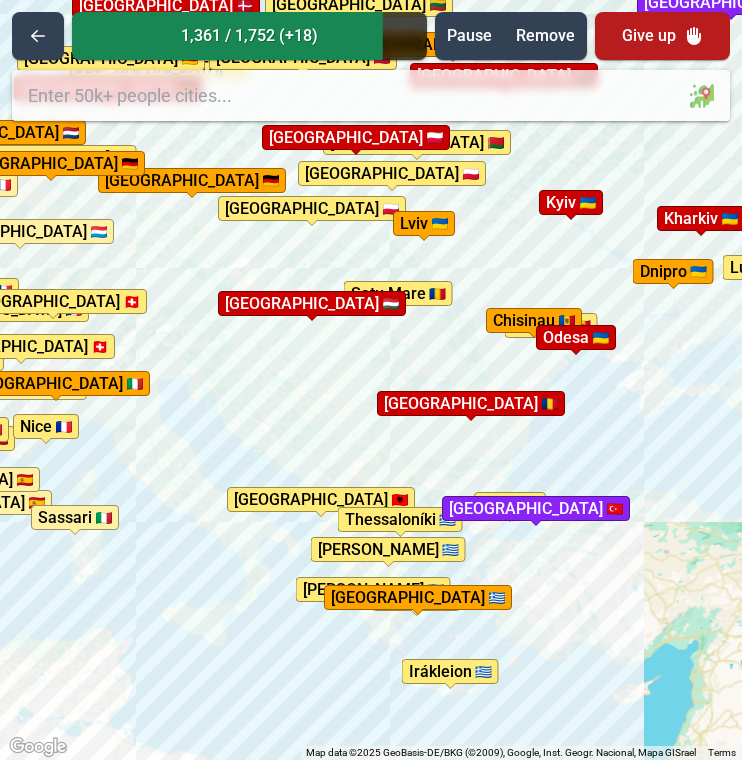 click on "To activate drag with keyboard, press Alt + Enter. Once in keyboard drag state, use the arrow keys to move the marker. To complete the drag, press the Enter key. To cancel, press Escape. [GEOGRAPHIC_DATA] [GEOGRAPHIC_DATA] [GEOGRAPHIC_DATA] [GEOGRAPHIC_DATA] [GEOGRAPHIC_DATA] [GEOGRAPHIC_DATA] [GEOGRAPHIC_DATA] [GEOGRAPHIC_DATA] [GEOGRAPHIC_DATA] [GEOGRAPHIC_DATA] [GEOGRAPHIC_DATA] [GEOGRAPHIC_DATA] [GEOGRAPHIC_DATA] [GEOGRAPHIC_DATA] [GEOGRAPHIC_DATA] [GEOGRAPHIC_DATA] [GEOGRAPHIC_DATA] [GEOGRAPHIC_DATA] [GEOGRAPHIC_DATA] [GEOGRAPHIC_DATA] [GEOGRAPHIC_DATA][PERSON_NAME][GEOGRAPHIC_DATA] [GEOGRAPHIC_DATA] [GEOGRAPHIC_DATA] [GEOGRAPHIC_DATA] [GEOGRAPHIC_DATA] [GEOGRAPHIC_DATA] [GEOGRAPHIC_DATA] [GEOGRAPHIC_DATA] [GEOGRAPHIC_DATA] [GEOGRAPHIC_DATA] [GEOGRAPHIC_DATA] [GEOGRAPHIC_DATA] [GEOGRAPHIC_DATA] [GEOGRAPHIC_DATA] [GEOGRAPHIC_DATA] [GEOGRAPHIC_DATA] [GEOGRAPHIC_DATA] [GEOGRAPHIC_DATA] [GEOGRAPHIC_DATA] [GEOGRAPHIC_DATA] [GEOGRAPHIC_DATA] [GEOGRAPHIC_DATA] [GEOGRAPHIC_DATA] [GEOGRAPHIC_DATA] [GEOGRAPHIC_DATA] i [GEOGRAPHIC_DATA] [GEOGRAPHIC_DATA] [GEOGRAPHIC_DATA] [GEOGRAPHIC_DATA] [GEOGRAPHIC_DATA] [GEOGRAPHIC_DATA] [GEOGRAPHIC_DATA] [GEOGRAPHIC_DATA][PERSON_NAME][GEOGRAPHIC_DATA] [GEOGRAPHIC_DATA] [GEOGRAPHIC_DATA] [GEOGRAPHIC_DATA] [GEOGRAPHIC_DATA] / [GEOGRAPHIC_DATA] [GEOGRAPHIC_DATA] [GEOGRAPHIC_DATA] [GEOGRAPHIC_DATA] [GEOGRAPHIC_DATA] [GEOGRAPHIC_DATA] [GEOGRAPHIC_DATA] [GEOGRAPHIC_DATA] [GEOGRAPHIC_DATA] [GEOGRAPHIC_DATA] [GEOGRAPHIC_DATA] [GEOGRAPHIC_DATA] [GEOGRAPHIC_DATA][PERSON_NAME][GEOGRAPHIC_DATA] [GEOGRAPHIC_DATA] [GEOGRAPHIC_DATA] [GEOGRAPHIC_DATA] [GEOGRAPHIC_DATA] [GEOGRAPHIC_DATA] [GEOGRAPHIC_DATA] [GEOGRAPHIC_DATA] [GEOGRAPHIC_DATA] [GEOGRAPHIC_DATA] [GEOGRAPHIC_DATA] [GEOGRAPHIC_DATA] [PERSON_NAME] [PERSON_NAME] [GEOGRAPHIC_DATA] [GEOGRAPHIC_DATA] [GEOGRAPHIC_DATA] [GEOGRAPHIC_DATA]  completed 🎉 [GEOGRAPHIC_DATA]  completed 🎉 [GEOGRAPHIC_DATA]  completed 🎉" at bounding box center [371, 380] 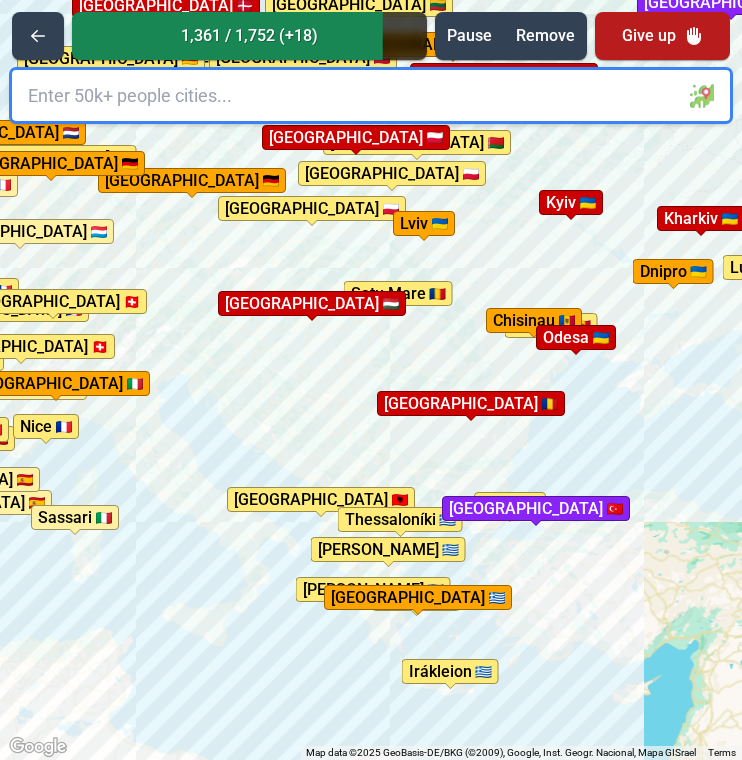 click at bounding box center [371, 95] 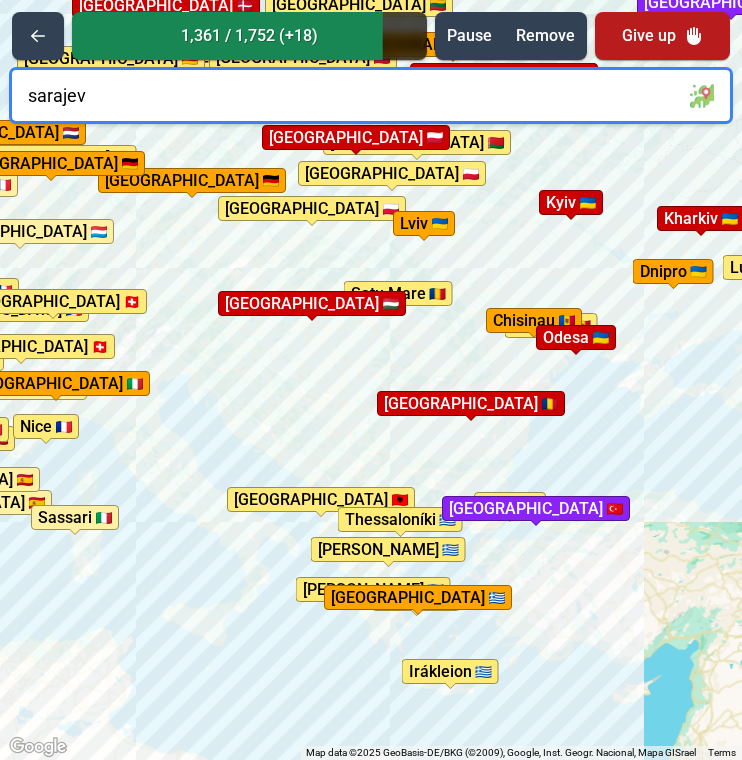 type on "[GEOGRAPHIC_DATA]" 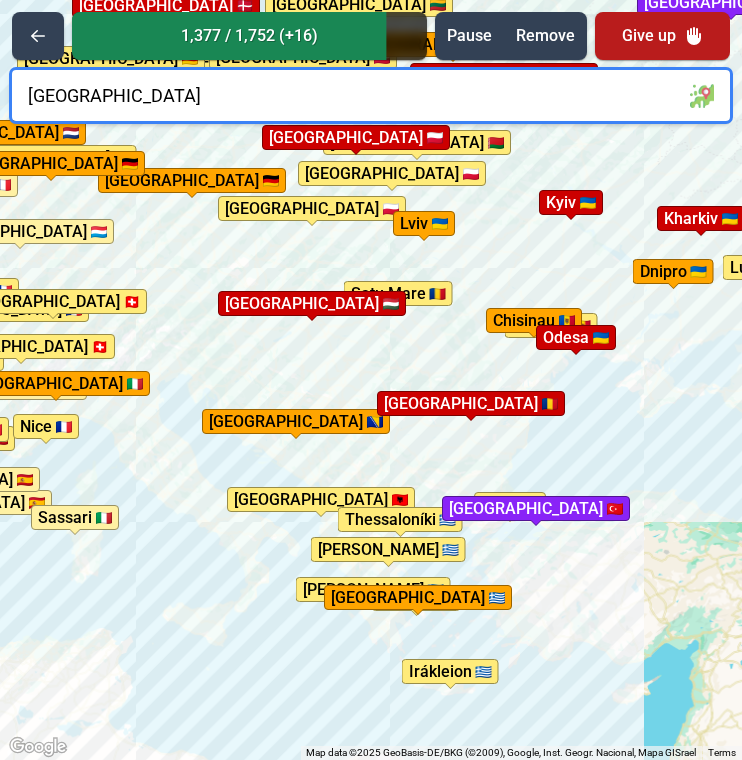 type on "[GEOGRAPHIC_DATA]" 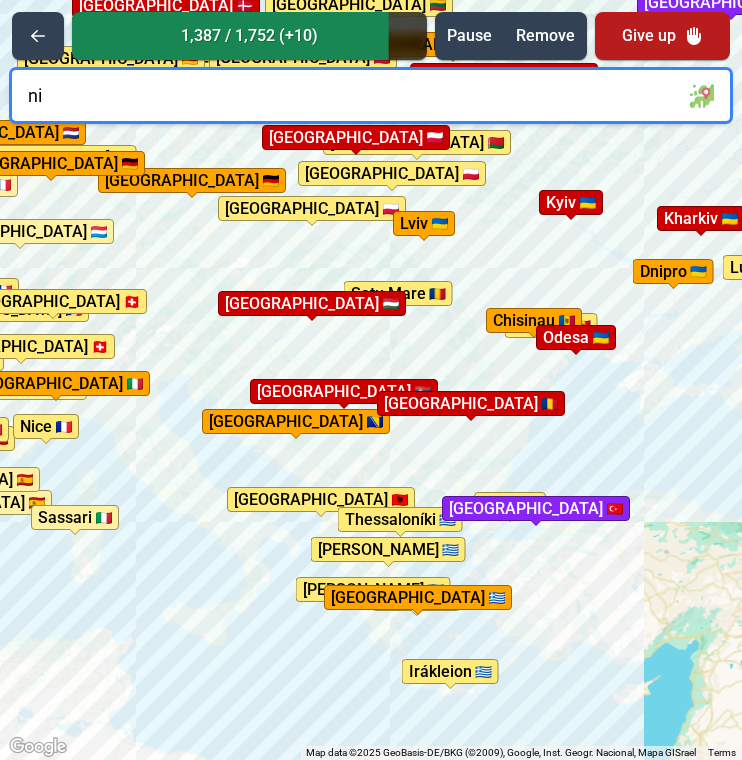 type on "nis" 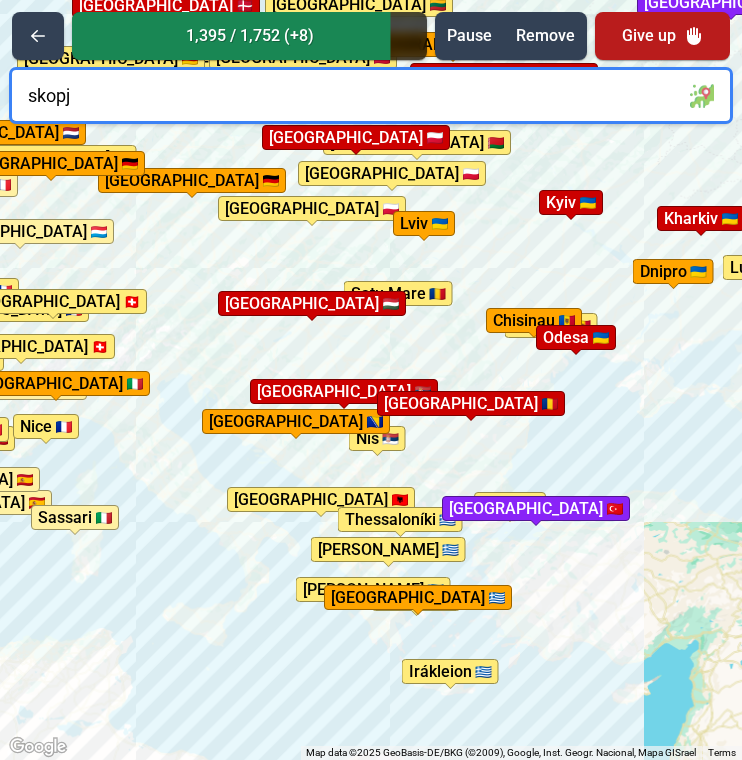 type on "[GEOGRAPHIC_DATA]" 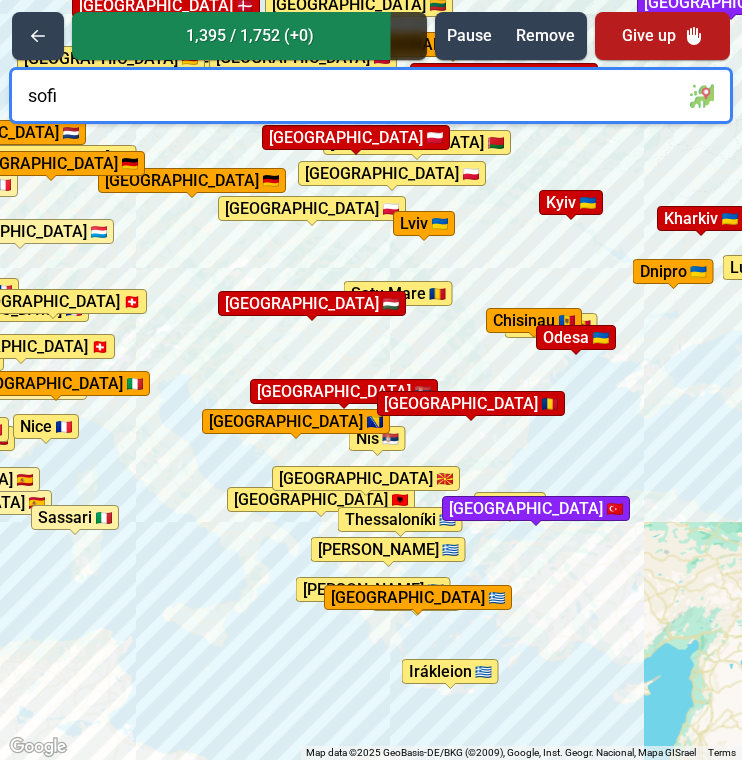 type on "sofia" 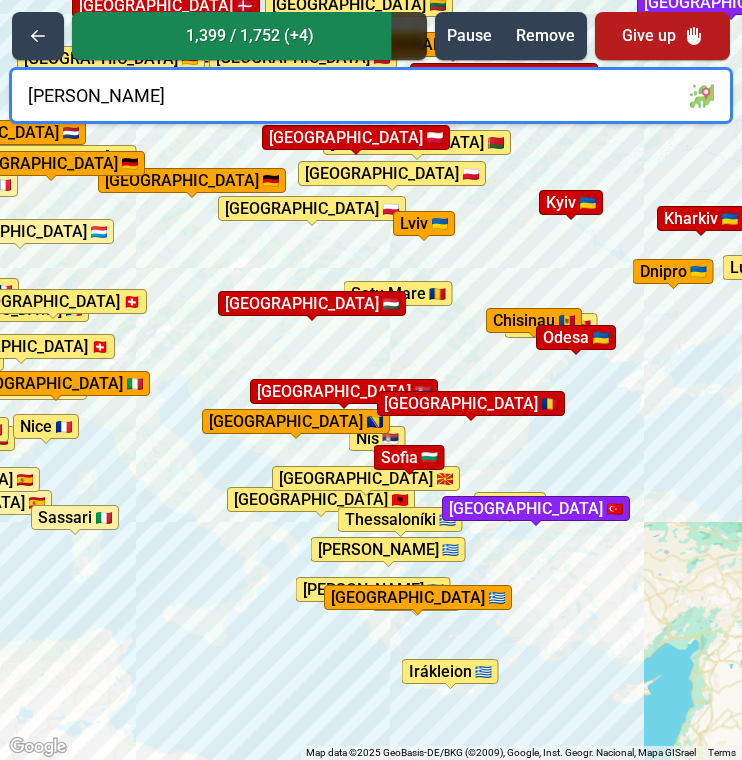 type on "varna" 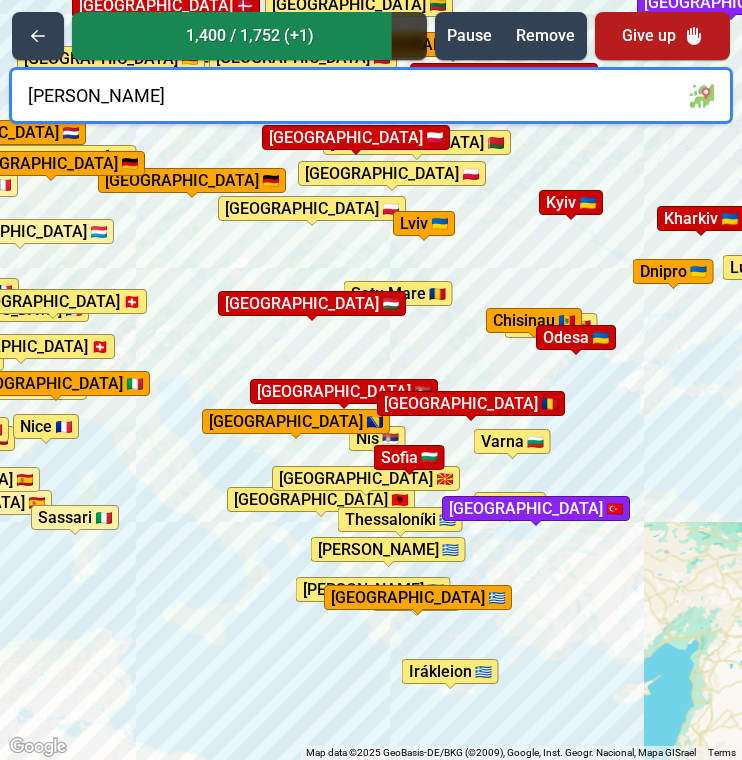 type on "burgas" 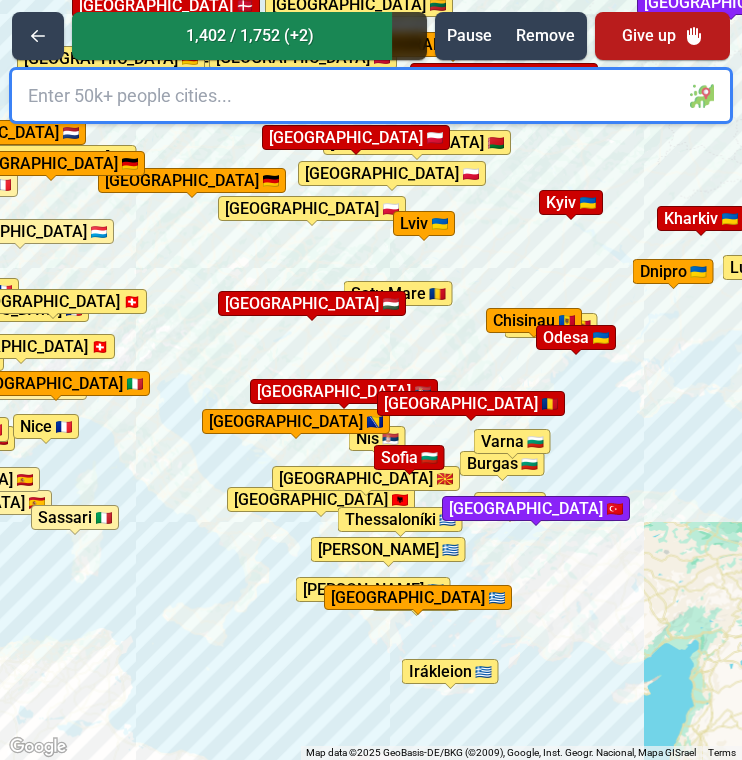 click at bounding box center (371, 95) 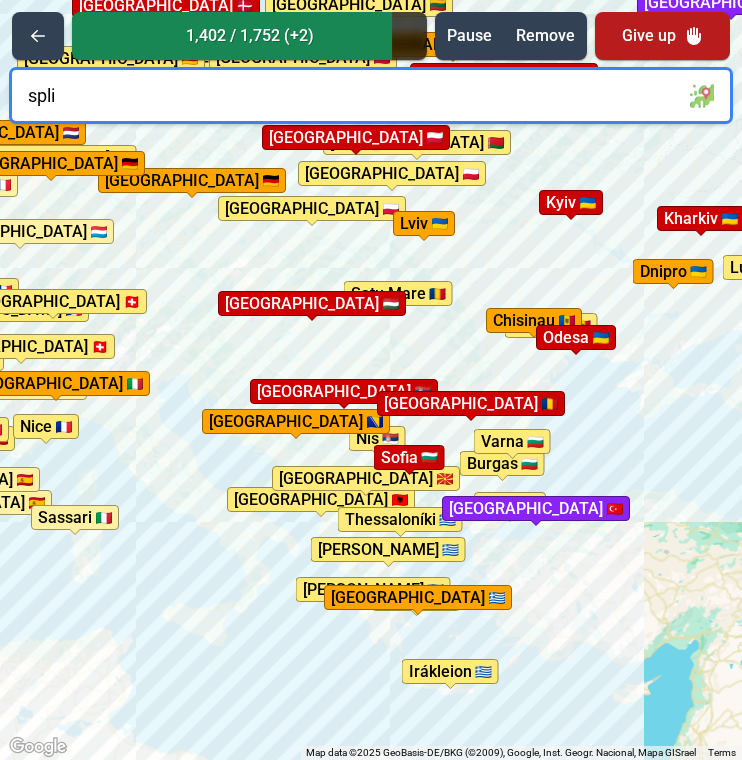 type on "split" 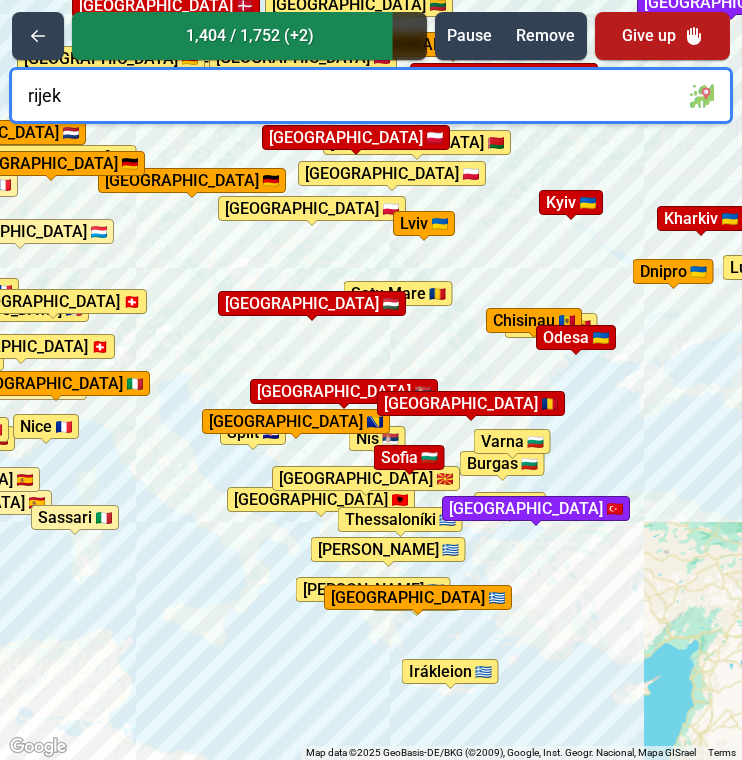 type on "rijeka" 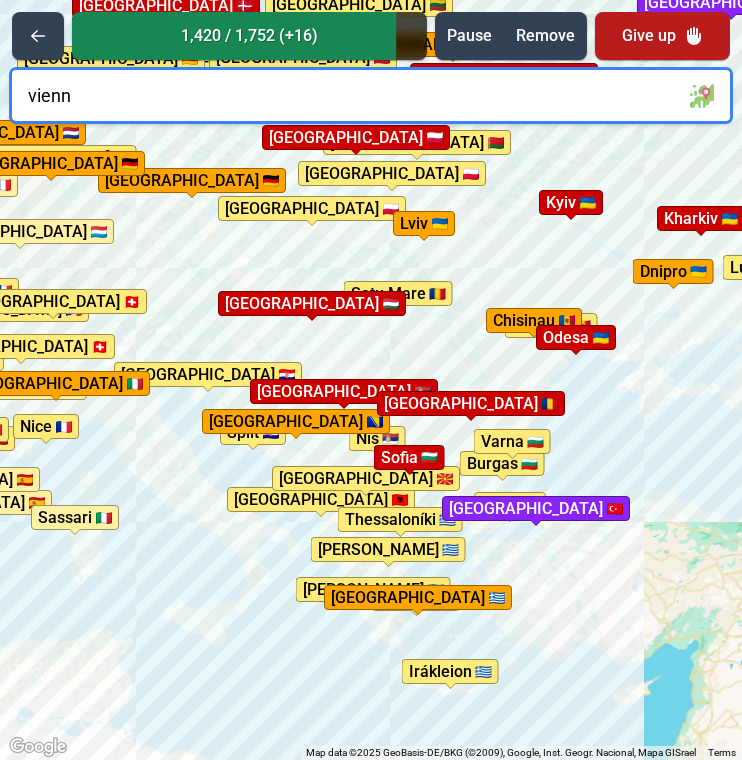 type on "[GEOGRAPHIC_DATA]" 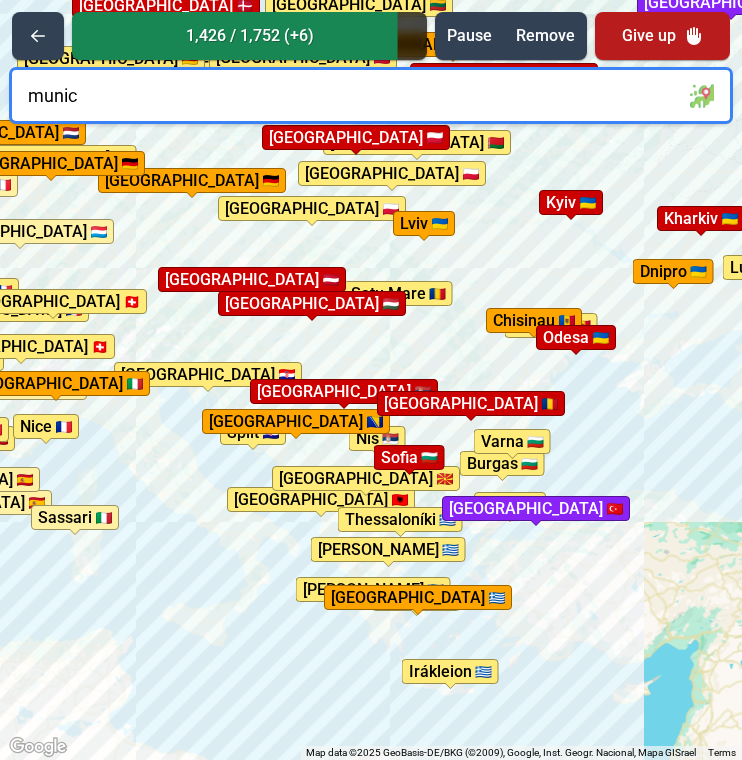 type on "[GEOGRAPHIC_DATA]" 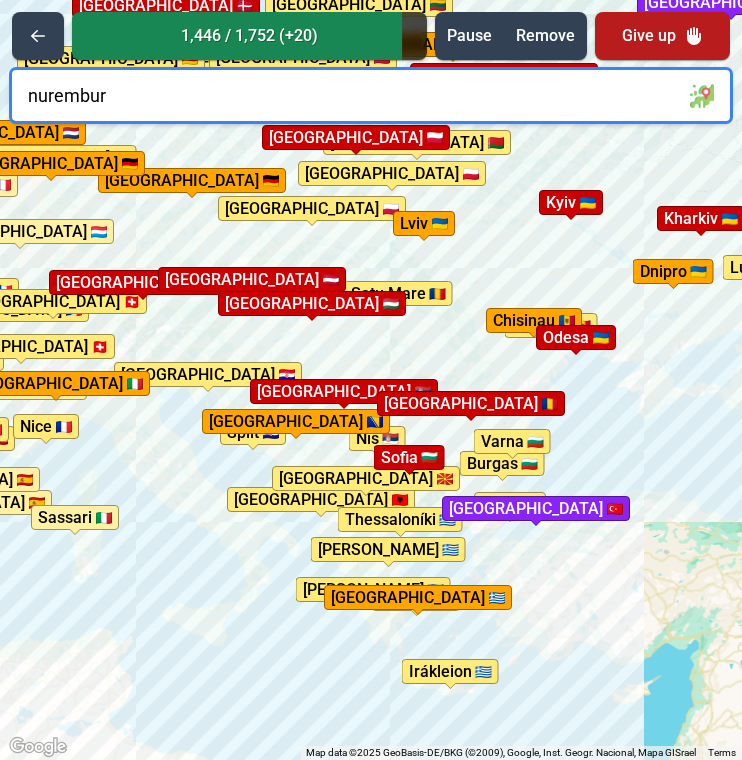 type on "nuremburg" 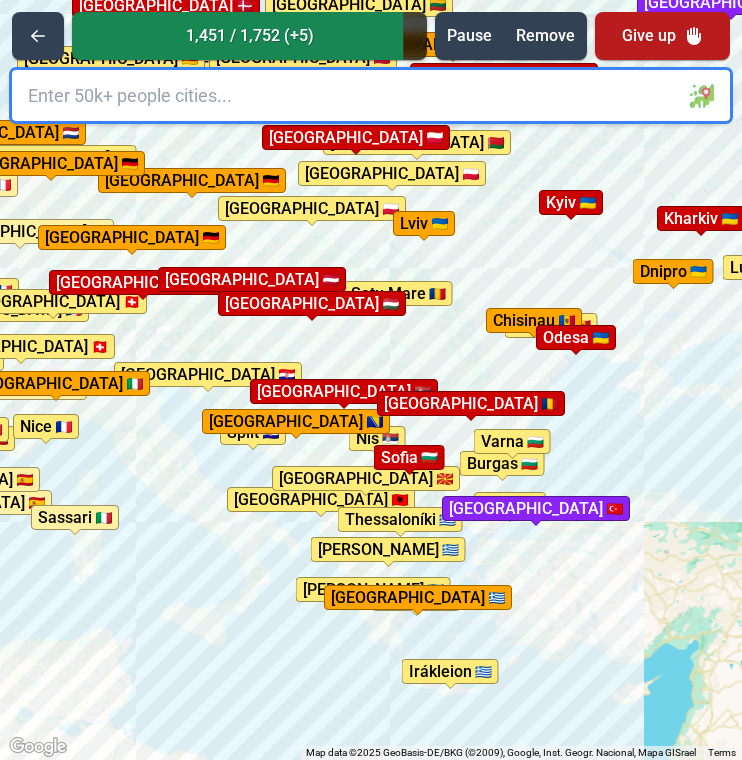 click at bounding box center (371, 95) 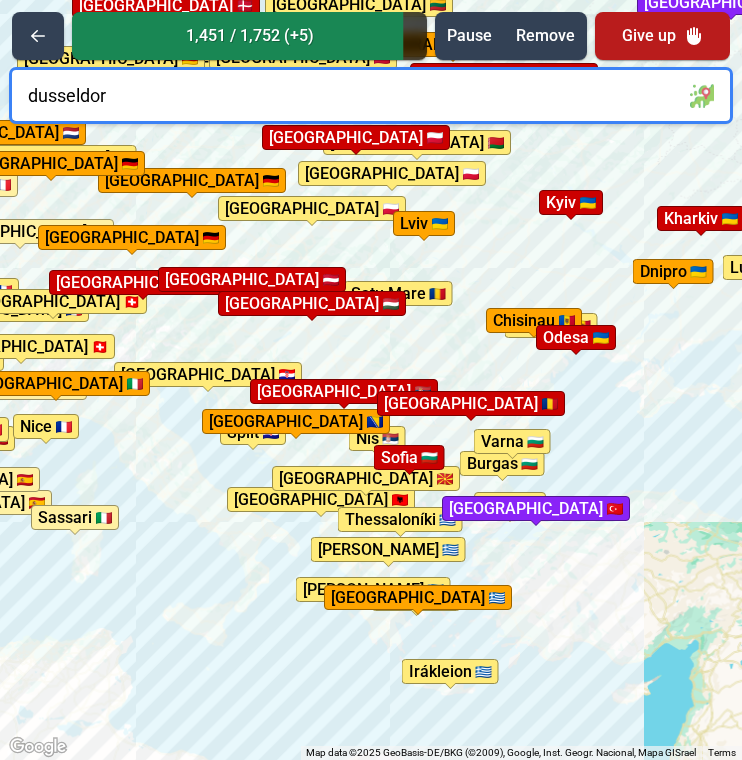 type on "[GEOGRAPHIC_DATA]" 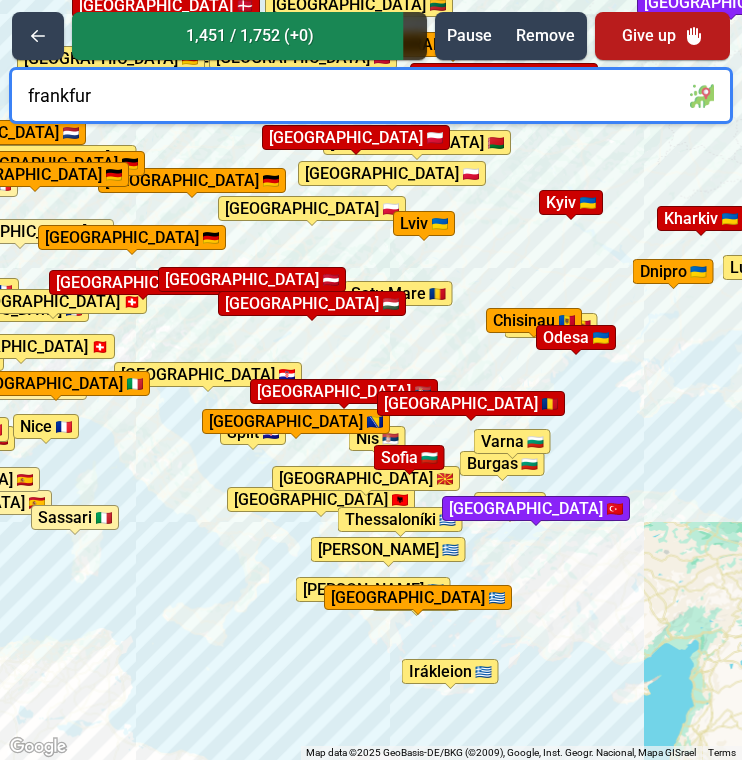 type on "[GEOGRAPHIC_DATA]" 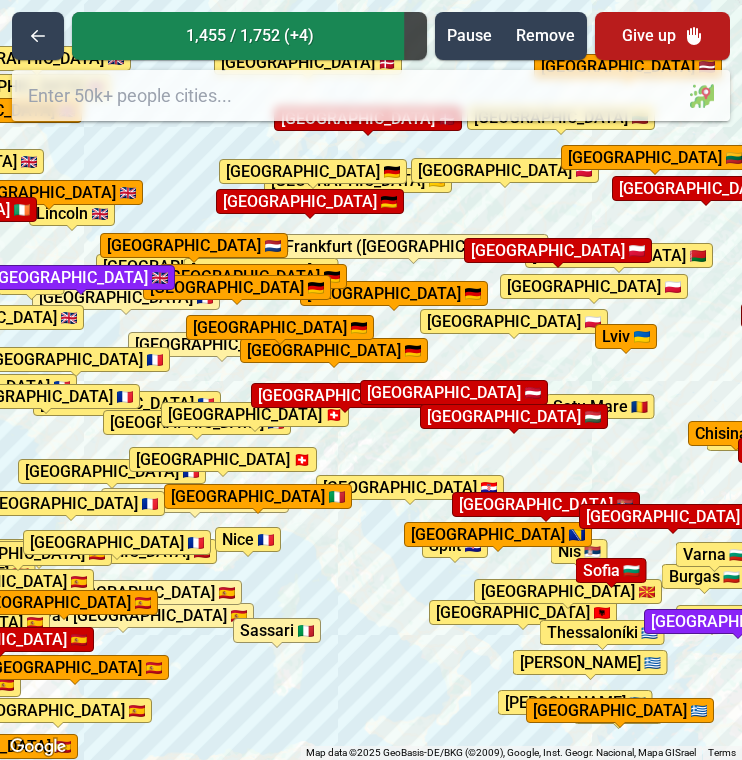 drag, startPoint x: 243, startPoint y: 203, endPoint x: 447, endPoint y: 317, distance: 233.69211 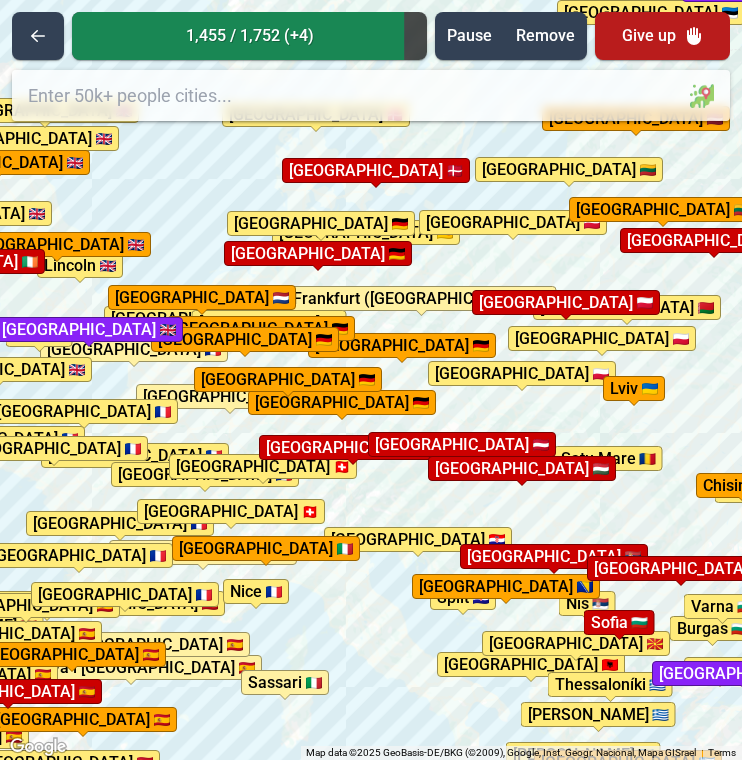drag, startPoint x: 494, startPoint y: 308, endPoint x: 493, endPoint y: 354, distance: 46.010868 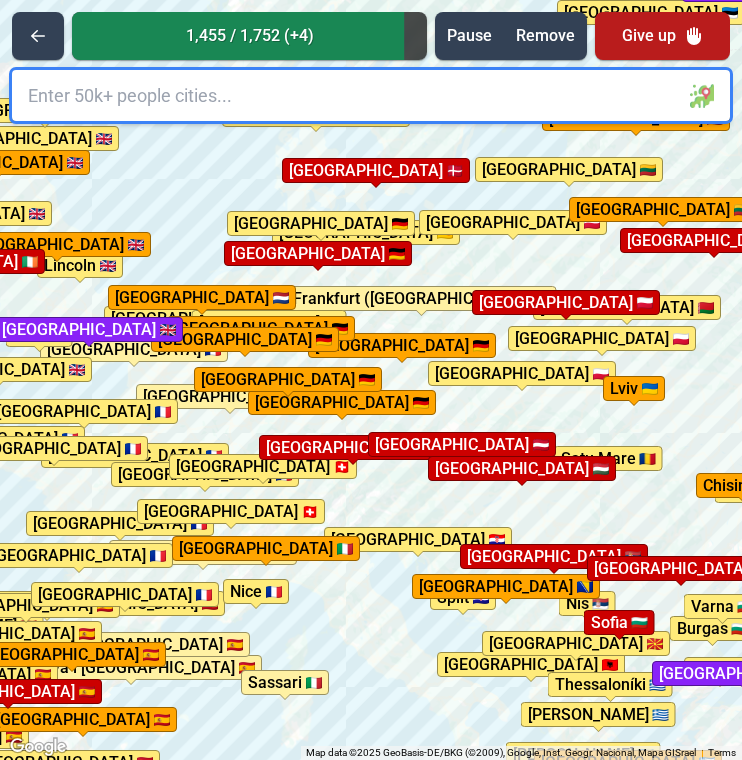 click on "To activate drag with keyboard, press Alt + Enter. Once in keyboard drag state, use the arrow keys to move the marker. To complete the drag, press the Enter key. To cancel, press Escape. [GEOGRAPHIC_DATA] [GEOGRAPHIC_DATA] [GEOGRAPHIC_DATA] [GEOGRAPHIC_DATA] [GEOGRAPHIC_DATA] [GEOGRAPHIC_DATA] [GEOGRAPHIC_DATA] [GEOGRAPHIC_DATA] [GEOGRAPHIC_DATA] [GEOGRAPHIC_DATA] [GEOGRAPHIC_DATA] [GEOGRAPHIC_DATA] [GEOGRAPHIC_DATA] [GEOGRAPHIC_DATA] [GEOGRAPHIC_DATA] [GEOGRAPHIC_DATA] [GEOGRAPHIC_DATA] [GEOGRAPHIC_DATA] [GEOGRAPHIC_DATA] [GEOGRAPHIC_DATA] [GEOGRAPHIC_DATA][PERSON_NAME][GEOGRAPHIC_DATA] [GEOGRAPHIC_DATA] [GEOGRAPHIC_DATA] [GEOGRAPHIC_DATA] [GEOGRAPHIC_DATA] [GEOGRAPHIC_DATA] [GEOGRAPHIC_DATA] [GEOGRAPHIC_DATA] [GEOGRAPHIC_DATA] [GEOGRAPHIC_DATA] [GEOGRAPHIC_DATA] [GEOGRAPHIC_DATA] [GEOGRAPHIC_DATA] [GEOGRAPHIC_DATA] [GEOGRAPHIC_DATA] [GEOGRAPHIC_DATA] [GEOGRAPHIC_DATA] [GEOGRAPHIC_DATA] [GEOGRAPHIC_DATA] [GEOGRAPHIC_DATA] [GEOGRAPHIC_DATA] [GEOGRAPHIC_DATA] [GEOGRAPHIC_DATA] [GEOGRAPHIC_DATA] [GEOGRAPHIC_DATA] i [GEOGRAPHIC_DATA] [GEOGRAPHIC_DATA] [GEOGRAPHIC_DATA] [GEOGRAPHIC_DATA] [GEOGRAPHIC_DATA] [GEOGRAPHIC_DATA] [GEOGRAPHIC_DATA] [GEOGRAPHIC_DATA][PERSON_NAME][GEOGRAPHIC_DATA] [GEOGRAPHIC_DATA] [GEOGRAPHIC_DATA] [GEOGRAPHIC_DATA] [GEOGRAPHIC_DATA] / [GEOGRAPHIC_DATA] [GEOGRAPHIC_DATA] [GEOGRAPHIC_DATA] [GEOGRAPHIC_DATA] [GEOGRAPHIC_DATA] [GEOGRAPHIC_DATA] [GEOGRAPHIC_DATA] [GEOGRAPHIC_DATA] [GEOGRAPHIC_DATA] [GEOGRAPHIC_DATA] [GEOGRAPHIC_DATA] [GEOGRAPHIC_DATA] [GEOGRAPHIC_DATA][PERSON_NAME][GEOGRAPHIC_DATA] [GEOGRAPHIC_DATA] [GEOGRAPHIC_DATA] [GEOGRAPHIC_DATA] [GEOGRAPHIC_DATA] [GEOGRAPHIC_DATA] [GEOGRAPHIC_DATA] [GEOGRAPHIC_DATA] [GEOGRAPHIC_DATA] [GEOGRAPHIC_DATA] [GEOGRAPHIC_DATA] [GEOGRAPHIC_DATA] [PERSON_NAME][GEOGRAPHIC_DATA] [PERSON_NAME] [GEOGRAPHIC_DATA] [GEOGRAPHIC_DATA] [GEOGRAPHIC_DATA] [GEOGRAPHIC_DATA] [GEOGRAPHIC_DATA] [GEOGRAPHIC_DATA] [GEOGRAPHIC_DATA] [GEOGRAPHIC_DATA] [GEOGRAPHIC_DATA] [GEOGRAPHIC_DATA] [GEOGRAPHIC_DATA] [GEOGRAPHIC_DATA] [GEOGRAPHIC_DATA] [GEOGRAPHIC_DATA] [GEOGRAPHIC_DATA] [GEOGRAPHIC_DATA] [GEOGRAPHIC_DATA]" at bounding box center [371, 380] 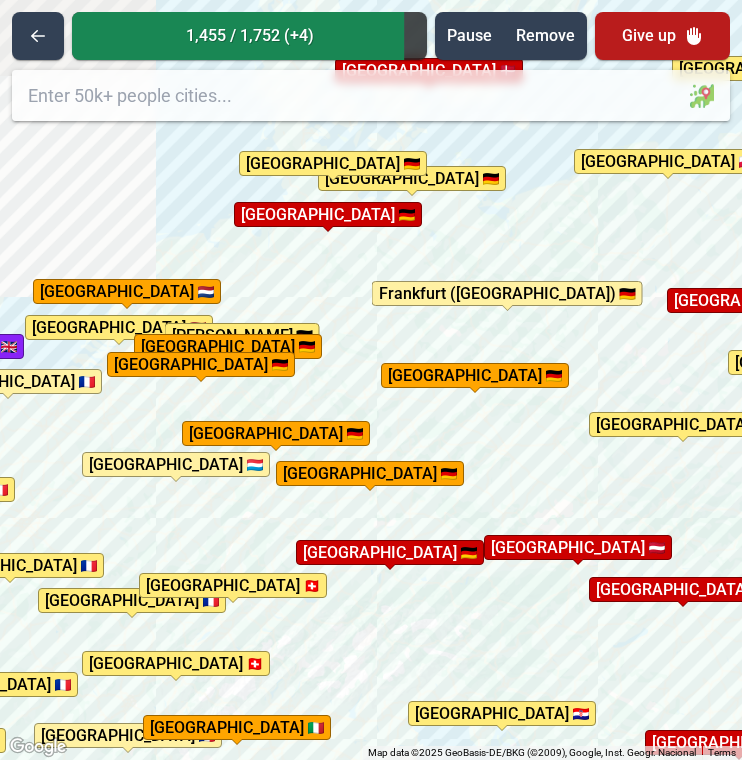 drag, startPoint x: 329, startPoint y: 373, endPoint x: 479, endPoint y: 320, distance: 159.08803 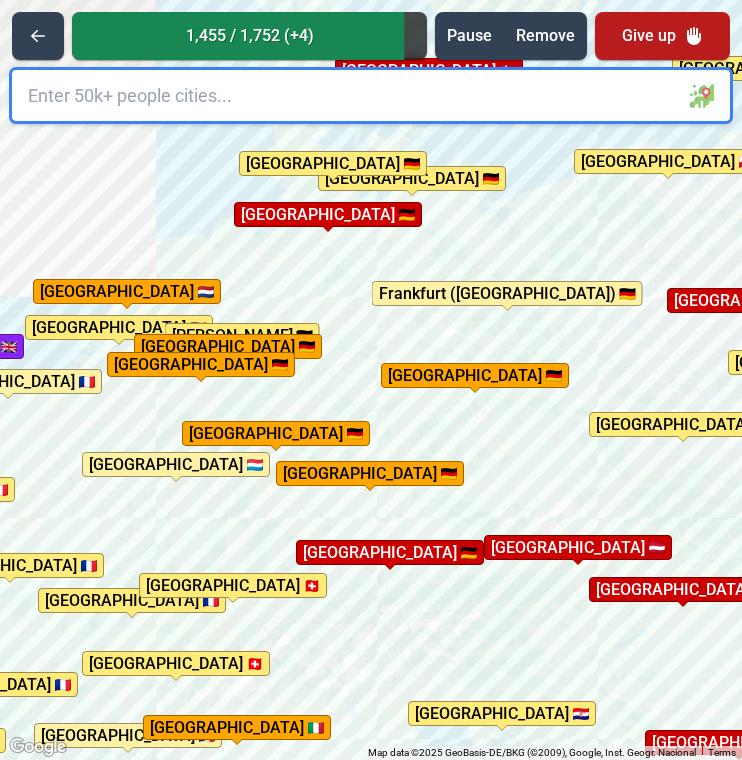click on "To activate drag with keyboard, press Alt + Enter. Once in keyboard drag state, use the arrow keys to move the marker. To complete the drag, press the Enter key. To cancel, press Escape. [GEOGRAPHIC_DATA] [GEOGRAPHIC_DATA] [GEOGRAPHIC_DATA] [GEOGRAPHIC_DATA] [GEOGRAPHIC_DATA] [GEOGRAPHIC_DATA] [GEOGRAPHIC_DATA] [GEOGRAPHIC_DATA] [GEOGRAPHIC_DATA] [GEOGRAPHIC_DATA] [GEOGRAPHIC_DATA] [GEOGRAPHIC_DATA] [GEOGRAPHIC_DATA] [GEOGRAPHIC_DATA] [GEOGRAPHIC_DATA] [GEOGRAPHIC_DATA] [GEOGRAPHIC_DATA] [GEOGRAPHIC_DATA] [GEOGRAPHIC_DATA] [GEOGRAPHIC_DATA] [GEOGRAPHIC_DATA] [GEOGRAPHIC_DATA] [GEOGRAPHIC_DATA] [GEOGRAPHIC_DATA] [GEOGRAPHIC_DATA] [GEOGRAPHIC_DATA] [GEOGRAPHIC_DATA] [GEOGRAPHIC_DATA] [GEOGRAPHIC_DATA] [GEOGRAPHIC_DATA] [GEOGRAPHIC_DATA] [GEOGRAPHIC_DATA] [GEOGRAPHIC_DATA] [GEOGRAPHIC_DATA] [GEOGRAPHIC_DATA] [GEOGRAPHIC_DATA] [GEOGRAPHIC_DATA] [GEOGRAPHIC_DATA] [GEOGRAPHIC_DATA] [GEOGRAPHIC_DATA] [GEOGRAPHIC_DATA] [GEOGRAPHIC_DATA] [GEOGRAPHIC_DATA] [GEOGRAPHIC_DATA] [GEOGRAPHIC_DATA] [GEOGRAPHIC_DATA] [GEOGRAPHIC_DATA]) [GEOGRAPHIC_DATA] [GEOGRAPHIC_DATA][PERSON_NAME][GEOGRAPHIC_DATA] [GEOGRAPHIC_DATA] [GEOGRAPHIC_DATA] [GEOGRAPHIC_DATA] [GEOGRAPHIC_DATA] [GEOGRAPHIC_DATA] [GEOGRAPHIC_DATA] [GEOGRAPHIC_DATA] [GEOGRAPHIC_DATA] [GEOGRAPHIC_DATA] [GEOGRAPHIC_DATA] [GEOGRAPHIC_DATA][PERSON_NAME][GEOGRAPHIC_DATA] i [GEOGRAPHIC_DATA] [GEOGRAPHIC_DATA] [GEOGRAPHIC_DATA] [GEOGRAPHIC_DATA] [GEOGRAPHIC_DATA] [GEOGRAPHIC_DATA] [GEOGRAPHIC_DATA] [GEOGRAPHIC_DATA] [GEOGRAPHIC_DATA] [GEOGRAPHIC_DATA] [GEOGRAPHIC_DATA] [GEOGRAPHIC_DATA] [GEOGRAPHIC_DATA] [GEOGRAPHIC_DATA] [GEOGRAPHIC_DATA] / [GEOGRAPHIC_DATA][PERSON_NAME][GEOGRAPHIC_DATA] [GEOGRAPHIC_DATA] [GEOGRAPHIC_DATA] [GEOGRAPHIC_DATA] [GEOGRAPHIC_DATA] [GEOGRAPHIC_DATA] [GEOGRAPHIC_DATA][PERSON_NAME][GEOGRAPHIC_DATA] [GEOGRAPHIC_DATA] [GEOGRAPHIC_DATA] [GEOGRAPHIC_DATA] [GEOGRAPHIC_DATA] [GEOGRAPHIC_DATA] [GEOGRAPHIC_DATA] [GEOGRAPHIC_DATA] [GEOGRAPHIC_DATA][PERSON_NAME][GEOGRAPHIC_DATA] [GEOGRAPHIC_DATA] [GEOGRAPHIC_DATA] [GEOGRAPHIC_DATA] [GEOGRAPHIC_DATA] [GEOGRAPHIC_DATA] [GEOGRAPHIC_DATA] [GEOGRAPHIC_DATA]" at bounding box center [371, 380] 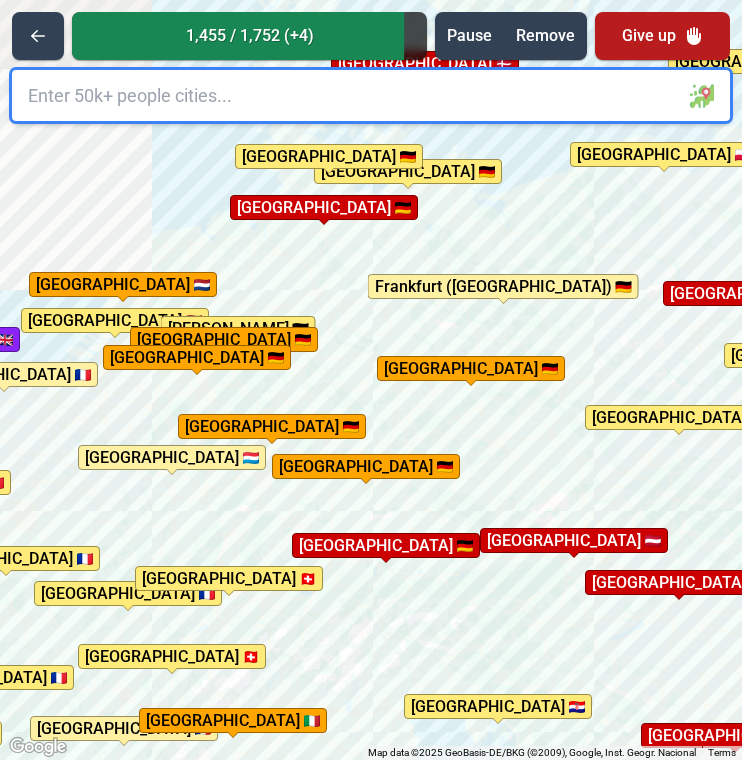 click at bounding box center (371, 95) 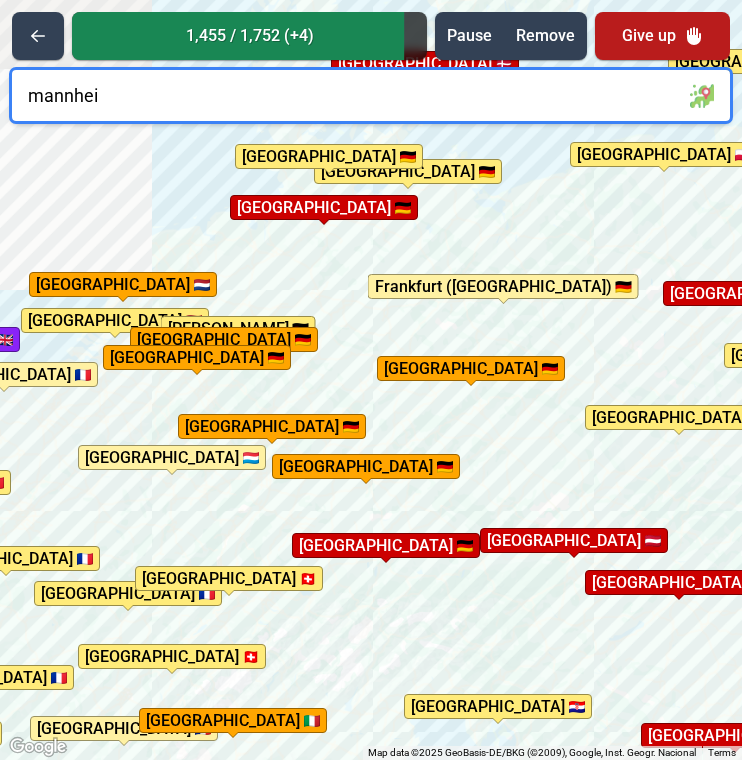 type on "[GEOGRAPHIC_DATA]" 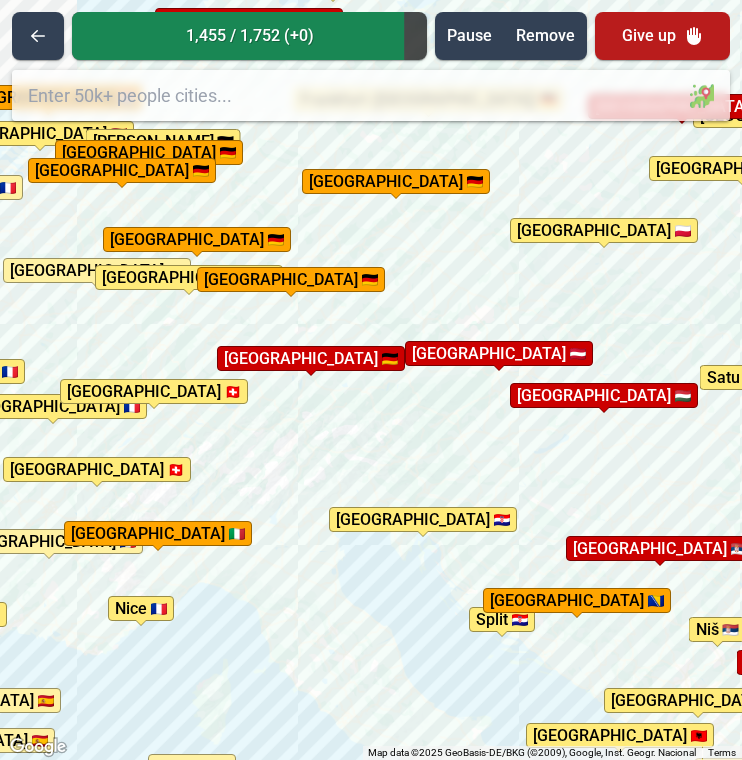 drag, startPoint x: 443, startPoint y: 330, endPoint x: 365, endPoint y: 119, distance: 224.95555 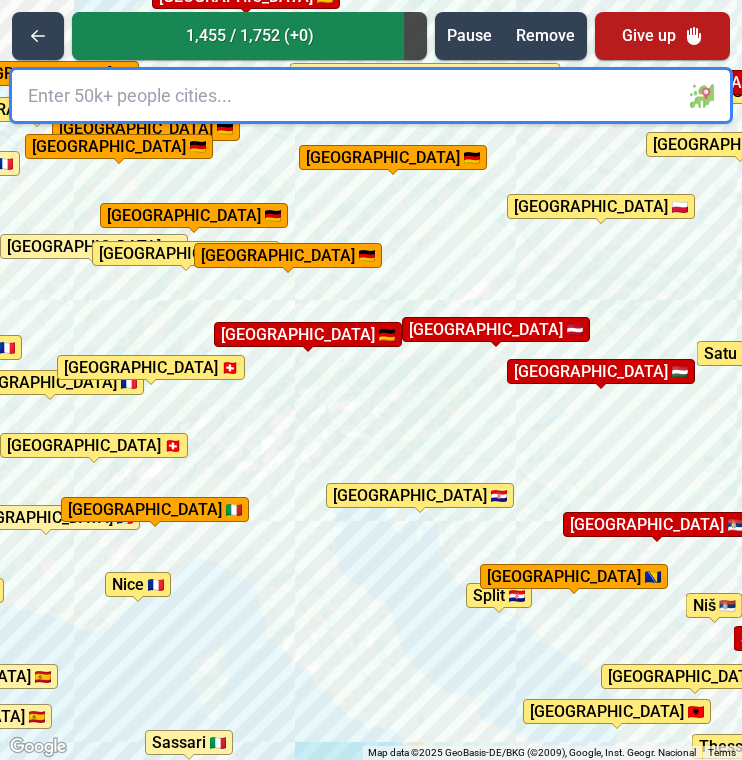 click at bounding box center (371, 95) 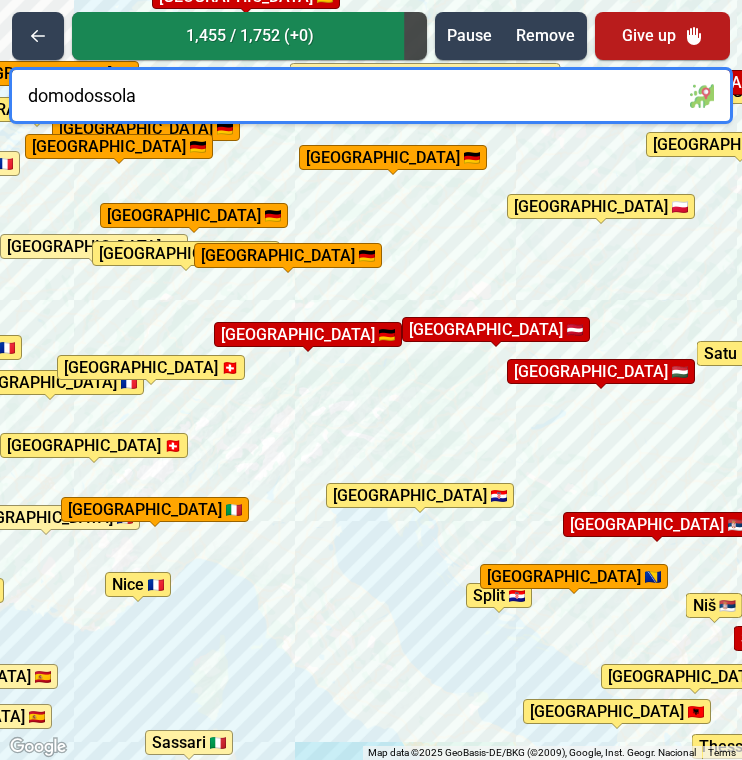 click on "domodossola" at bounding box center [371, 95] 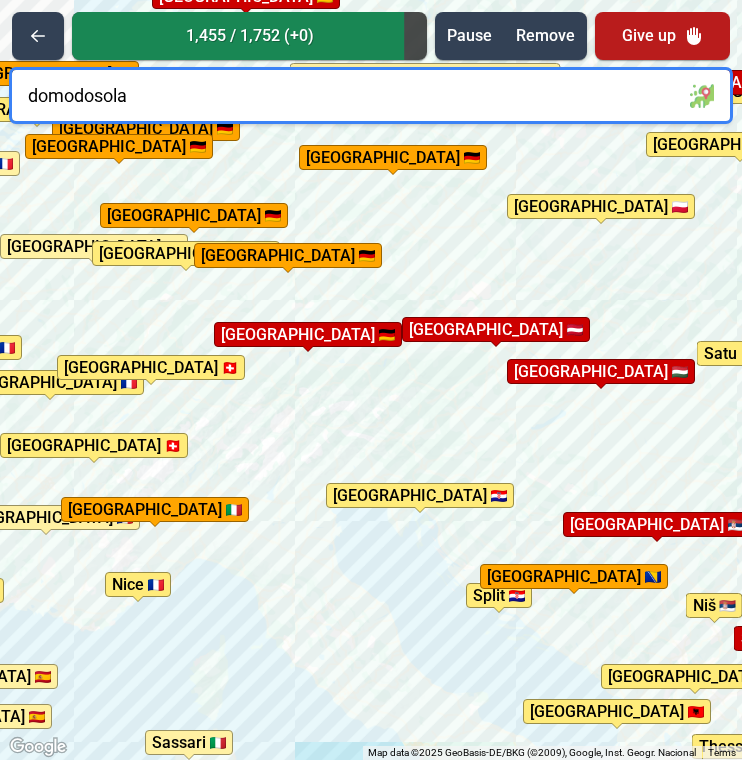 click on "domodosola" at bounding box center [371, 95] 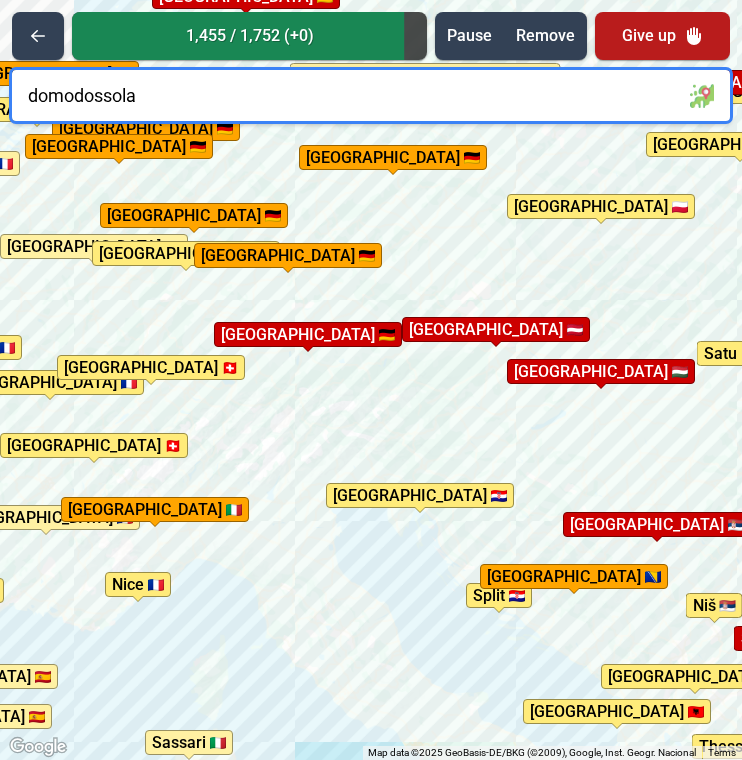 click on "domodossola" at bounding box center [371, 95] 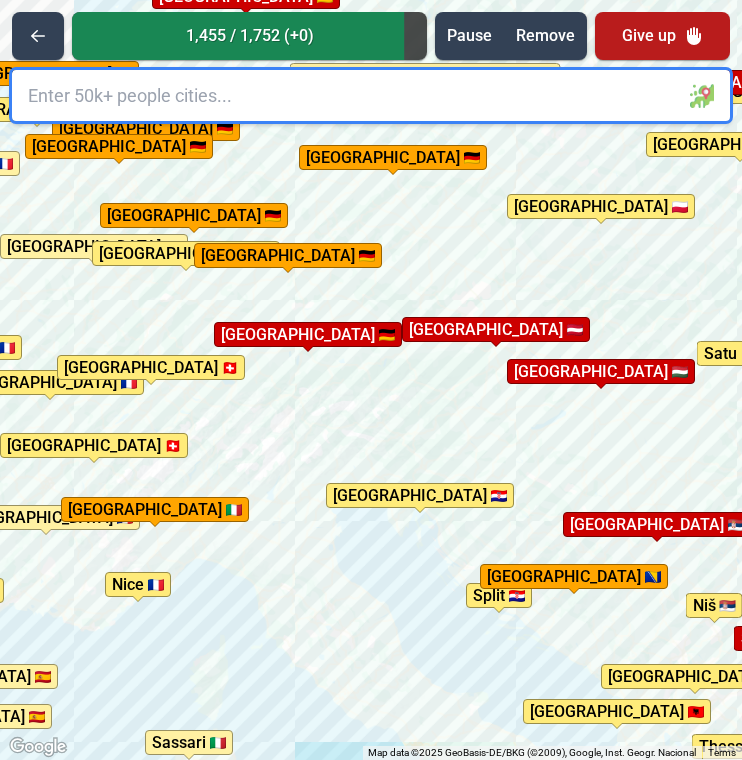 type on "m" 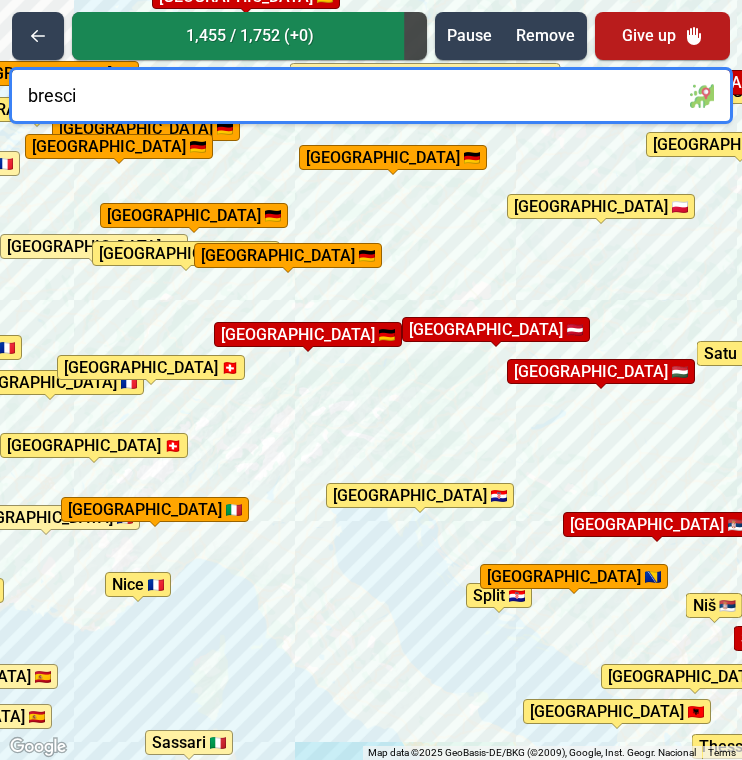 type on "[GEOGRAPHIC_DATA]" 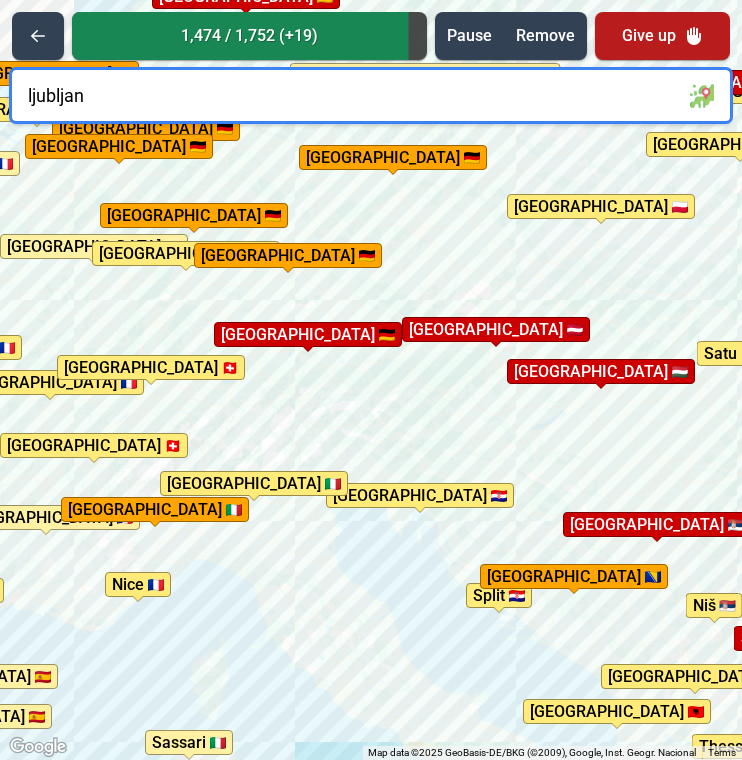 type on "[GEOGRAPHIC_DATA]" 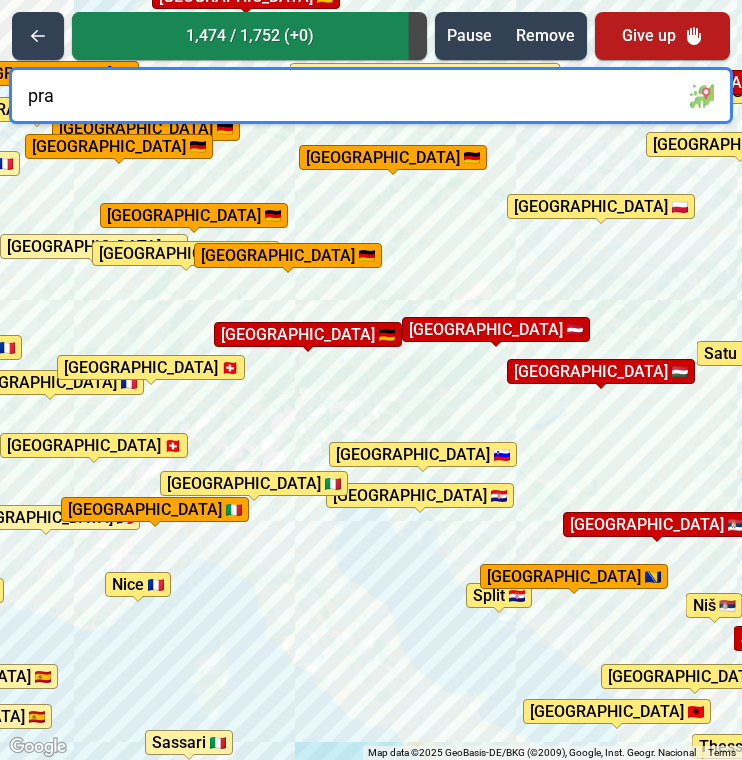 type on "[GEOGRAPHIC_DATA]" 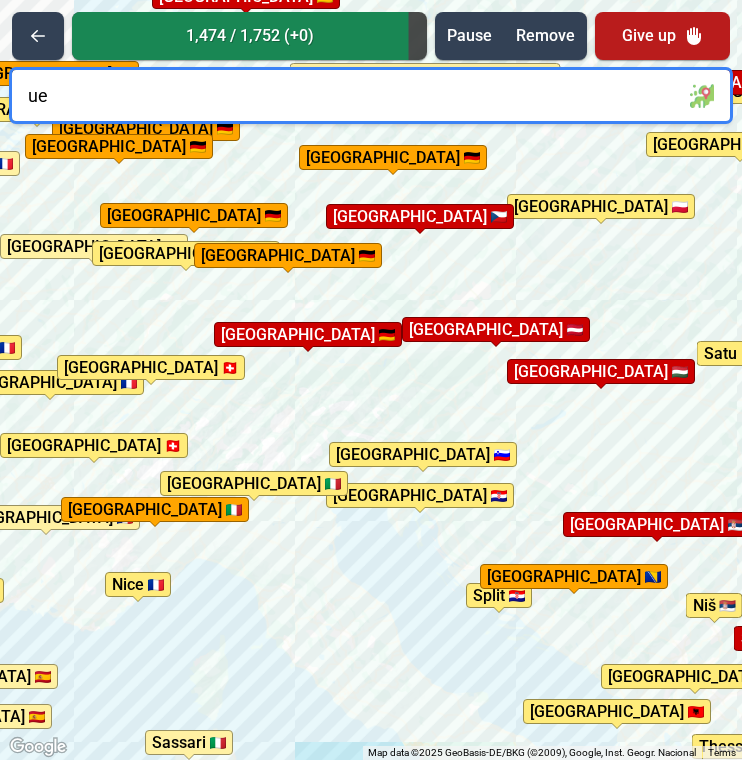 type on "ue" 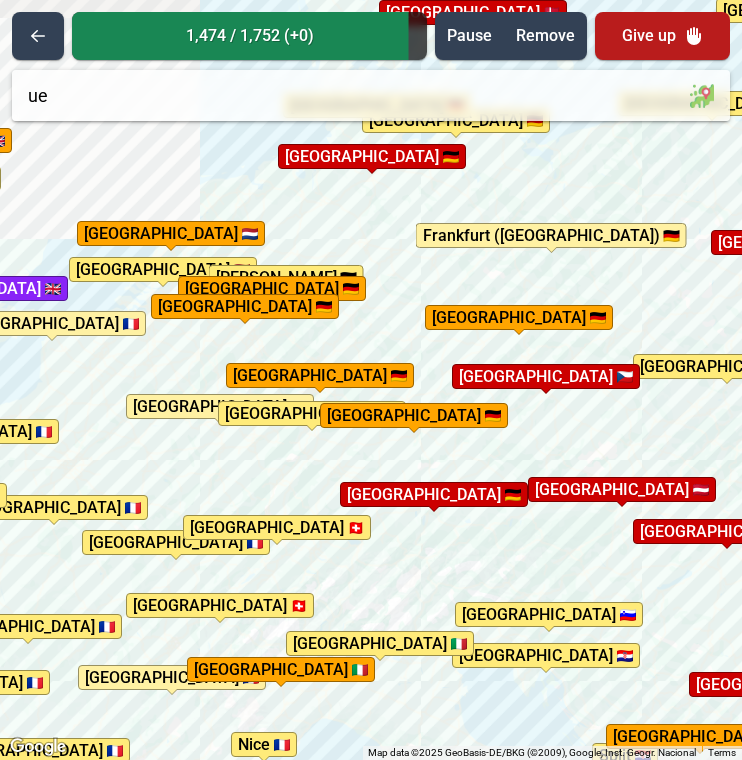 drag, startPoint x: 447, startPoint y: 260, endPoint x: 573, endPoint y: 424, distance: 206.81392 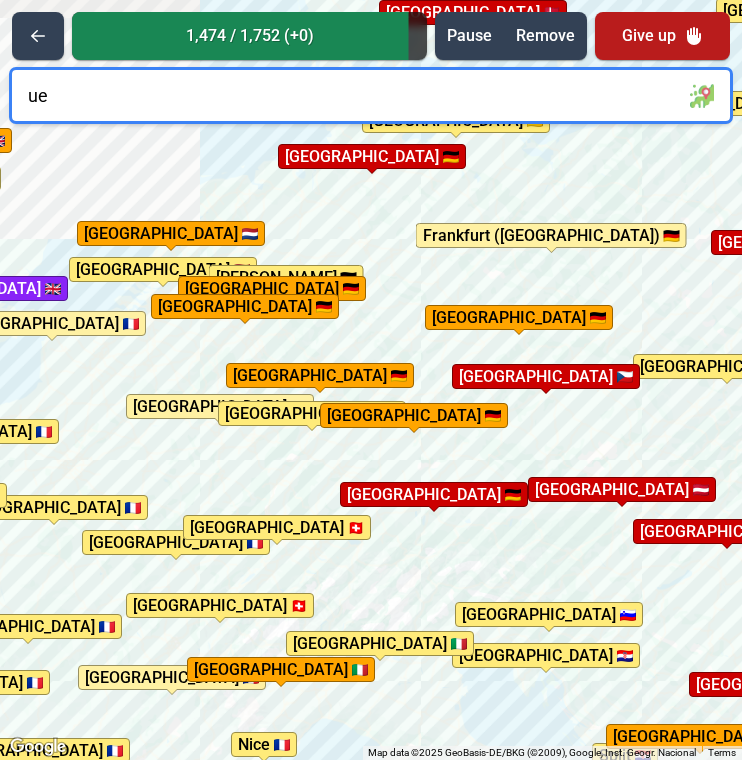 click on "To activate drag with keyboard, press Alt + Enter. Once in keyboard drag state, use the arrow keys to move the marker. To complete the drag, press the Enter key. To cancel, press Escape. [GEOGRAPHIC_DATA] [GEOGRAPHIC_DATA] [GEOGRAPHIC_DATA] [GEOGRAPHIC_DATA] [GEOGRAPHIC_DATA] [GEOGRAPHIC_DATA] [GEOGRAPHIC_DATA] [GEOGRAPHIC_DATA] [GEOGRAPHIC_DATA] [GEOGRAPHIC_DATA] [GEOGRAPHIC_DATA] [GEOGRAPHIC_DATA] [GEOGRAPHIC_DATA] [GEOGRAPHIC_DATA] [GEOGRAPHIC_DATA] [GEOGRAPHIC_DATA] [GEOGRAPHIC_DATA] [GEOGRAPHIC_DATA] [GEOGRAPHIC_DATA] [GEOGRAPHIC_DATA] [GEOGRAPHIC_DATA] [GEOGRAPHIC_DATA] [GEOGRAPHIC_DATA] [GEOGRAPHIC_DATA] [GEOGRAPHIC_DATA] [GEOGRAPHIC_DATA] [GEOGRAPHIC_DATA] [GEOGRAPHIC_DATA] [GEOGRAPHIC_DATA] [GEOGRAPHIC_DATA] [GEOGRAPHIC_DATA] [GEOGRAPHIC_DATA] [GEOGRAPHIC_DATA] [GEOGRAPHIC_DATA] [GEOGRAPHIC_DATA] [GEOGRAPHIC_DATA] [GEOGRAPHIC_DATA] [GEOGRAPHIC_DATA] [GEOGRAPHIC_DATA] [GEOGRAPHIC_DATA] [GEOGRAPHIC_DATA] [GEOGRAPHIC_DATA] [GEOGRAPHIC_DATA] [GEOGRAPHIC_DATA] [GEOGRAPHIC_DATA] [GEOGRAPHIC_DATA] [GEOGRAPHIC_DATA]) [GEOGRAPHIC_DATA] [GEOGRAPHIC_DATA][PERSON_NAME][GEOGRAPHIC_DATA] [GEOGRAPHIC_DATA] [GEOGRAPHIC_DATA] [GEOGRAPHIC_DATA] [GEOGRAPHIC_DATA] [GEOGRAPHIC_DATA] [GEOGRAPHIC_DATA] [GEOGRAPHIC_DATA] [GEOGRAPHIC_DATA] [GEOGRAPHIC_DATA] [GEOGRAPHIC_DATA][PERSON_NAME][GEOGRAPHIC_DATA] [GEOGRAPHIC_DATA] [GEOGRAPHIC_DATA] [GEOGRAPHIC_DATA] [GEOGRAPHIC_DATA] [GEOGRAPHIC_DATA] [GEOGRAPHIC_DATA] [GEOGRAPHIC_DATA] [GEOGRAPHIC_DATA] [GEOGRAPHIC_DATA] [GEOGRAPHIC_DATA] [GEOGRAPHIC_DATA] [GEOGRAPHIC_DATA] [GEOGRAPHIC_DATA] [GEOGRAPHIC_DATA] [GEOGRAPHIC_DATA] [GEOGRAPHIC_DATA] / [GEOGRAPHIC_DATA][PERSON_NAME][GEOGRAPHIC_DATA] [GEOGRAPHIC_DATA] [GEOGRAPHIC_DATA] [GEOGRAPHIC_DATA] [GEOGRAPHIC_DATA] [GEOGRAPHIC_DATA] [GEOGRAPHIC_DATA][PERSON_NAME][GEOGRAPHIC_DATA] [GEOGRAPHIC_DATA] [GEOGRAPHIC_DATA] [GEOGRAPHIC_DATA] [GEOGRAPHIC_DATA] [GEOGRAPHIC_DATA] [GEOGRAPHIC_DATA] [GEOGRAPHIC_DATA][PERSON_NAME][GEOGRAPHIC_DATA] [GEOGRAPHIC_DATA] [GEOGRAPHIC_DATA] [GEOGRAPHIC_DATA] [GEOGRAPHIC_DATA] [GEOGRAPHIC_DATA] [GEOGRAPHIC_DATA] [GEOGRAPHIC_DATA] [GEOGRAPHIC_DATA] [GEOGRAPHIC_DATA] Dnipro" at bounding box center (371, 380) 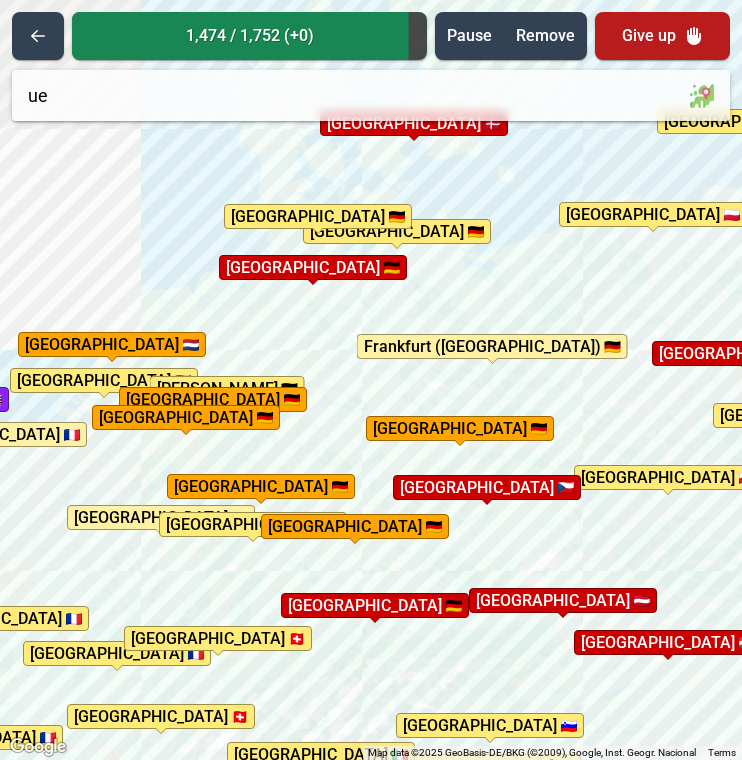 drag, startPoint x: 544, startPoint y: 315, endPoint x: 513, endPoint y: 411, distance: 100.88112 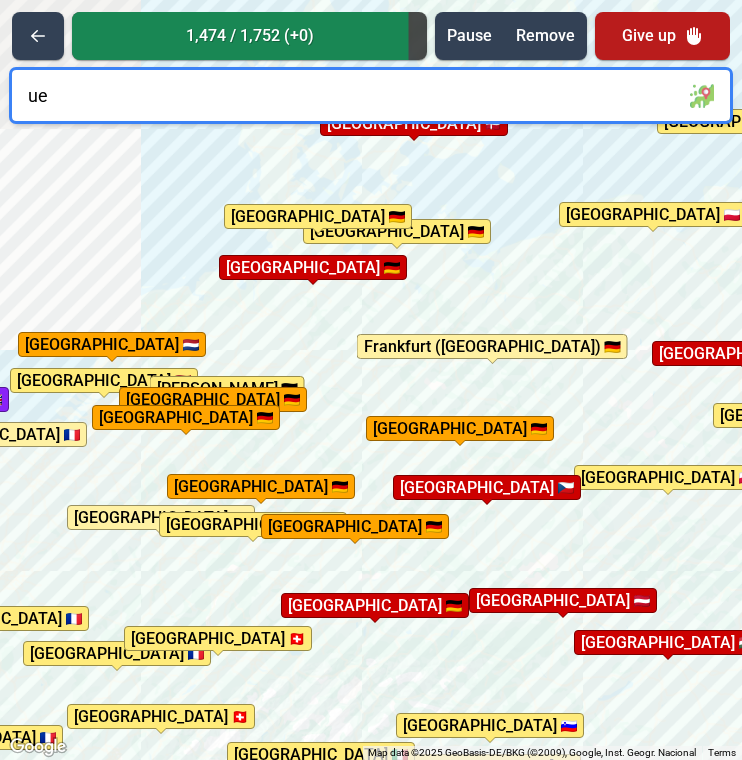 click on "[GEOGRAPHIC_DATA]" at bounding box center [460, 428] 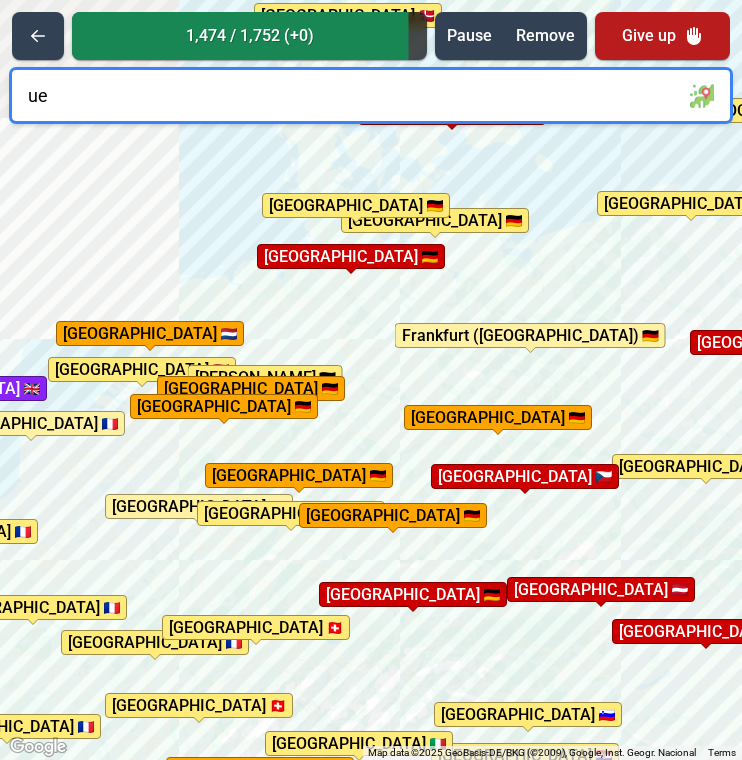 click on "ue" at bounding box center [371, 95] 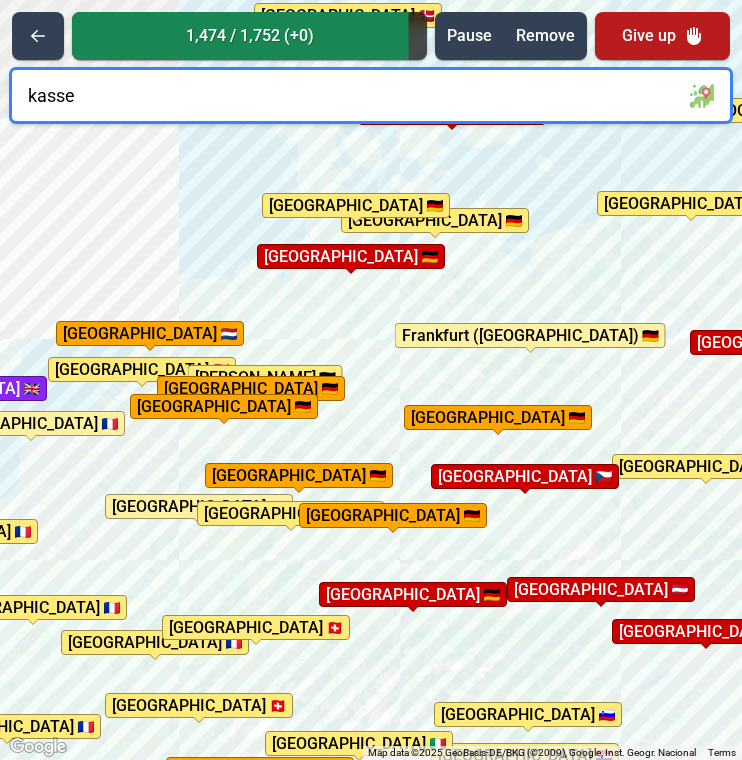 type on "[GEOGRAPHIC_DATA]" 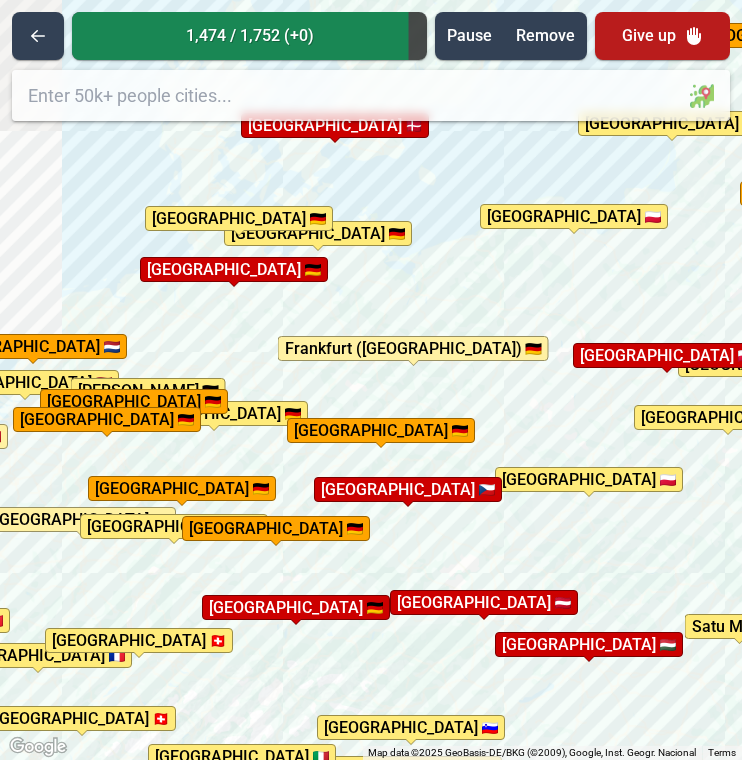 drag, startPoint x: 605, startPoint y: 322, endPoint x: 456, endPoint y: 341, distance: 150.20653 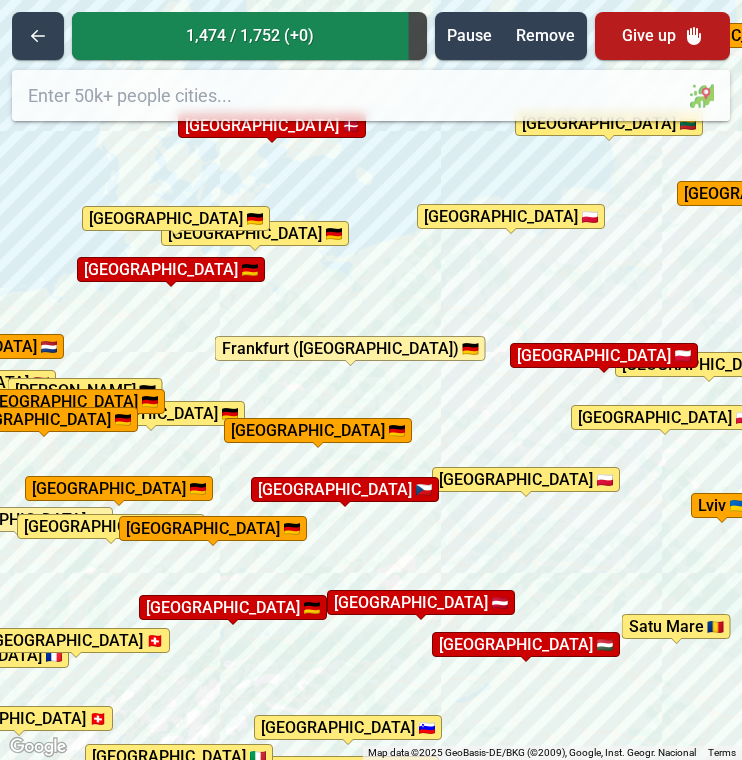 drag, startPoint x: 542, startPoint y: 384, endPoint x: 490, endPoint y: 375, distance: 52.773098 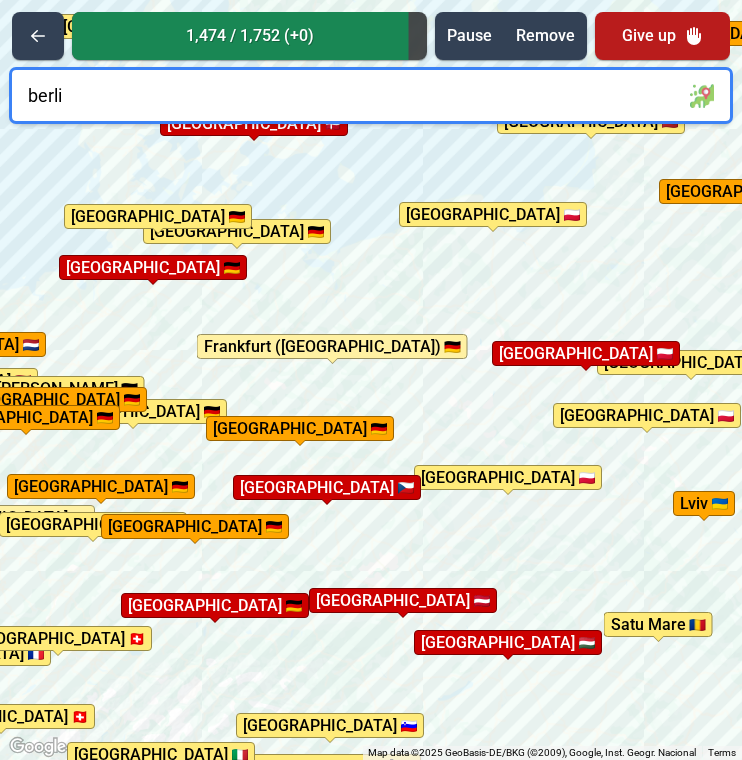 type on "[GEOGRAPHIC_DATA]" 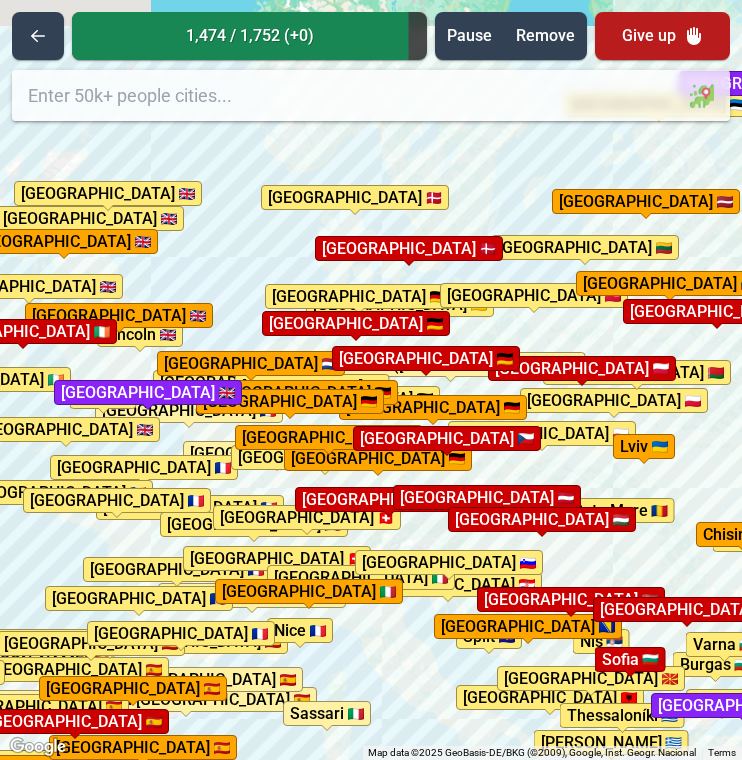 drag, startPoint x: 447, startPoint y: 508, endPoint x: 443, endPoint y: 726, distance: 218.0367 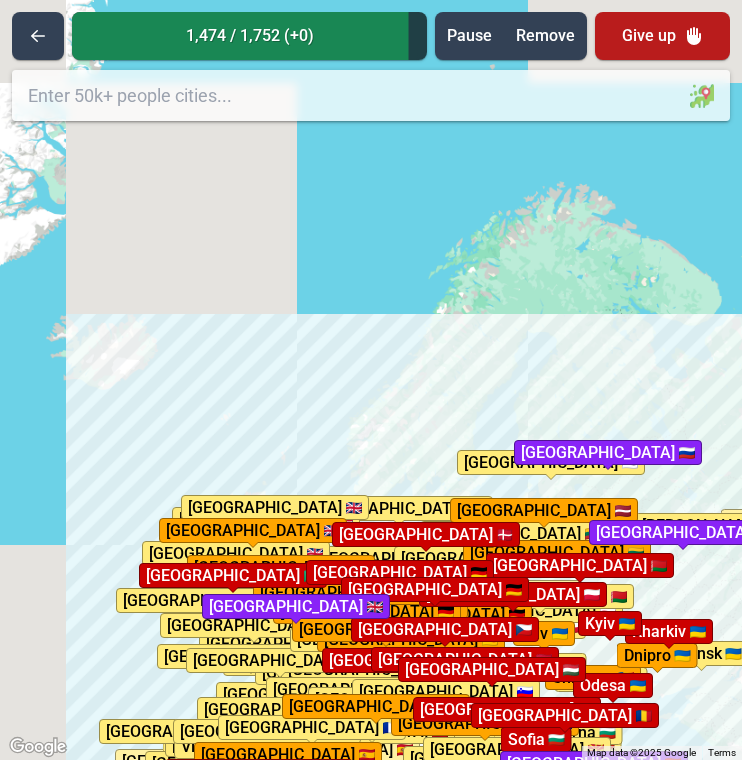 drag, startPoint x: 547, startPoint y: 439, endPoint x: 540, endPoint y: 551, distance: 112.21854 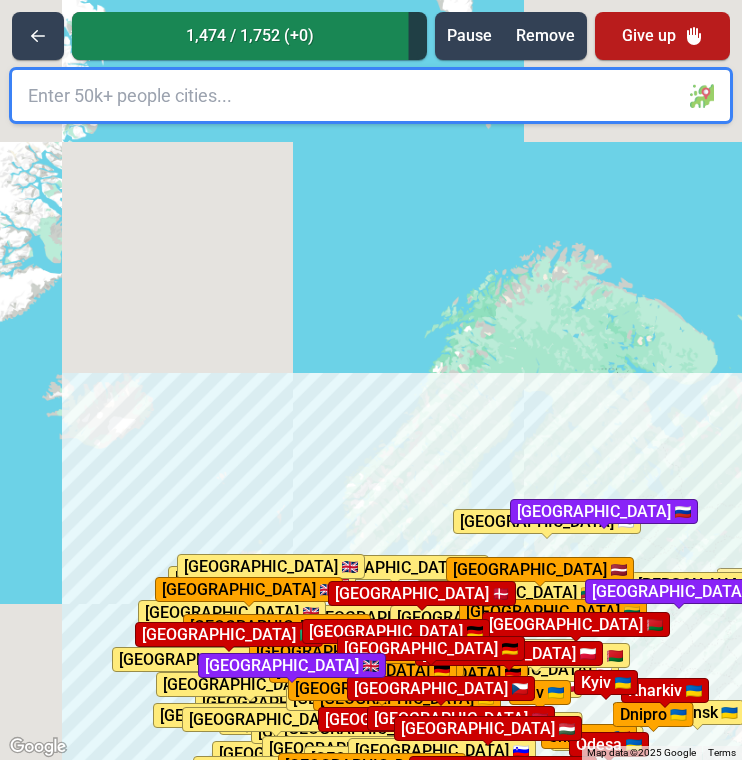 click at bounding box center [371, 95] 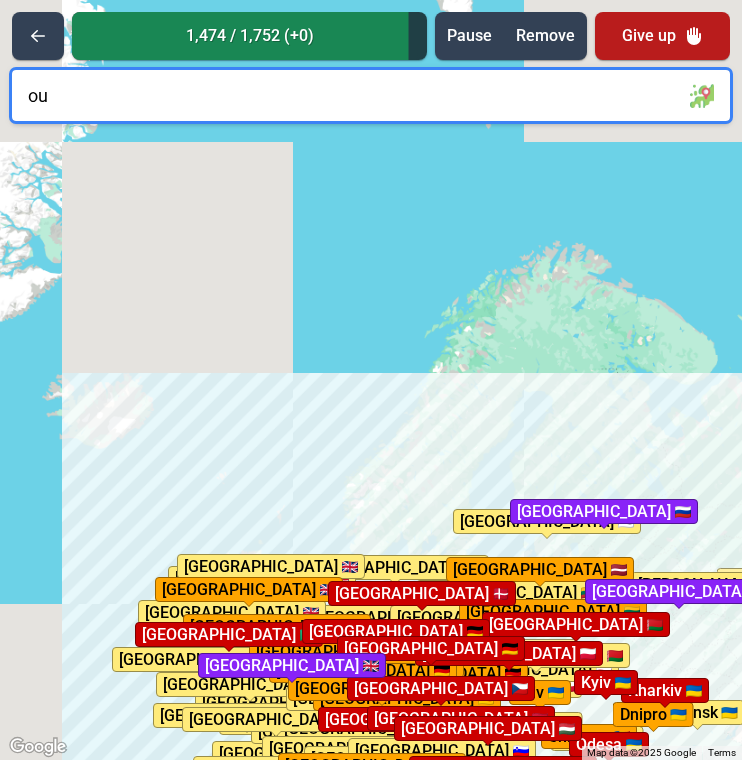 type on "oul" 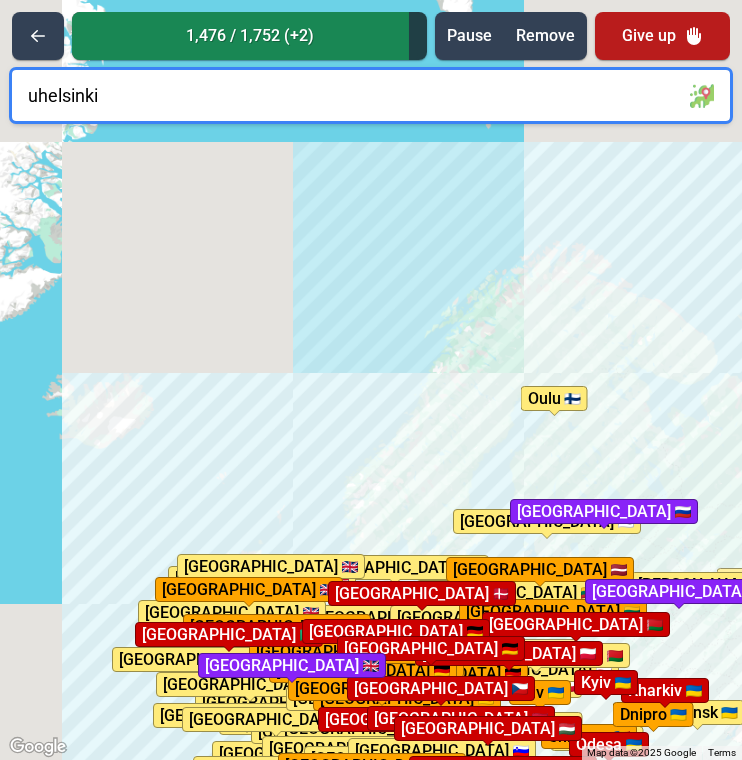 click on "uhelsinki" at bounding box center (371, 95) 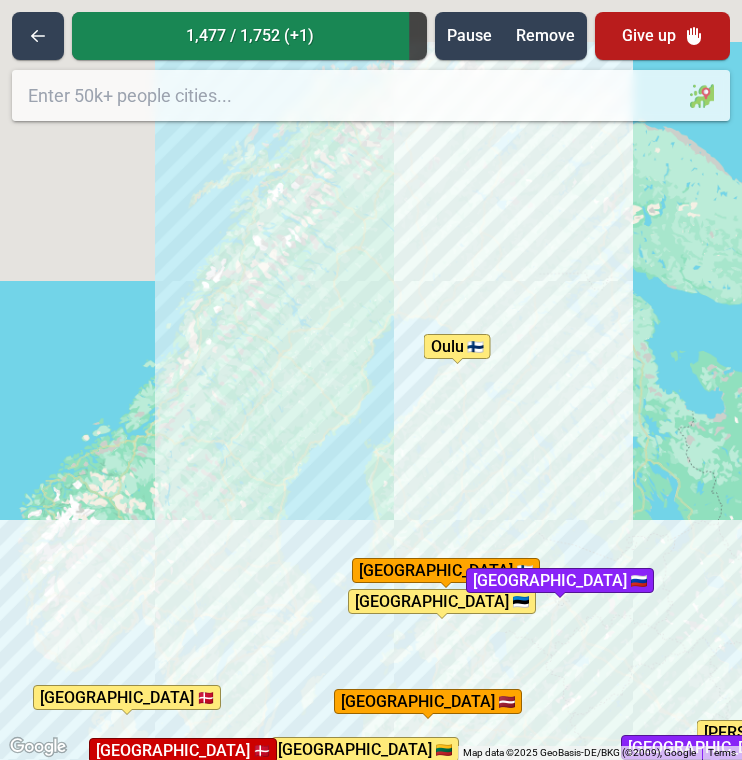 drag, startPoint x: 556, startPoint y: 428, endPoint x: 408, endPoint y: 351, distance: 166.83224 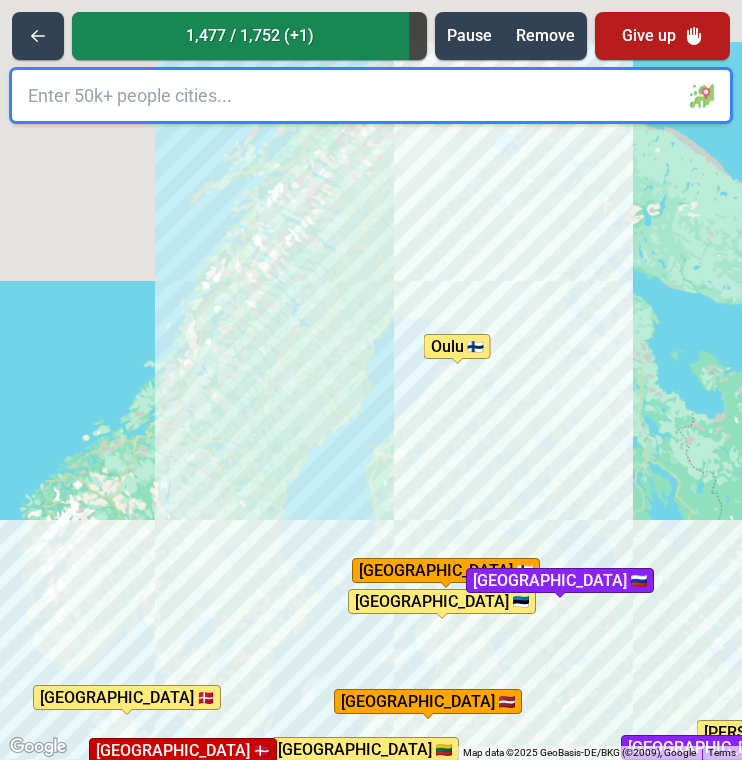 click on "To activate drag with keyboard, press Alt + Enter. Once in keyboard drag state, use the arrow keys to move the marker. To complete the drag, press the Enter key. To cancel, press Escape. [GEOGRAPHIC_DATA] [GEOGRAPHIC_DATA] [GEOGRAPHIC_DATA] [GEOGRAPHIC_DATA] [GEOGRAPHIC_DATA] [GEOGRAPHIC_DATA] [GEOGRAPHIC_DATA] [GEOGRAPHIC_DATA] [GEOGRAPHIC_DATA] [GEOGRAPHIC_DATA] [GEOGRAPHIC_DATA] [GEOGRAPHIC_DATA] [GEOGRAPHIC_DATA] [GEOGRAPHIC_DATA] [GEOGRAPHIC_DATA] [GEOGRAPHIC_DATA] [GEOGRAPHIC_DATA] [GEOGRAPHIC_DATA] [GEOGRAPHIC_DATA] [GEOGRAPHIC_DATA] [GEOGRAPHIC_DATA] [GEOGRAPHIC_DATA] [GEOGRAPHIC_DATA] [GEOGRAPHIC_DATA] [GEOGRAPHIC_DATA] [GEOGRAPHIC_DATA] [GEOGRAPHIC_DATA] [GEOGRAPHIC_DATA] [GEOGRAPHIC_DATA] [GEOGRAPHIC_DATA] [GEOGRAPHIC_DATA] [GEOGRAPHIC_DATA] [GEOGRAPHIC_DATA] [GEOGRAPHIC_DATA] [GEOGRAPHIC_DATA] [GEOGRAPHIC_DATA] [GEOGRAPHIC_DATA] [GEOGRAPHIC_DATA] [GEOGRAPHIC_DATA] [GEOGRAPHIC_DATA] [GEOGRAPHIC_DATA] [GEOGRAPHIC_DATA] [GEOGRAPHIC_DATA] [GEOGRAPHIC_DATA] [GEOGRAPHIC_DATA] [GEOGRAPHIC_DATA]) [GEOGRAPHIC_DATA] [GEOGRAPHIC_DATA] [GEOGRAPHIC_DATA] [GEOGRAPHIC_DATA] [GEOGRAPHIC_DATA] [GEOGRAPHIC_DATA] [GEOGRAPHIC_DATA] [GEOGRAPHIC_DATA] [GEOGRAPHIC_DATA] [GEOGRAPHIC_DATA] [GEOGRAPHIC_DATA] [GEOGRAPHIC_DATA] [GEOGRAPHIC_DATA] [GEOGRAPHIC_DATA] / [GEOGRAPHIC_DATA] [GEOGRAPHIC_DATA] [GEOGRAPHIC_DATA] [GEOGRAPHIC_DATA] [GEOGRAPHIC_DATA] [GEOGRAPHIC_DATA] [GEOGRAPHIC_DATA] [GEOGRAPHIC_DATA][PERSON_NAME][GEOGRAPHIC_DATA] [GEOGRAPHIC_DATA] [GEOGRAPHIC_DATA] [GEOGRAPHIC_DATA] [GEOGRAPHIC_DATA] [GEOGRAPHIC_DATA] [GEOGRAPHIC_DATA] [GEOGRAPHIC_DATA] [GEOGRAPHIC_DATA] [GEOGRAPHIC_DATA] [GEOGRAPHIC_DATA] [GEOGRAPHIC_DATA] [GEOGRAPHIC_DATA] [GEOGRAPHIC_DATA] [GEOGRAPHIC_DATA][PERSON_NAME][GEOGRAPHIC_DATA] [GEOGRAPHIC_DATA] [GEOGRAPHIC_DATA] [GEOGRAPHIC_DATA] [GEOGRAPHIC_DATA] [GEOGRAPHIC_DATA] [GEOGRAPHIC_DATA] [GEOGRAPHIC_DATA] [GEOGRAPHIC_DATA] [GEOGRAPHIC_DATA] [GEOGRAPHIC_DATA] [GEOGRAPHIC_DATA] [GEOGRAPHIC_DATA] [GEOGRAPHIC_DATA][PERSON_NAME][GEOGRAPHIC_DATA] [GEOGRAPHIC_DATA] [GEOGRAPHIC_DATA] Vilanova i [GEOGRAPHIC_DATA] [GEOGRAPHIC_DATA]" at bounding box center (371, 380) 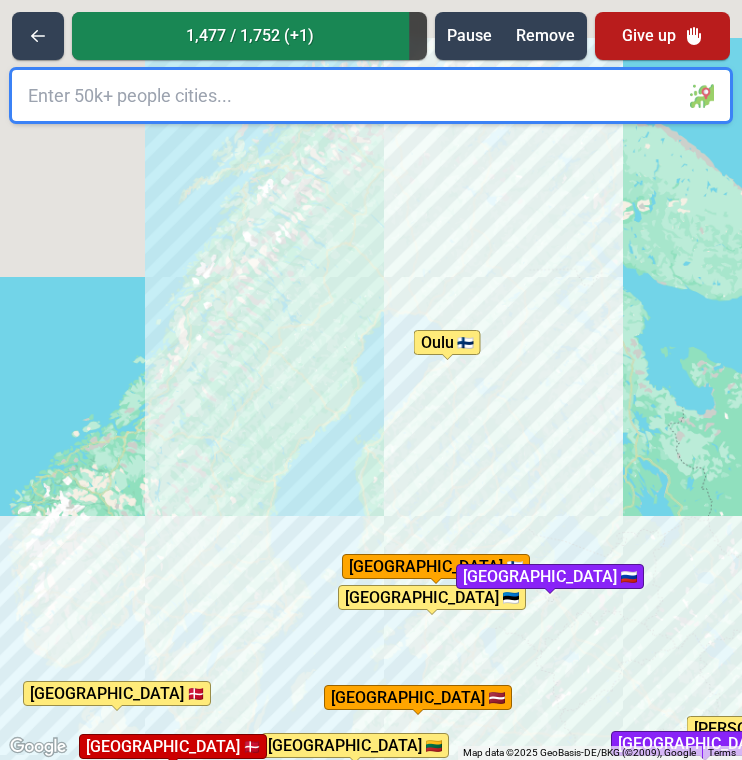 click at bounding box center [371, 95] 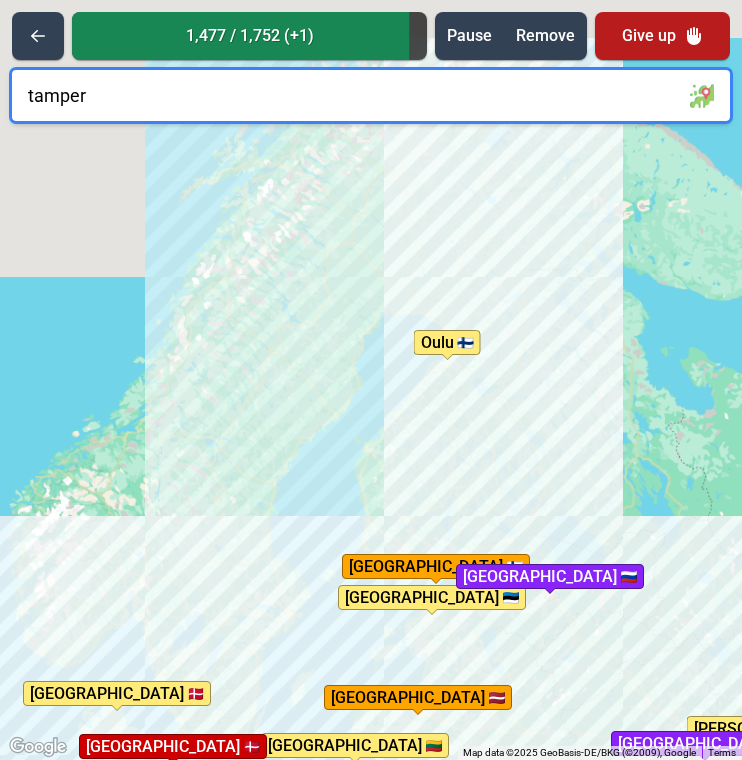 type on "[GEOGRAPHIC_DATA]" 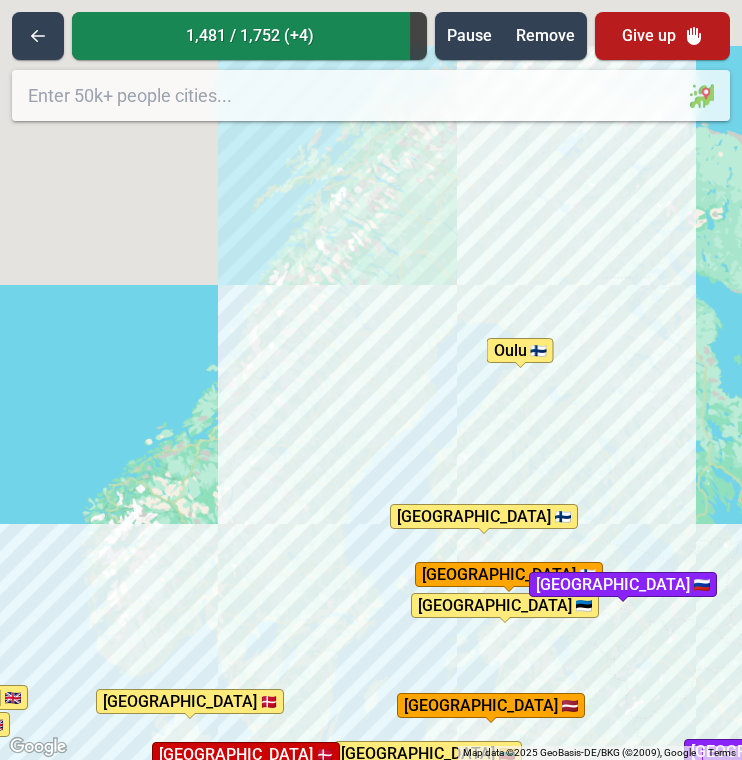 drag, startPoint x: 237, startPoint y: 343, endPoint x: 336, endPoint y: 363, distance: 101 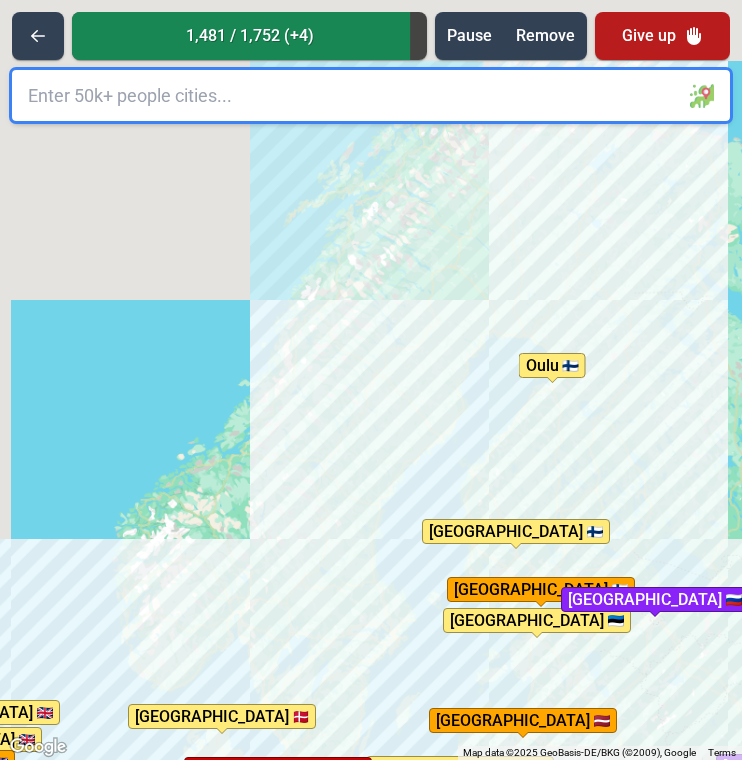 click at bounding box center [371, 95] 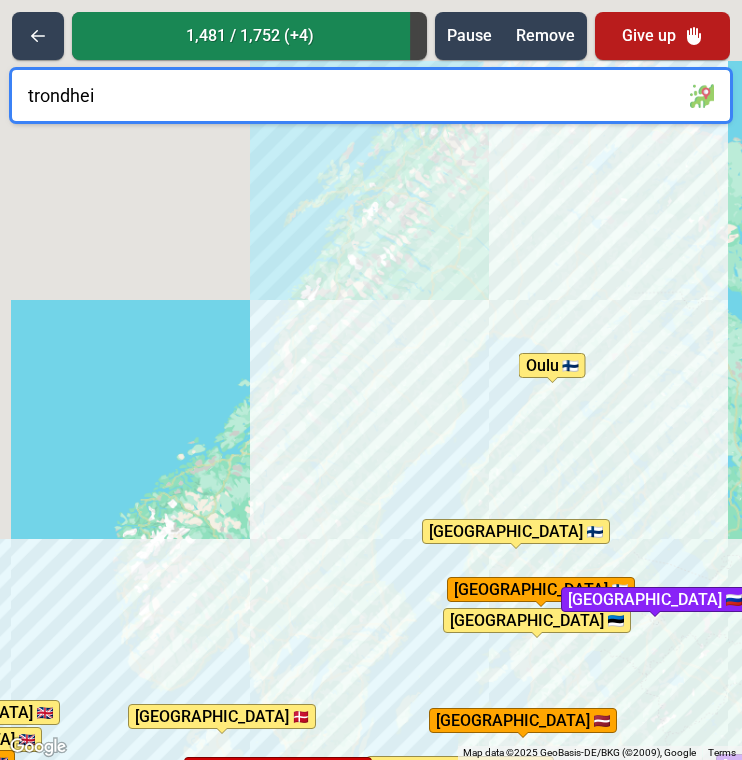 type on "[GEOGRAPHIC_DATA]" 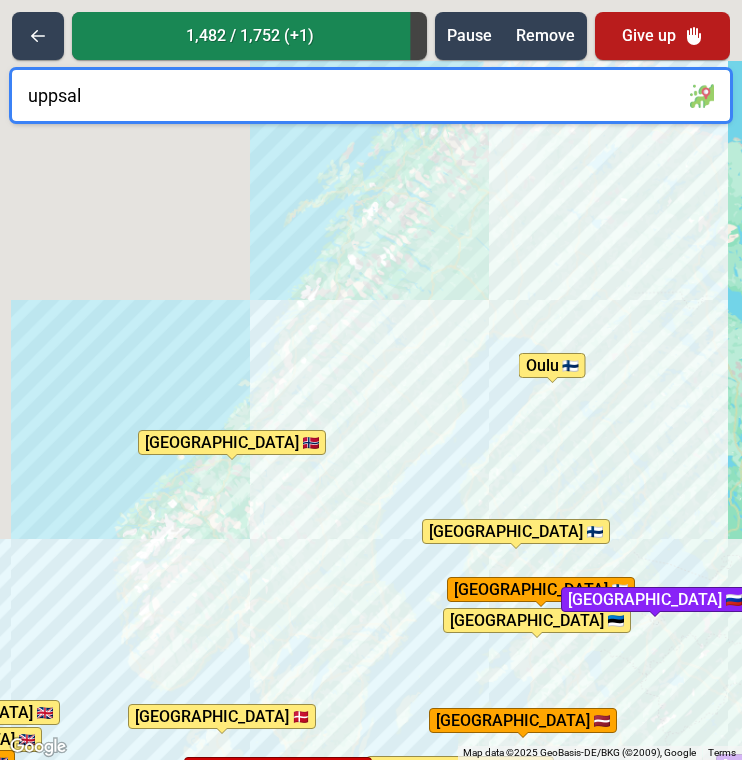 type on "[GEOGRAPHIC_DATA]" 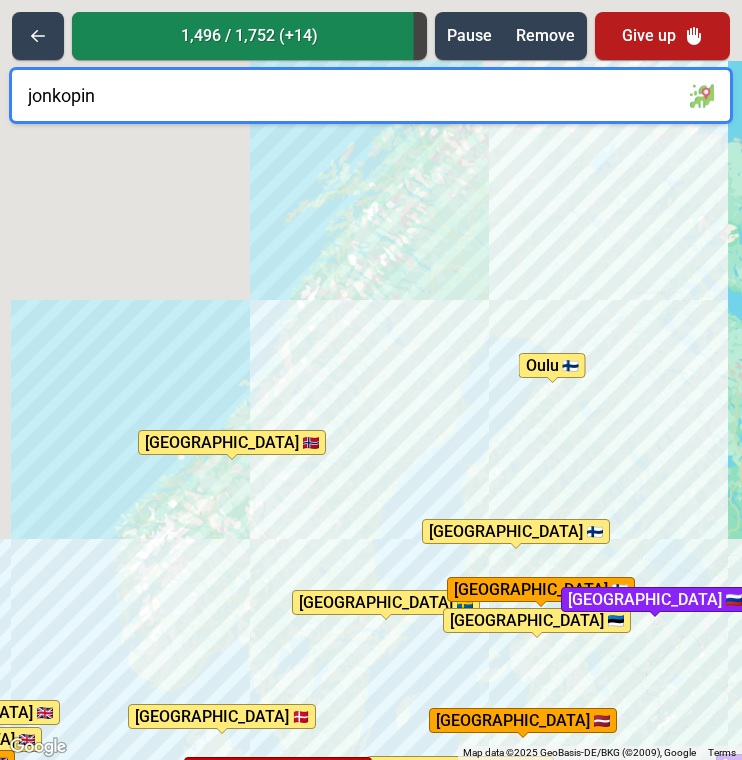 type on "jonkoping" 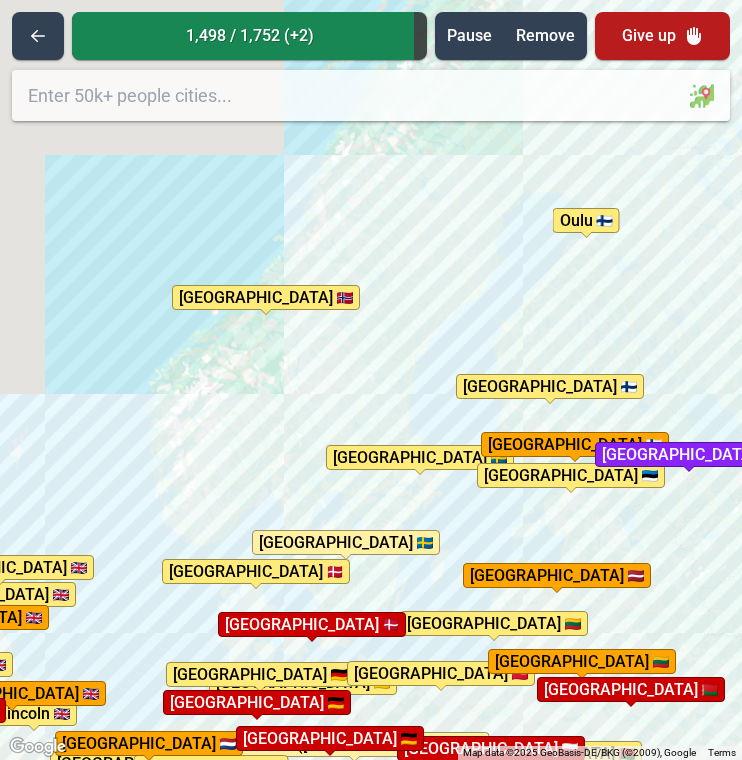drag, startPoint x: 473, startPoint y: 441, endPoint x: 507, endPoint y: 294, distance: 150.88075 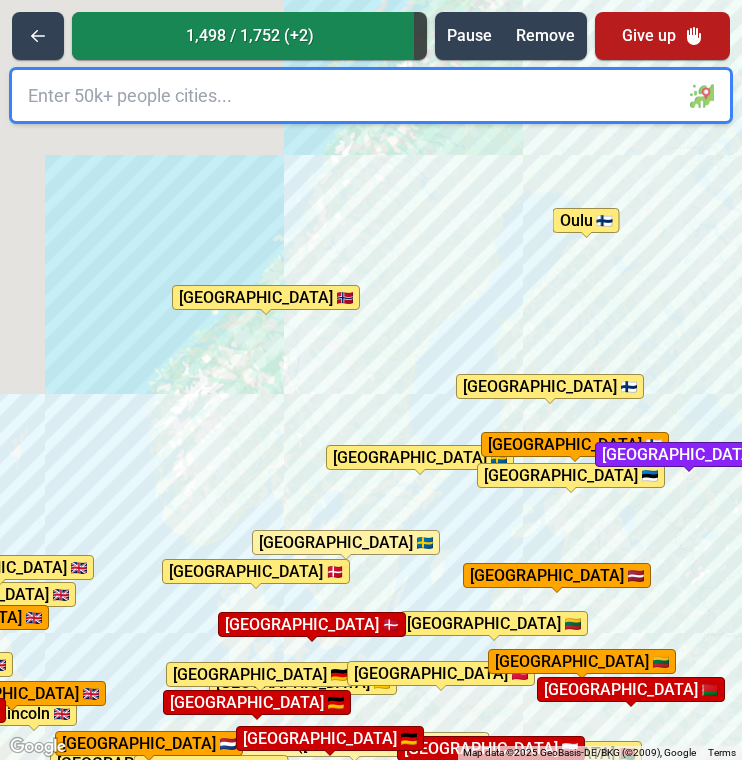 click on "To activate drag with keyboard, press Alt + Enter. Once in keyboard drag state, use the arrow keys to move the marker. To complete the drag, press the Enter key. To cancel, press Escape. [GEOGRAPHIC_DATA] [GEOGRAPHIC_DATA] [GEOGRAPHIC_DATA] [GEOGRAPHIC_DATA] [GEOGRAPHIC_DATA] [GEOGRAPHIC_DATA] [GEOGRAPHIC_DATA] [GEOGRAPHIC_DATA] [GEOGRAPHIC_DATA] [GEOGRAPHIC_DATA] [GEOGRAPHIC_DATA] [GEOGRAPHIC_DATA] [GEOGRAPHIC_DATA] [GEOGRAPHIC_DATA] [GEOGRAPHIC_DATA] [GEOGRAPHIC_DATA] [GEOGRAPHIC_DATA] [GEOGRAPHIC_DATA] [GEOGRAPHIC_DATA] [GEOGRAPHIC_DATA] [GEOGRAPHIC_DATA] [GEOGRAPHIC_DATA] [GEOGRAPHIC_DATA] [GEOGRAPHIC_DATA] [GEOGRAPHIC_DATA] [GEOGRAPHIC_DATA] [GEOGRAPHIC_DATA] [GEOGRAPHIC_DATA] [GEOGRAPHIC_DATA] [GEOGRAPHIC_DATA] [GEOGRAPHIC_DATA] [GEOGRAPHIC_DATA] [GEOGRAPHIC_DATA] [GEOGRAPHIC_DATA] [GEOGRAPHIC_DATA] [GEOGRAPHIC_DATA] [GEOGRAPHIC_DATA] [GEOGRAPHIC_DATA] [GEOGRAPHIC_DATA] [GEOGRAPHIC_DATA] [GEOGRAPHIC_DATA] [GEOGRAPHIC_DATA] [GEOGRAPHIC_DATA] [GEOGRAPHIC_DATA] [GEOGRAPHIC_DATA] [GEOGRAPHIC_DATA]) [GEOGRAPHIC_DATA] [GEOGRAPHIC_DATA] [GEOGRAPHIC_DATA] [GEOGRAPHIC_DATA] [GEOGRAPHIC_DATA] [GEOGRAPHIC_DATA] [GEOGRAPHIC_DATA] [GEOGRAPHIC_DATA] [GEOGRAPHIC_DATA] [GEOGRAPHIC_DATA] [GEOGRAPHIC_DATA] [GEOGRAPHIC_DATA] [GEOGRAPHIC_DATA] [GEOGRAPHIC_DATA] / [GEOGRAPHIC_DATA] [GEOGRAPHIC_DATA] [GEOGRAPHIC_DATA] [GEOGRAPHIC_DATA] [GEOGRAPHIC_DATA] [GEOGRAPHIC_DATA] [GEOGRAPHIC_DATA] [GEOGRAPHIC_DATA][PERSON_NAME][GEOGRAPHIC_DATA] [GEOGRAPHIC_DATA] [GEOGRAPHIC_DATA] [GEOGRAPHIC_DATA] [GEOGRAPHIC_DATA] [GEOGRAPHIC_DATA] [GEOGRAPHIC_DATA] [GEOGRAPHIC_DATA] [GEOGRAPHIC_DATA] [GEOGRAPHIC_DATA] [GEOGRAPHIC_DATA] [GEOGRAPHIC_DATA] [GEOGRAPHIC_DATA] [GEOGRAPHIC_DATA] [GEOGRAPHIC_DATA][PERSON_NAME][GEOGRAPHIC_DATA] [GEOGRAPHIC_DATA] [GEOGRAPHIC_DATA] [GEOGRAPHIC_DATA] [GEOGRAPHIC_DATA] [GEOGRAPHIC_DATA] [GEOGRAPHIC_DATA] [GEOGRAPHIC_DATA] [GEOGRAPHIC_DATA] [GEOGRAPHIC_DATA] [GEOGRAPHIC_DATA] [GEOGRAPHIC_DATA] [GEOGRAPHIC_DATA] [GEOGRAPHIC_DATA] [GEOGRAPHIC_DATA] [GEOGRAPHIC_DATA] [GEOGRAPHIC_DATA] [GEOGRAPHIC_DATA] [GEOGRAPHIC_DATA]" at bounding box center (371, 380) 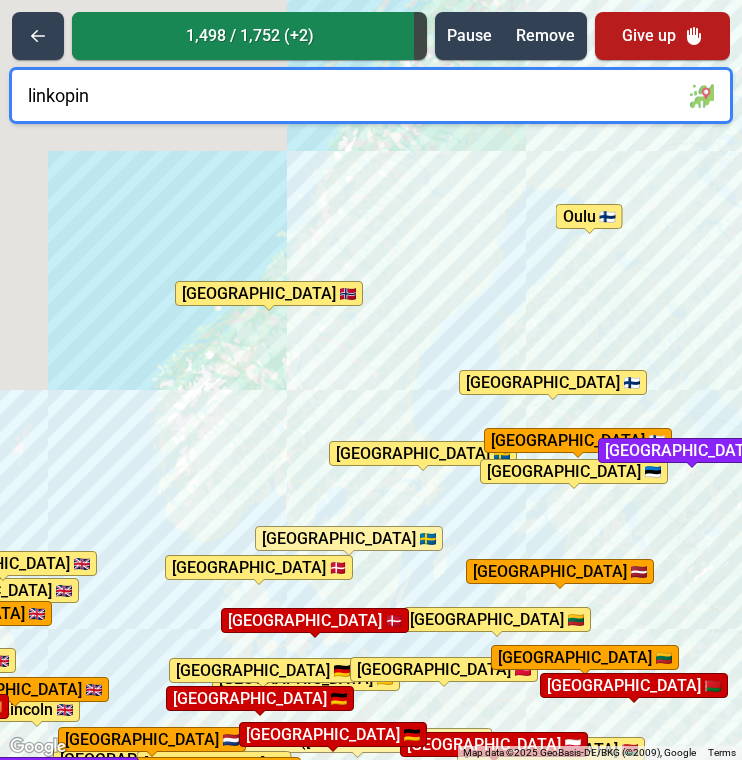 type on "linkoping" 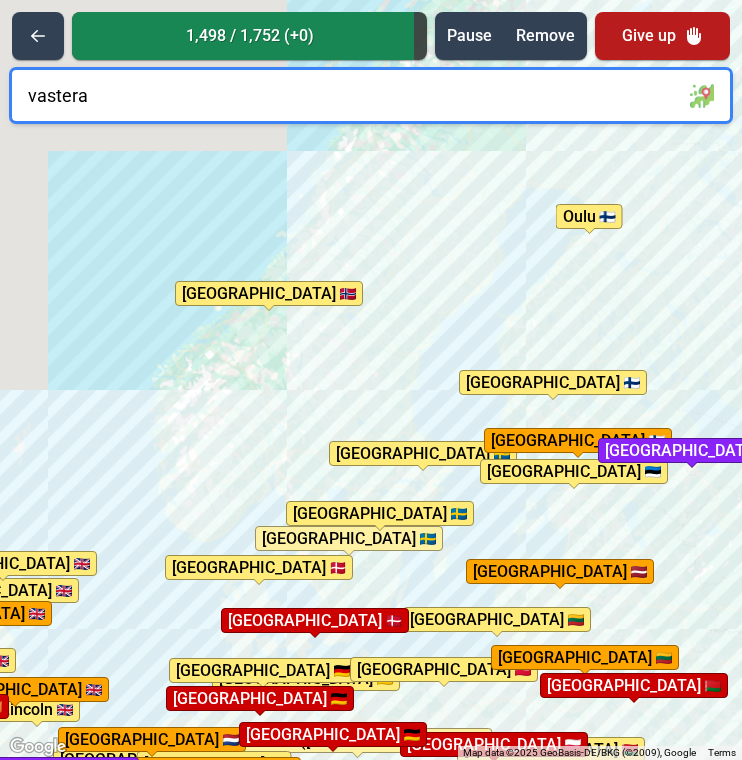 type on "vasteras" 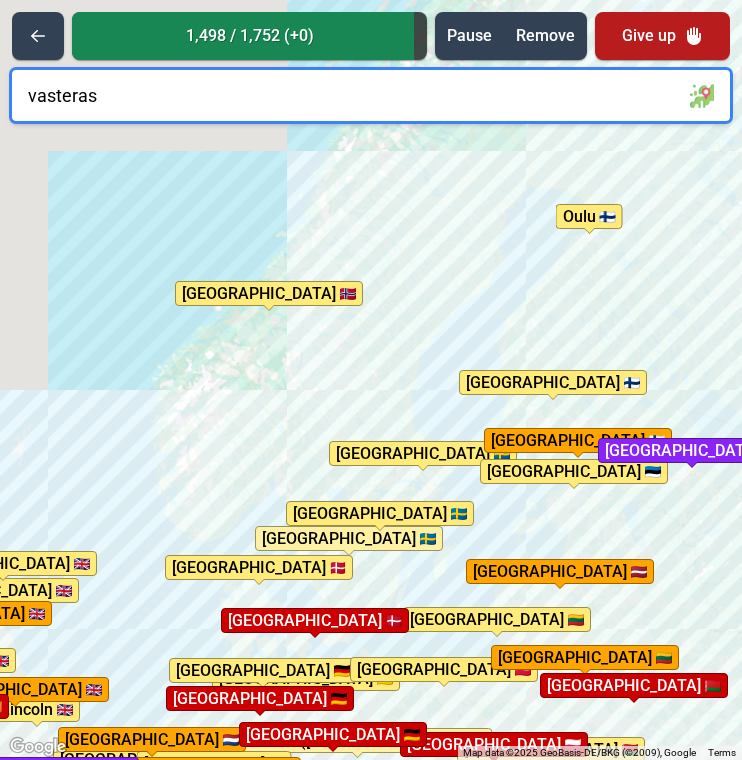 click on "vasteras" at bounding box center [371, 95] 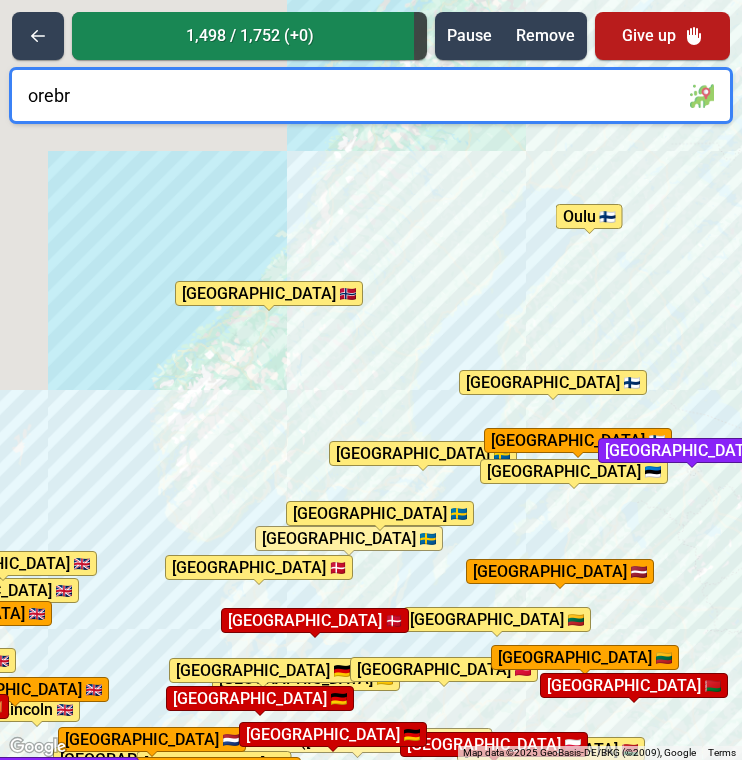type on "orebro" 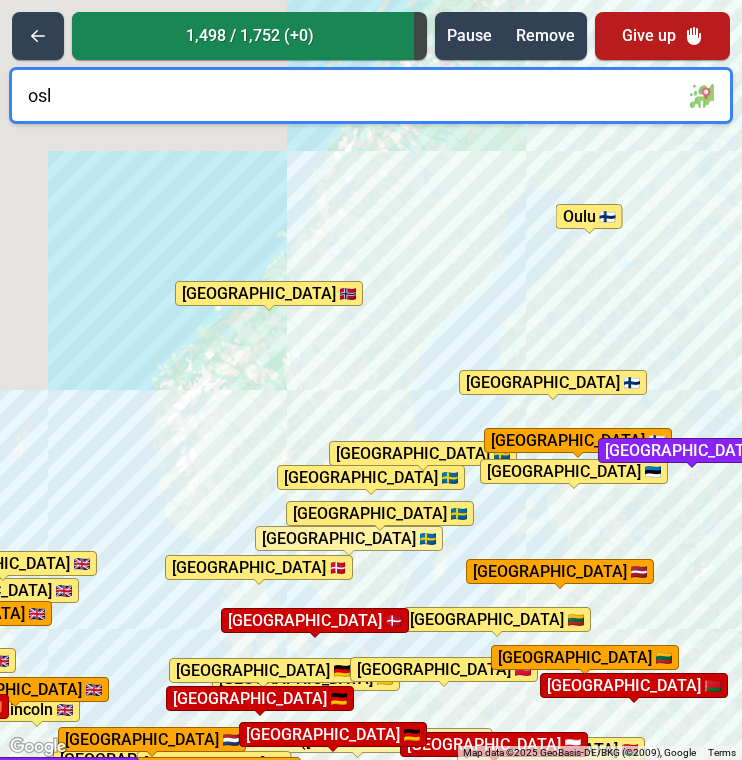 type on "[GEOGRAPHIC_DATA]" 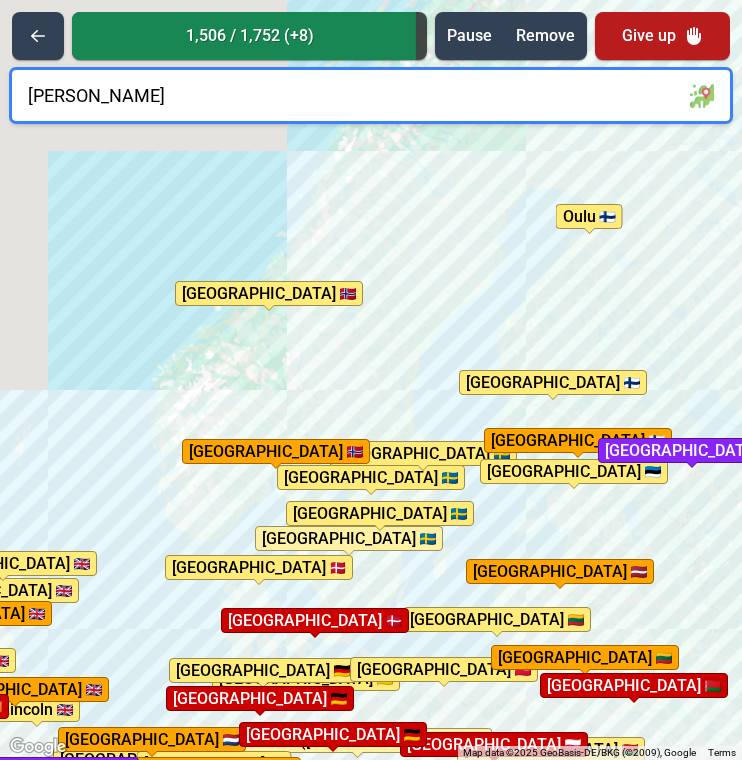 type on "bergen" 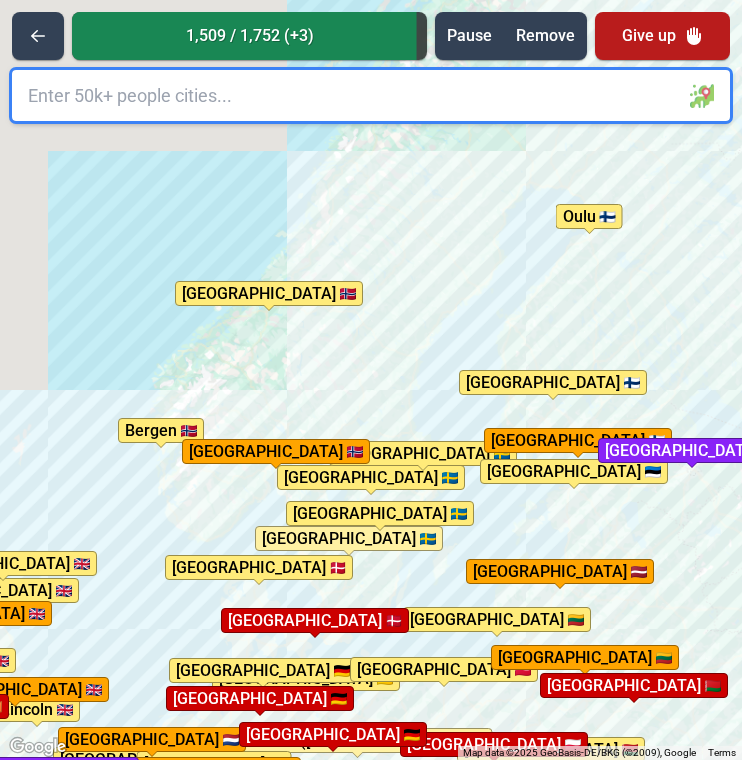 type on "g" 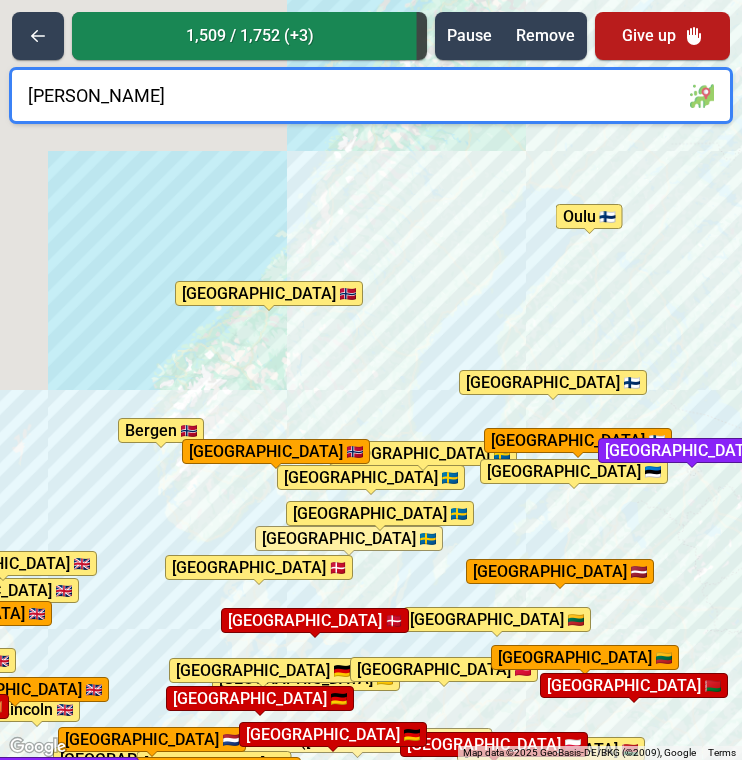 type on "malmo" 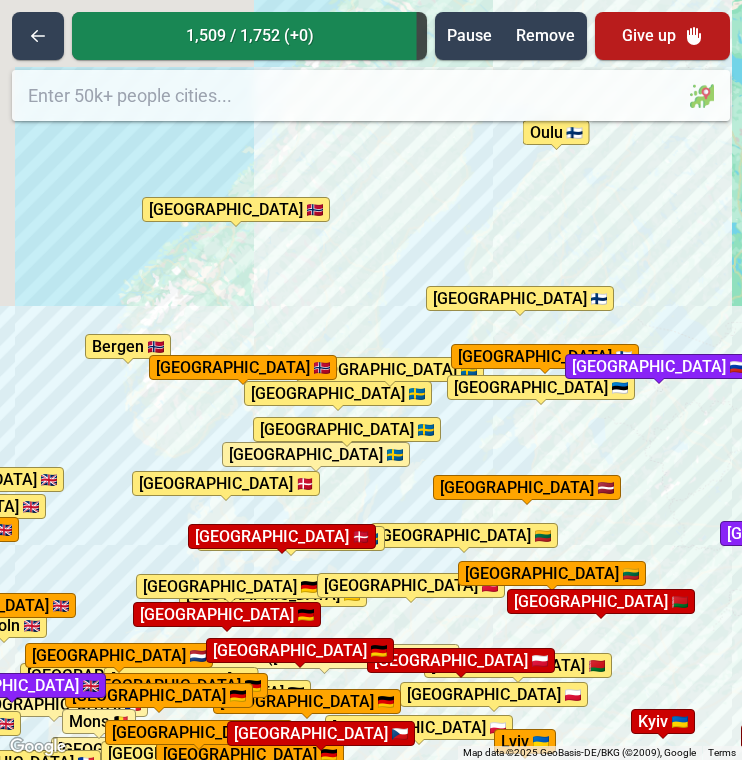 drag, startPoint x: 505, startPoint y: 528, endPoint x: 472, endPoint y: 442, distance: 92.11406 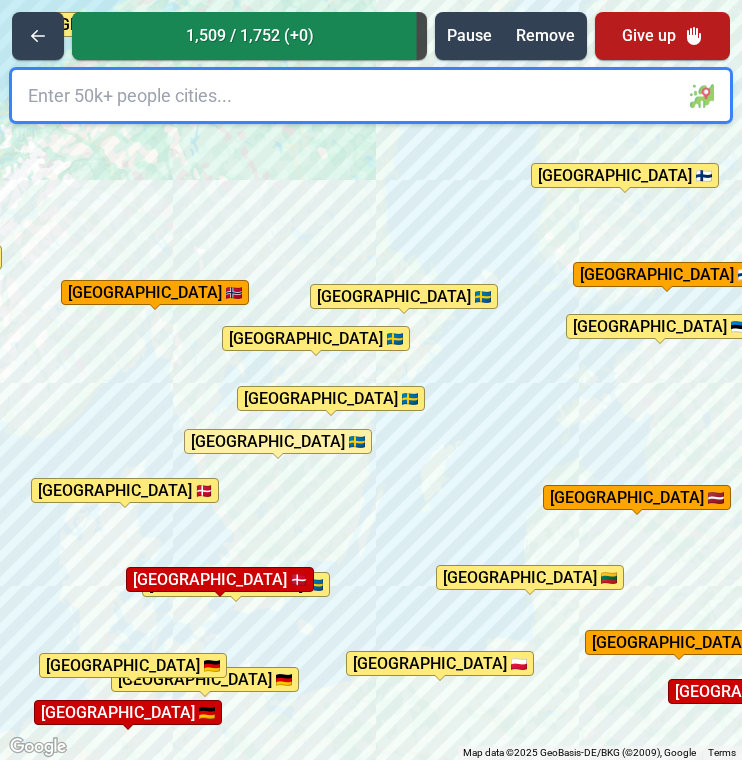 click at bounding box center [371, 95] 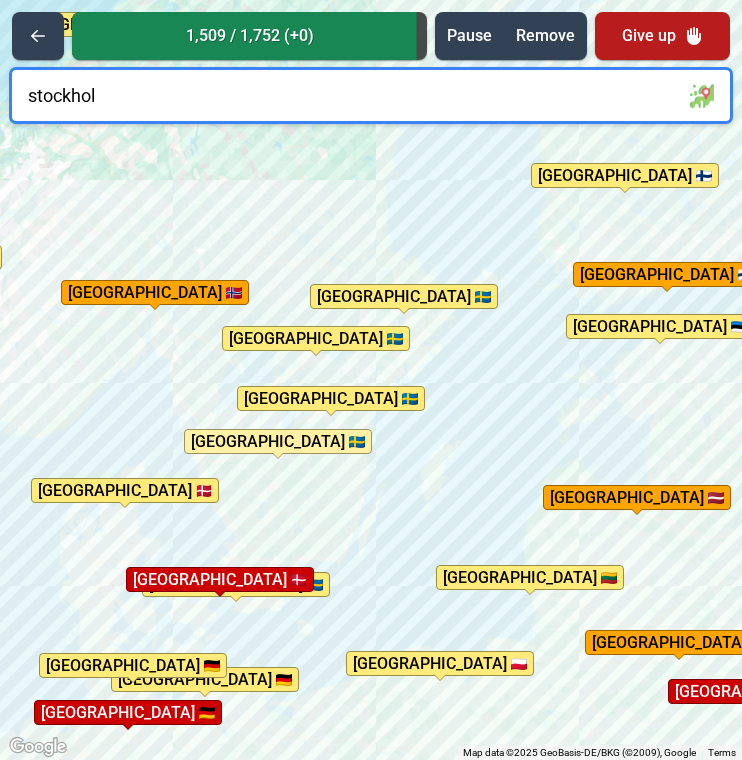 type on "[GEOGRAPHIC_DATA]" 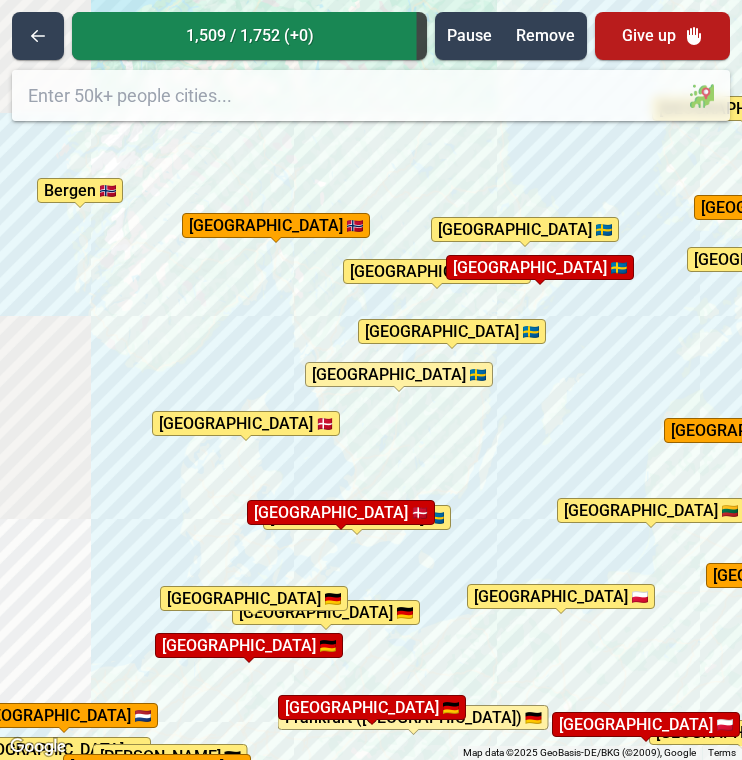 drag, startPoint x: 414, startPoint y: 457, endPoint x: 533, endPoint y: 386, distance: 138.57127 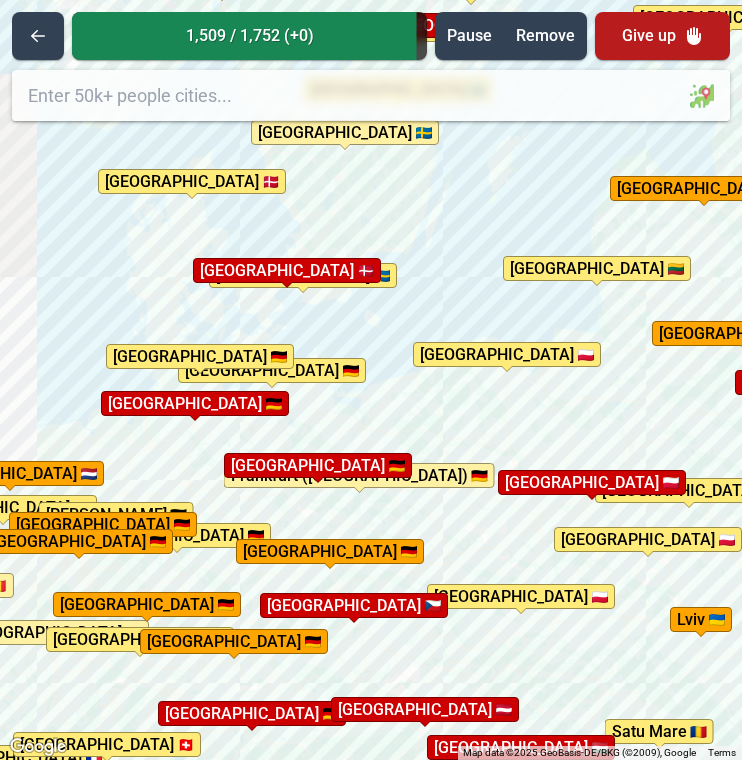drag, startPoint x: 521, startPoint y: 498, endPoint x: 471, endPoint y: 253, distance: 250.04999 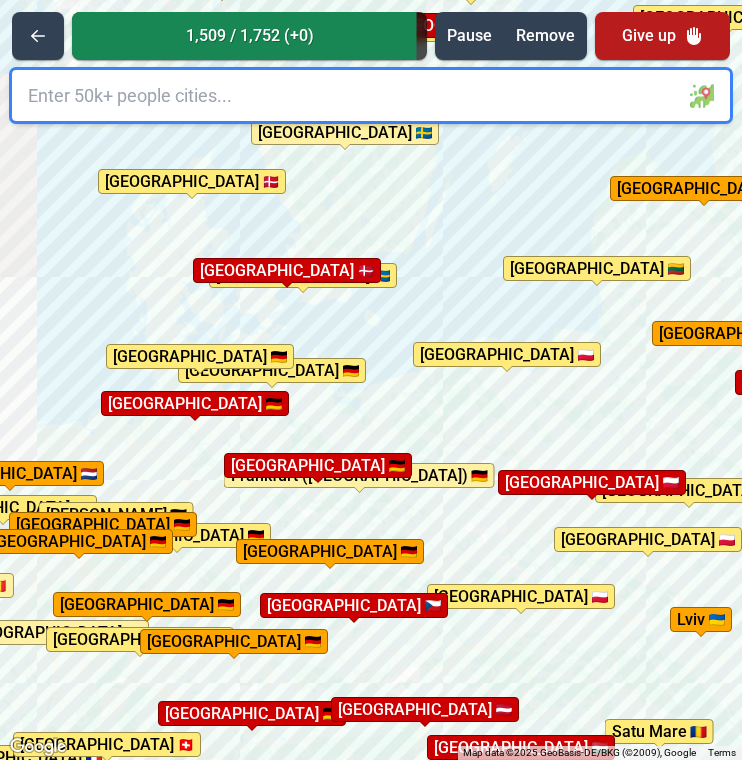 click on "To activate drag with keyboard, press Alt + Enter. Once in keyboard drag state, use the arrow keys to move the marker. To complete the drag, press the Enter key. To cancel, press Escape. [GEOGRAPHIC_DATA] [GEOGRAPHIC_DATA] [GEOGRAPHIC_DATA] [GEOGRAPHIC_DATA] [GEOGRAPHIC_DATA] [GEOGRAPHIC_DATA] [GEOGRAPHIC_DATA] [GEOGRAPHIC_DATA] [GEOGRAPHIC_DATA] [GEOGRAPHIC_DATA] [GEOGRAPHIC_DATA] [GEOGRAPHIC_DATA] [GEOGRAPHIC_DATA] [GEOGRAPHIC_DATA] [GEOGRAPHIC_DATA] [GEOGRAPHIC_DATA] [GEOGRAPHIC_DATA] [GEOGRAPHIC_DATA] [GEOGRAPHIC_DATA] [GEOGRAPHIC_DATA] [GEOGRAPHIC_DATA] [GEOGRAPHIC_DATA] [GEOGRAPHIC_DATA] [GEOGRAPHIC_DATA] [GEOGRAPHIC_DATA] [GEOGRAPHIC_DATA] [GEOGRAPHIC_DATA] [GEOGRAPHIC_DATA] [GEOGRAPHIC_DATA] [GEOGRAPHIC_DATA] [GEOGRAPHIC_DATA] [GEOGRAPHIC_DATA] [GEOGRAPHIC_DATA] [GEOGRAPHIC_DATA] [GEOGRAPHIC_DATA] [GEOGRAPHIC_DATA] [GEOGRAPHIC_DATA] [GEOGRAPHIC_DATA] [GEOGRAPHIC_DATA] [GEOGRAPHIC_DATA] [GEOGRAPHIC_DATA] [GEOGRAPHIC_DATA]) [GEOGRAPHIC_DATA] [GEOGRAPHIC_DATA] [GEOGRAPHIC_DATA] [GEOGRAPHIC_DATA] [GEOGRAPHIC_DATA] [GEOGRAPHIC_DATA] [GEOGRAPHIC_DATA] [GEOGRAPHIC_DATA] [GEOGRAPHIC_DATA] [GEOGRAPHIC_DATA] [GEOGRAPHIC_DATA] [GEOGRAPHIC_DATA] [GEOGRAPHIC_DATA] [GEOGRAPHIC_DATA] [GEOGRAPHIC_DATA] [GEOGRAPHIC_DATA] [GEOGRAPHIC_DATA] [GEOGRAPHIC_DATA] [GEOGRAPHIC_DATA] [GEOGRAPHIC_DATA] [GEOGRAPHIC_DATA] [GEOGRAPHIC_DATA] [GEOGRAPHIC_DATA] [GEOGRAPHIC_DATA] [GEOGRAPHIC_DATA] [GEOGRAPHIC_DATA] [GEOGRAPHIC_DATA] [GEOGRAPHIC_DATA] [GEOGRAPHIC_DATA] [GEOGRAPHIC_DATA] [GEOGRAPHIC_DATA] [GEOGRAPHIC_DATA] [GEOGRAPHIC_DATA] [GEOGRAPHIC_DATA] [GEOGRAPHIC_DATA] [GEOGRAPHIC_DATA] [GEOGRAPHIC_DATA] [GEOGRAPHIC_DATA] [GEOGRAPHIC_DATA] [GEOGRAPHIC_DATA] [GEOGRAPHIC_DATA] [GEOGRAPHIC_DATA] [GEOGRAPHIC_DATA] [GEOGRAPHIC_DATA] [GEOGRAPHIC_DATA] [GEOGRAPHIC_DATA] [GEOGRAPHIC_DATA] [GEOGRAPHIC_DATA][PERSON_NAME][GEOGRAPHIC_DATA] [GEOGRAPHIC_DATA] [GEOGRAPHIC_DATA] [GEOGRAPHIC_DATA][PERSON_NAME][GEOGRAPHIC_DATA] [GEOGRAPHIC_DATA] [GEOGRAPHIC_DATA] [GEOGRAPHIC_DATA] Vilanova i [GEOGRAPHIC_DATA] [GEOGRAPHIC_DATA]" at bounding box center [371, 380] 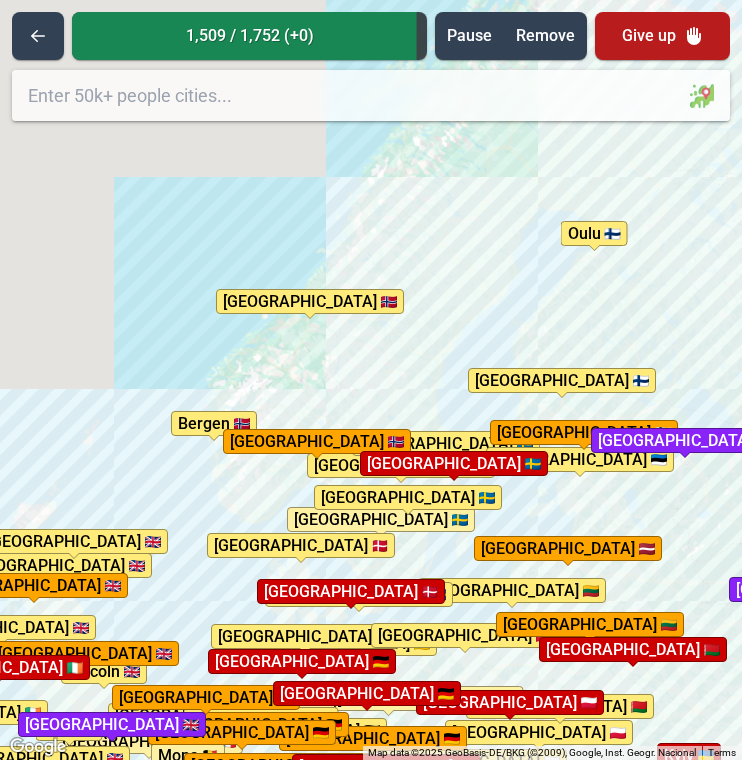 drag, startPoint x: 561, startPoint y: 369, endPoint x: 516, endPoint y: 593, distance: 228.47539 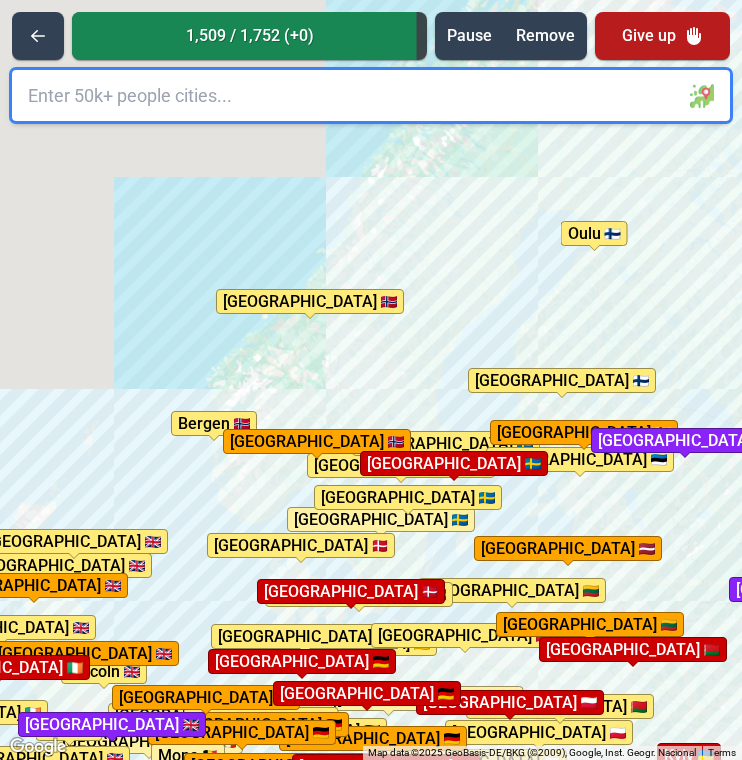 click on "To activate drag with keyboard, press Alt + Enter. Once in keyboard drag state, use the arrow keys to move the marker. To complete the drag, press the Enter key. To cancel, press Escape. [GEOGRAPHIC_DATA] [GEOGRAPHIC_DATA] [GEOGRAPHIC_DATA] [GEOGRAPHIC_DATA] [GEOGRAPHIC_DATA] [GEOGRAPHIC_DATA] [GEOGRAPHIC_DATA] [GEOGRAPHIC_DATA] [GEOGRAPHIC_DATA] [GEOGRAPHIC_DATA] [GEOGRAPHIC_DATA] [GEOGRAPHIC_DATA] [GEOGRAPHIC_DATA] [GEOGRAPHIC_DATA] [GEOGRAPHIC_DATA] [GEOGRAPHIC_DATA] [GEOGRAPHIC_DATA] [GEOGRAPHIC_DATA] [GEOGRAPHIC_DATA] [GEOGRAPHIC_DATA] [GEOGRAPHIC_DATA] [GEOGRAPHIC_DATA] [GEOGRAPHIC_DATA] [GEOGRAPHIC_DATA] [GEOGRAPHIC_DATA] [GEOGRAPHIC_DATA] [GEOGRAPHIC_DATA] [GEOGRAPHIC_DATA] [GEOGRAPHIC_DATA] [GEOGRAPHIC_DATA] [GEOGRAPHIC_DATA] [GEOGRAPHIC_DATA] [GEOGRAPHIC_DATA] [GEOGRAPHIC_DATA] [GEOGRAPHIC_DATA] [GEOGRAPHIC_DATA] [GEOGRAPHIC_DATA] [GEOGRAPHIC_DATA] [GEOGRAPHIC_DATA] [GEOGRAPHIC_DATA] [GEOGRAPHIC_DATA] [GEOGRAPHIC_DATA]) [GEOGRAPHIC_DATA] [GEOGRAPHIC_DATA] [GEOGRAPHIC_DATA] [GEOGRAPHIC_DATA] [GEOGRAPHIC_DATA] [GEOGRAPHIC_DATA] [GEOGRAPHIC_DATA] [GEOGRAPHIC_DATA] [GEOGRAPHIC_DATA] [GEOGRAPHIC_DATA] [GEOGRAPHIC_DATA] [GEOGRAPHIC_DATA] [GEOGRAPHIC_DATA] [GEOGRAPHIC_DATA] [GEOGRAPHIC_DATA] [GEOGRAPHIC_DATA] [GEOGRAPHIC_DATA] [GEOGRAPHIC_DATA] [GEOGRAPHIC_DATA] [GEOGRAPHIC_DATA] [GEOGRAPHIC_DATA] [GEOGRAPHIC_DATA] [GEOGRAPHIC_DATA] [GEOGRAPHIC_DATA] [GEOGRAPHIC_DATA] [GEOGRAPHIC_DATA] [GEOGRAPHIC_DATA] [GEOGRAPHIC_DATA] [GEOGRAPHIC_DATA] [GEOGRAPHIC_DATA] [GEOGRAPHIC_DATA] [GEOGRAPHIC_DATA] [GEOGRAPHIC_DATA] [GEOGRAPHIC_DATA] [GEOGRAPHIC_DATA] [GEOGRAPHIC_DATA] [GEOGRAPHIC_DATA] [GEOGRAPHIC_DATA] [GEOGRAPHIC_DATA] [GEOGRAPHIC_DATA] [GEOGRAPHIC_DATA] [GEOGRAPHIC_DATA] [GEOGRAPHIC_DATA] [GEOGRAPHIC_DATA] [GEOGRAPHIC_DATA][PERSON_NAME][GEOGRAPHIC_DATA] [GEOGRAPHIC_DATA] / [GEOGRAPHIC_DATA] [GEOGRAPHIC_DATA] [GEOGRAPHIC_DATA] [GEOGRAPHIC_DATA] [GEOGRAPHIC_DATA] [GEOGRAPHIC_DATA] [GEOGRAPHIC_DATA] [GEOGRAPHIC_DATA] [GEOGRAPHIC_DATA] [GEOGRAPHIC_DATA] [GEOGRAPHIC_DATA] [GEOGRAPHIC_DATA] Bor" at bounding box center [371, 380] 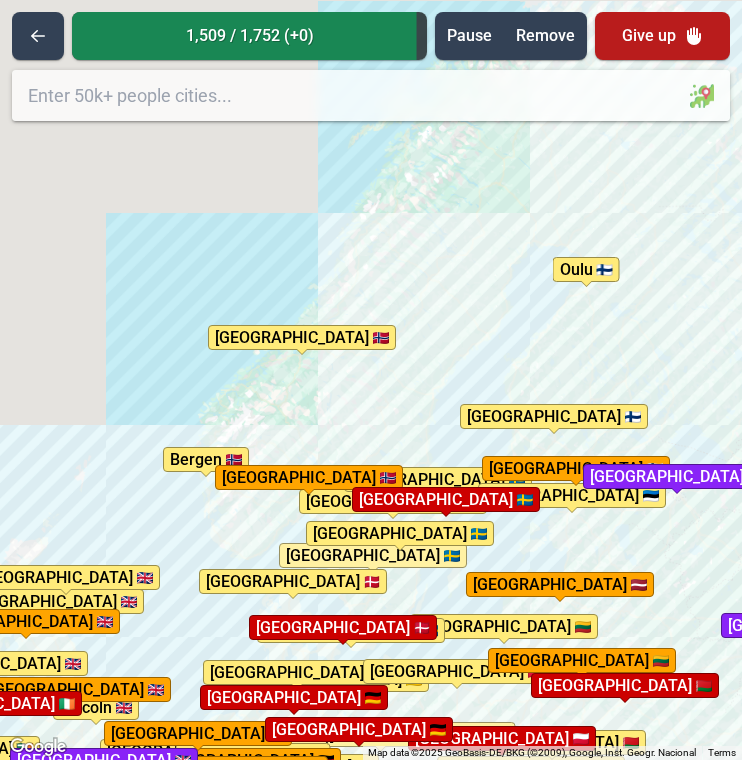 drag, startPoint x: 465, startPoint y: 386, endPoint x: 476, endPoint y: 414, distance: 30.083218 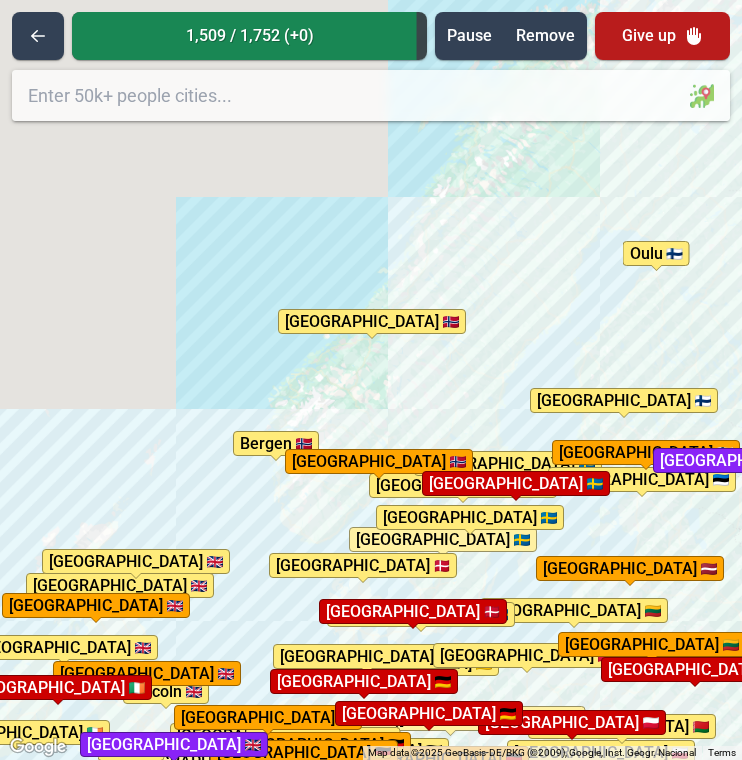 drag, startPoint x: 397, startPoint y: 378, endPoint x: 461, endPoint y: 352, distance: 69.079666 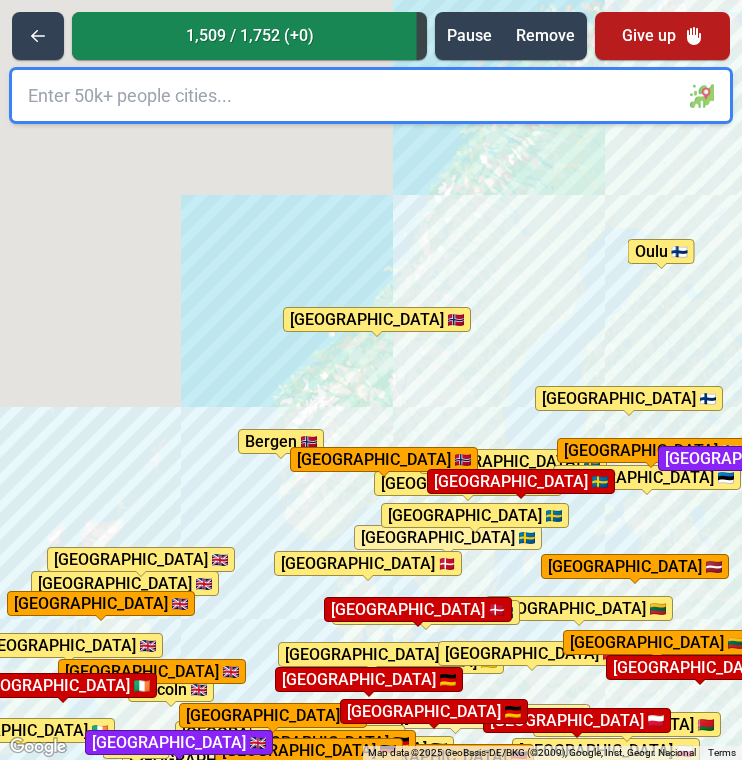 click at bounding box center (371, 95) 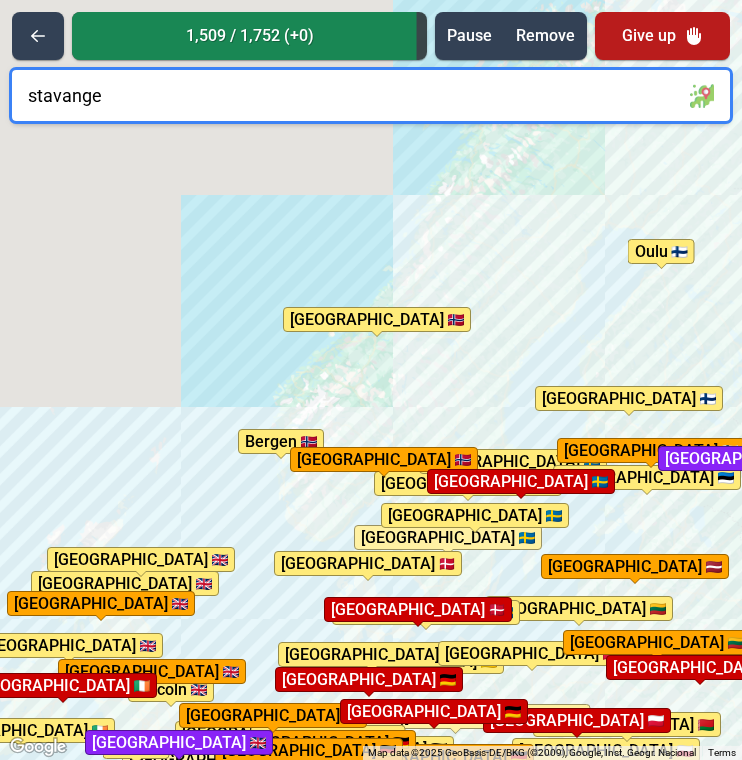 type on "[GEOGRAPHIC_DATA]" 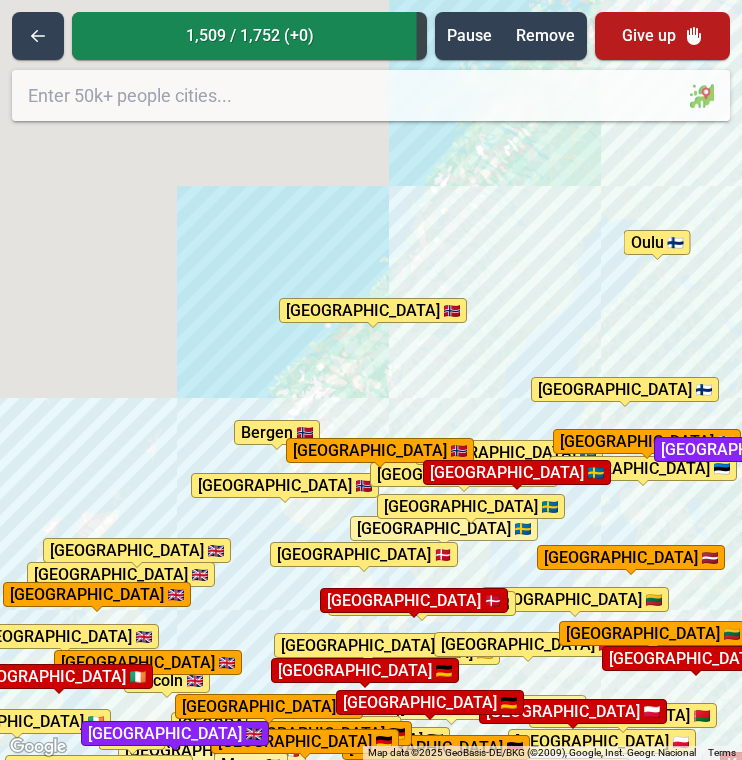 drag, startPoint x: 490, startPoint y: 409, endPoint x: 476, endPoint y: 381, distance: 31.304953 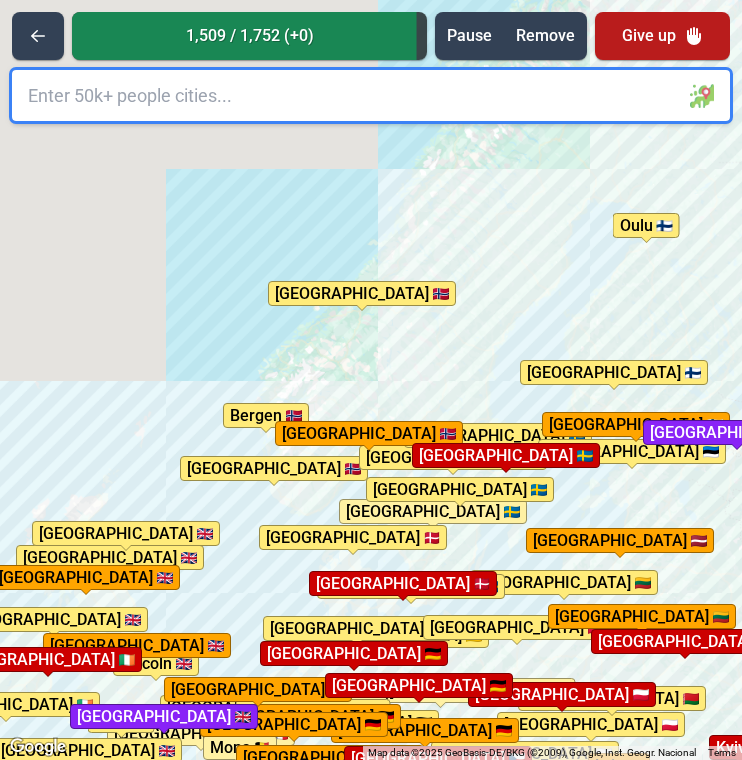 click at bounding box center [371, 95] 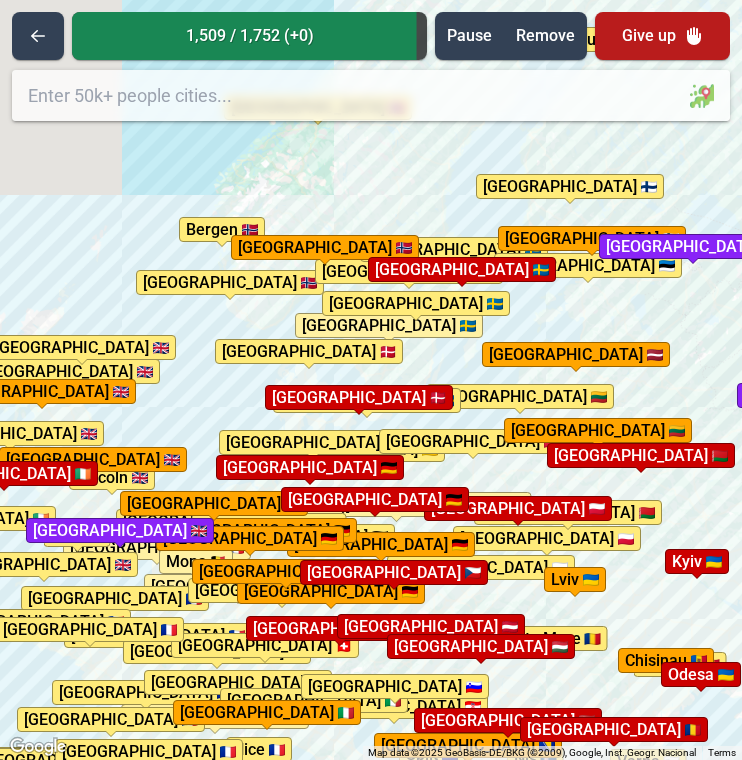 drag, startPoint x: 477, startPoint y: 422, endPoint x: 432, endPoint y: 230, distance: 197.20294 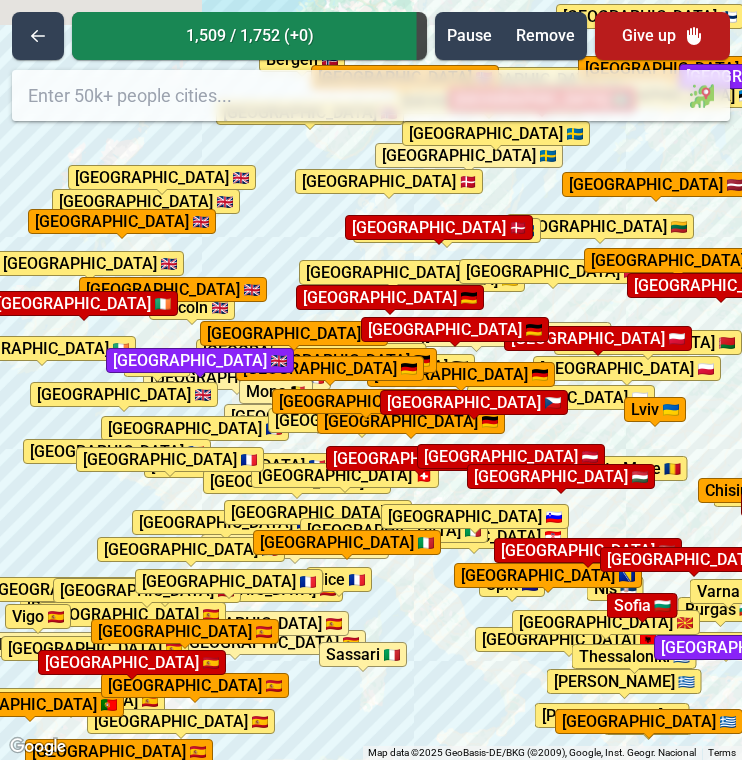 drag, startPoint x: 390, startPoint y: 446, endPoint x: 476, endPoint y: 281, distance: 186.0672 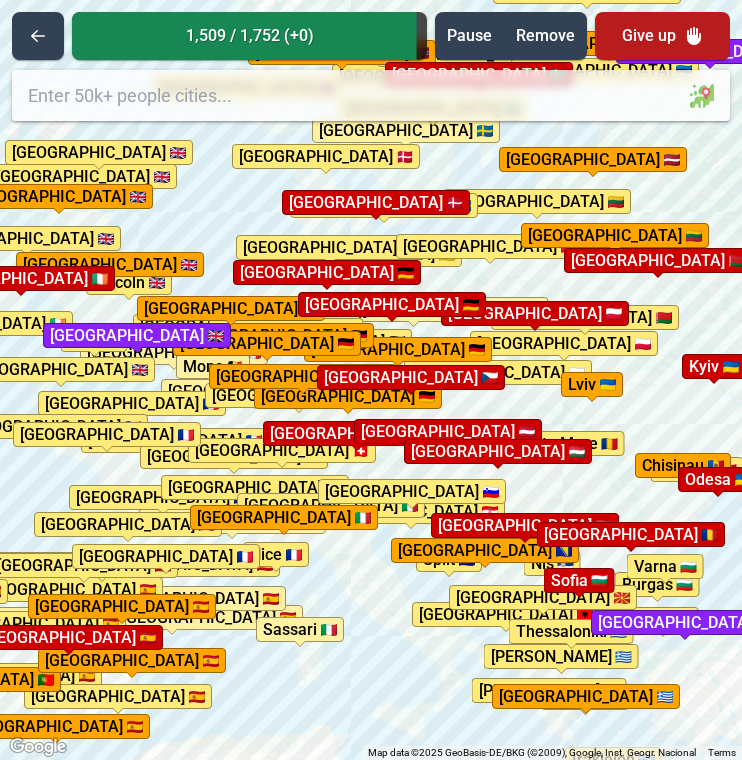 drag, startPoint x: 419, startPoint y: 507, endPoint x: 273, endPoint y: 451, distance: 156.37135 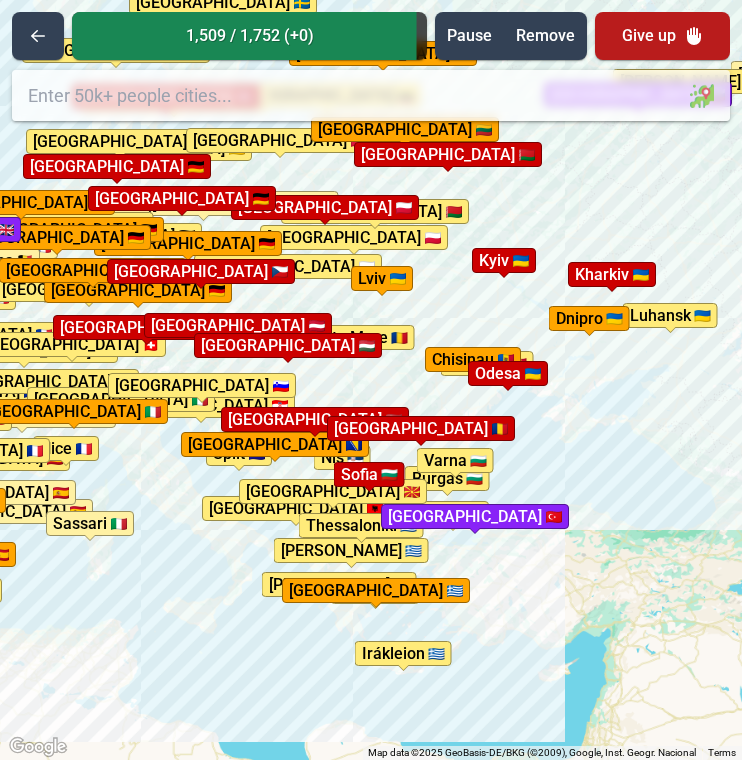 drag, startPoint x: 350, startPoint y: 441, endPoint x: 384, endPoint y: 440, distance: 34.0147 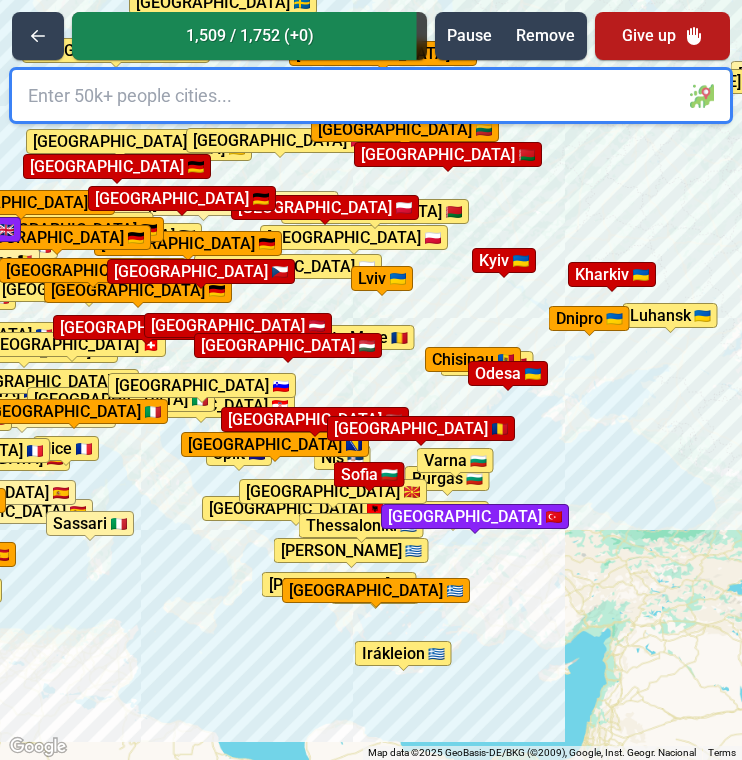 click on "To activate drag with keyboard, press Alt + Enter. Once in keyboard drag state, use the arrow keys to move the marker. To complete the drag, press the Enter key. To cancel, press Escape. [GEOGRAPHIC_DATA] [GEOGRAPHIC_DATA] [GEOGRAPHIC_DATA] [GEOGRAPHIC_DATA] [GEOGRAPHIC_DATA] [GEOGRAPHIC_DATA] [GEOGRAPHIC_DATA] [GEOGRAPHIC_DATA] [GEOGRAPHIC_DATA] [GEOGRAPHIC_DATA] [GEOGRAPHIC_DATA] [GEOGRAPHIC_DATA] [GEOGRAPHIC_DATA] [GEOGRAPHIC_DATA] [GEOGRAPHIC_DATA] [GEOGRAPHIC_DATA] [GEOGRAPHIC_DATA] [GEOGRAPHIC_DATA] [GEOGRAPHIC_DATA] [GEOGRAPHIC_DATA] [GEOGRAPHIC_DATA] [GEOGRAPHIC_DATA] [GEOGRAPHIC_DATA] [GEOGRAPHIC_DATA] [GEOGRAPHIC_DATA] [GEOGRAPHIC_DATA] [GEOGRAPHIC_DATA] [GEOGRAPHIC_DATA] [GEOGRAPHIC_DATA] [GEOGRAPHIC_DATA] [GEOGRAPHIC_DATA] [GEOGRAPHIC_DATA] [GEOGRAPHIC_DATA] [GEOGRAPHIC_DATA] [GEOGRAPHIC_DATA] [GEOGRAPHIC_DATA] [GEOGRAPHIC_DATA] [GEOGRAPHIC_DATA] [GEOGRAPHIC_DATA] [GEOGRAPHIC_DATA] [GEOGRAPHIC_DATA] [GEOGRAPHIC_DATA]) [GEOGRAPHIC_DATA] [GEOGRAPHIC_DATA] [GEOGRAPHIC_DATA] [GEOGRAPHIC_DATA] [GEOGRAPHIC_DATA] [GEOGRAPHIC_DATA] [GEOGRAPHIC_DATA] [GEOGRAPHIC_DATA] [GEOGRAPHIC_DATA] [GEOGRAPHIC_DATA] [GEOGRAPHIC_DATA] [GEOGRAPHIC_DATA] [GEOGRAPHIC_DATA] [GEOGRAPHIC_DATA] [GEOGRAPHIC_DATA] [GEOGRAPHIC_DATA] [GEOGRAPHIC_DATA] [GEOGRAPHIC_DATA] [GEOGRAPHIC_DATA] [GEOGRAPHIC_DATA] [GEOGRAPHIC_DATA] [GEOGRAPHIC_DATA] [GEOGRAPHIC_DATA] [GEOGRAPHIC_DATA] [GEOGRAPHIC_DATA] [GEOGRAPHIC_DATA] [GEOGRAPHIC_DATA] [GEOGRAPHIC_DATA] [GEOGRAPHIC_DATA] [GEOGRAPHIC_DATA] [GEOGRAPHIC_DATA] [GEOGRAPHIC_DATA] [GEOGRAPHIC_DATA] [GEOGRAPHIC_DATA] [GEOGRAPHIC_DATA] [GEOGRAPHIC_DATA] [GEOGRAPHIC_DATA] [GEOGRAPHIC_DATA] [GEOGRAPHIC_DATA] [GEOGRAPHIC_DATA] [GEOGRAPHIC_DATA] [GEOGRAPHIC_DATA] [GEOGRAPHIC_DATA] [GEOGRAPHIC_DATA] [GEOGRAPHIC_DATA][PERSON_NAME][GEOGRAPHIC_DATA] [GEOGRAPHIC_DATA] / [GEOGRAPHIC_DATA] [GEOGRAPHIC_DATA] [GEOGRAPHIC_DATA] [GEOGRAPHIC_DATA] [GEOGRAPHIC_DATA] [GEOGRAPHIC_DATA] [GEOGRAPHIC_DATA] [GEOGRAPHIC_DATA] [GEOGRAPHIC_DATA] [GEOGRAPHIC_DATA] [GEOGRAPHIC_DATA] [GEOGRAPHIC_DATA] Bor" at bounding box center (371, 380) 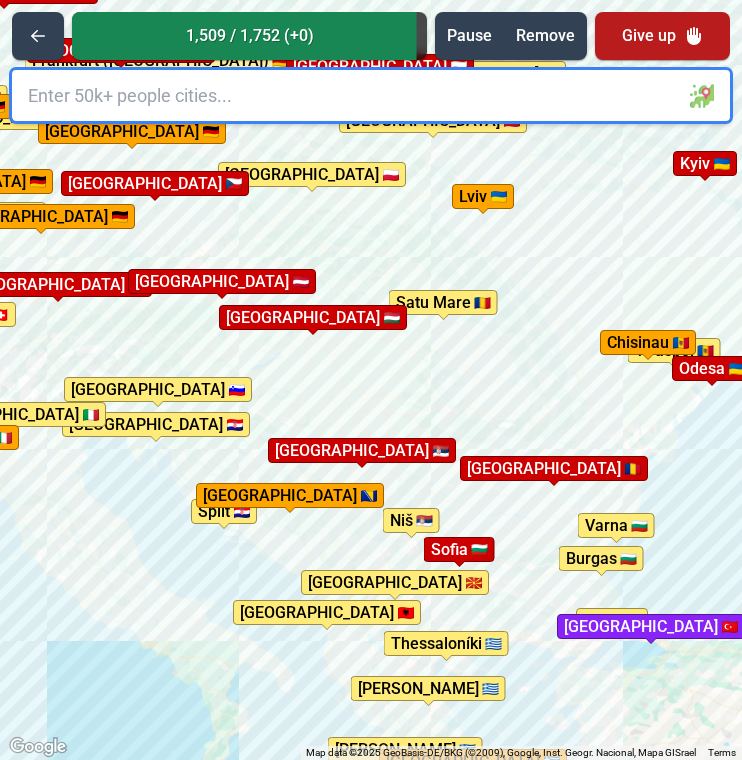 click at bounding box center (371, 95) 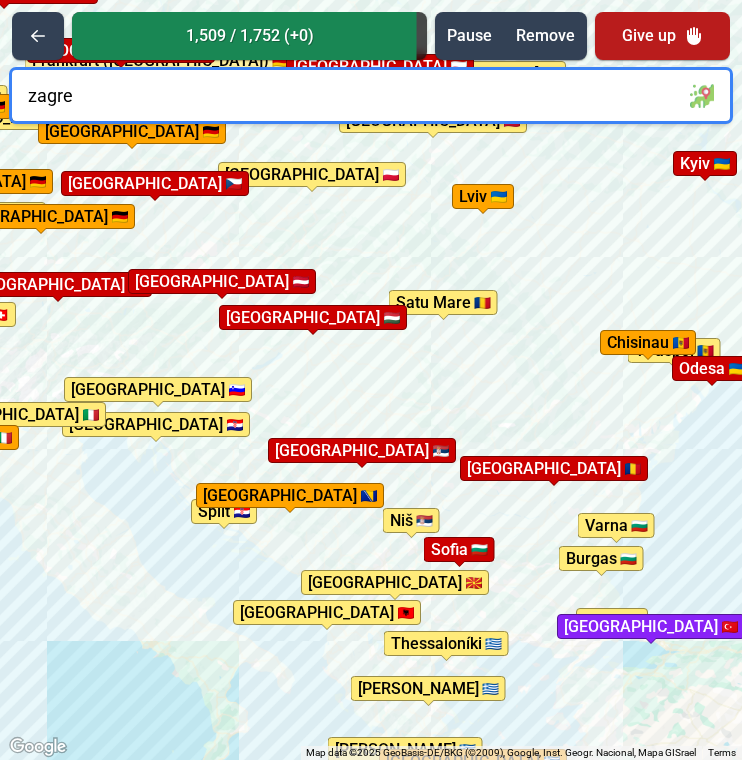 type on "[GEOGRAPHIC_DATA]" 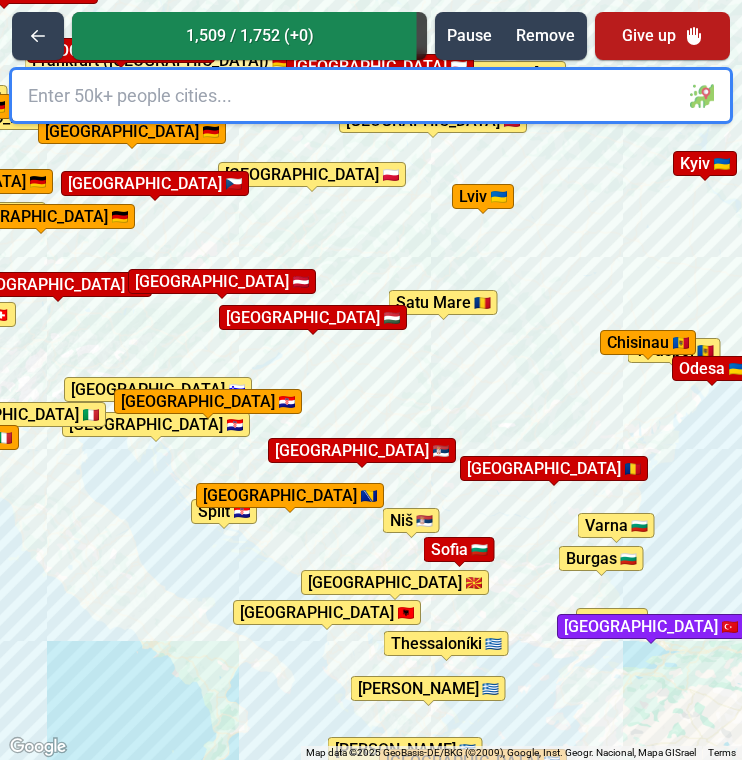 click at bounding box center (371, 95) 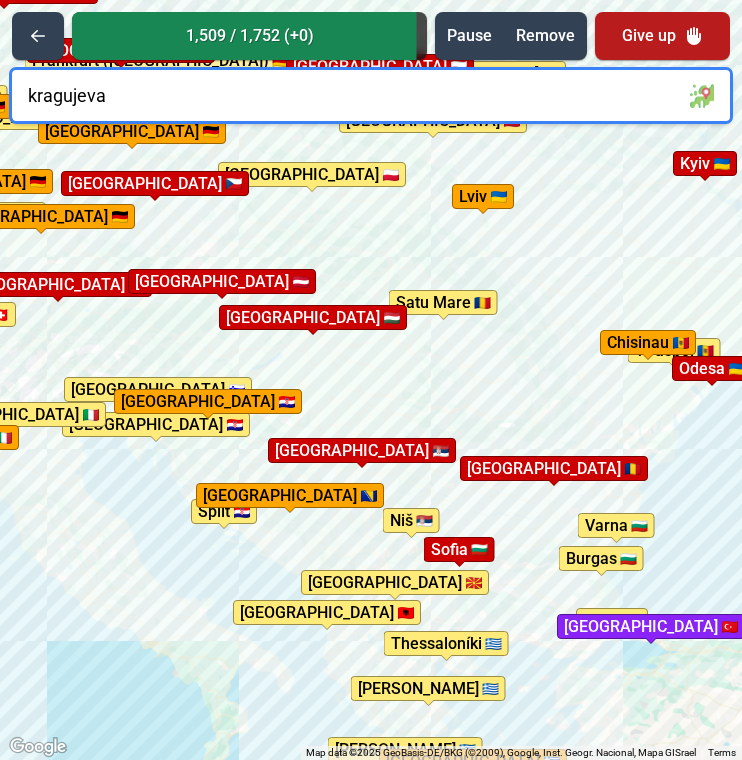 type on "kragujevac" 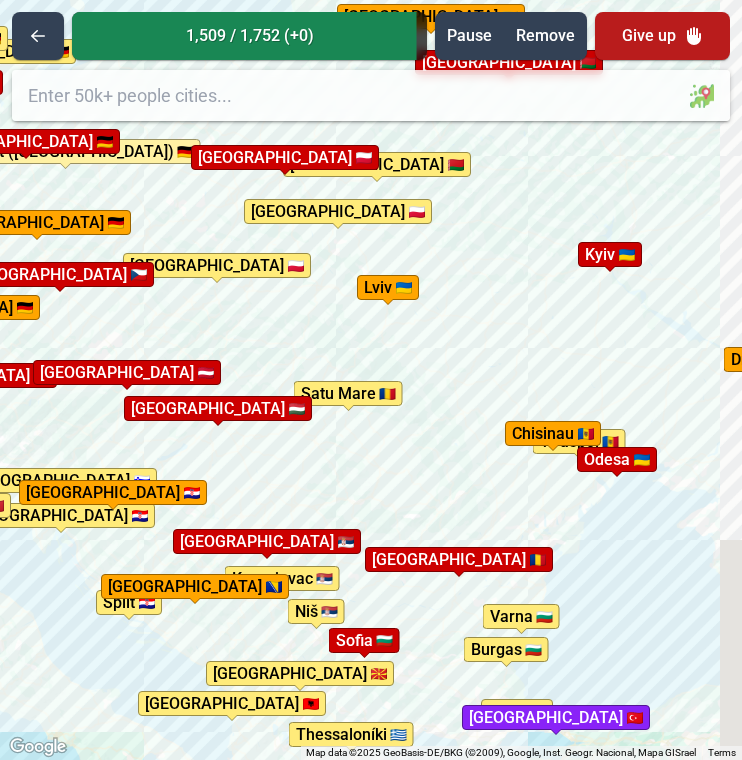 drag, startPoint x: 571, startPoint y: 330, endPoint x: 474, endPoint y: 428, distance: 137.88763 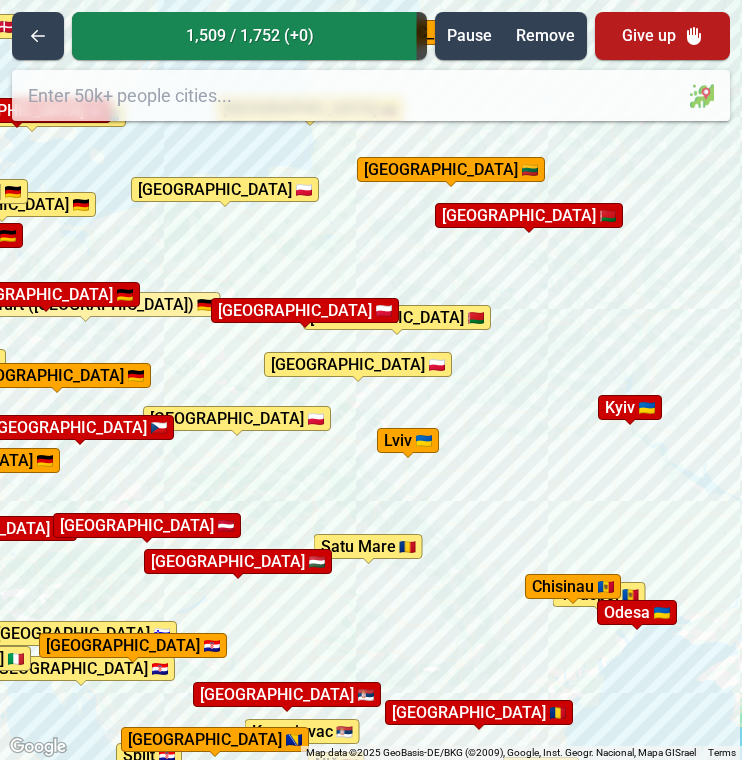 drag, startPoint x: 460, startPoint y: 367, endPoint x: 608, endPoint y: 518, distance: 211.43556 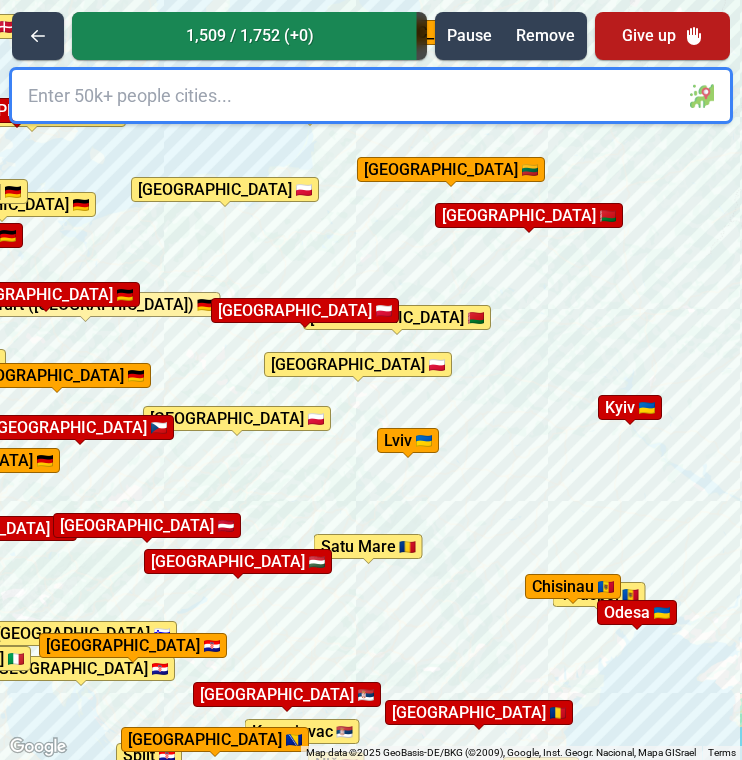 click on "To activate drag with keyboard, press Alt + Enter. Once in keyboard drag state, use the arrow keys to move the marker. To complete the drag, press the Enter key. To cancel, press Escape. [GEOGRAPHIC_DATA] [GEOGRAPHIC_DATA] [GEOGRAPHIC_DATA] [GEOGRAPHIC_DATA] [GEOGRAPHIC_DATA] [GEOGRAPHIC_DATA] [GEOGRAPHIC_DATA] [GEOGRAPHIC_DATA] [GEOGRAPHIC_DATA] [GEOGRAPHIC_DATA] [GEOGRAPHIC_DATA] [GEOGRAPHIC_DATA] [GEOGRAPHIC_DATA] [GEOGRAPHIC_DATA] [GEOGRAPHIC_DATA] [GEOGRAPHIC_DATA] [GEOGRAPHIC_DATA] [GEOGRAPHIC_DATA] [GEOGRAPHIC_DATA] [GEOGRAPHIC_DATA] [GEOGRAPHIC_DATA] [GEOGRAPHIC_DATA] [GEOGRAPHIC_DATA] [GEOGRAPHIC_DATA] [GEOGRAPHIC_DATA] [GEOGRAPHIC_DATA] [GEOGRAPHIC_DATA] [GEOGRAPHIC_DATA] [GEOGRAPHIC_DATA] [GEOGRAPHIC_DATA] [GEOGRAPHIC_DATA] [GEOGRAPHIC_DATA] [GEOGRAPHIC_DATA] [GEOGRAPHIC_DATA] [GEOGRAPHIC_DATA] [GEOGRAPHIC_DATA] [GEOGRAPHIC_DATA] [GEOGRAPHIC_DATA] [GEOGRAPHIC_DATA] [GEOGRAPHIC_DATA] [GEOGRAPHIC_DATA] [GEOGRAPHIC_DATA]) [GEOGRAPHIC_DATA] [GEOGRAPHIC_DATA] [GEOGRAPHIC_DATA] [GEOGRAPHIC_DATA] [GEOGRAPHIC_DATA] [GEOGRAPHIC_DATA] [GEOGRAPHIC_DATA] [GEOGRAPHIC_DATA] [GEOGRAPHIC_DATA] [GEOGRAPHIC_DATA] [GEOGRAPHIC_DATA] [GEOGRAPHIC_DATA] [GEOGRAPHIC_DATA] [GEOGRAPHIC_DATA] [GEOGRAPHIC_DATA] [GEOGRAPHIC_DATA] [GEOGRAPHIC_DATA] [GEOGRAPHIC_DATA] [GEOGRAPHIC_DATA] [GEOGRAPHIC_DATA] [GEOGRAPHIC_DATA] [GEOGRAPHIC_DATA] [GEOGRAPHIC_DATA] [GEOGRAPHIC_DATA] [GEOGRAPHIC_DATA] [GEOGRAPHIC_DATA] [GEOGRAPHIC_DATA] [GEOGRAPHIC_DATA] [GEOGRAPHIC_DATA] [GEOGRAPHIC_DATA] [GEOGRAPHIC_DATA] [GEOGRAPHIC_DATA] [GEOGRAPHIC_DATA] i [GEOGRAPHIC_DATA] [GEOGRAPHIC_DATA] [GEOGRAPHIC_DATA] [GEOGRAPHIC_DATA] [GEOGRAPHIC_DATA] [GEOGRAPHIC_DATA] [GEOGRAPHIC_DATA] [PERSON_NAME][GEOGRAPHIC_DATA] [GEOGRAPHIC_DATA] [GEOGRAPHIC_DATA] [GEOGRAPHIC_DATA] [GEOGRAPHIC_DATA] [GEOGRAPHIC_DATA][PERSON_NAME][GEOGRAPHIC_DATA] [GEOGRAPHIC_DATA] [GEOGRAPHIC_DATA] [GEOGRAPHIC_DATA] [GEOGRAPHIC_DATA] [GEOGRAPHIC_DATA] [GEOGRAPHIC_DATA] [GEOGRAPHIC_DATA] [GEOGRAPHIC_DATA] [GEOGRAPHIC_DATA] [GEOGRAPHIC_DATA] [GEOGRAPHIC_DATA] [GEOGRAPHIC_DATA]" at bounding box center (371, 380) 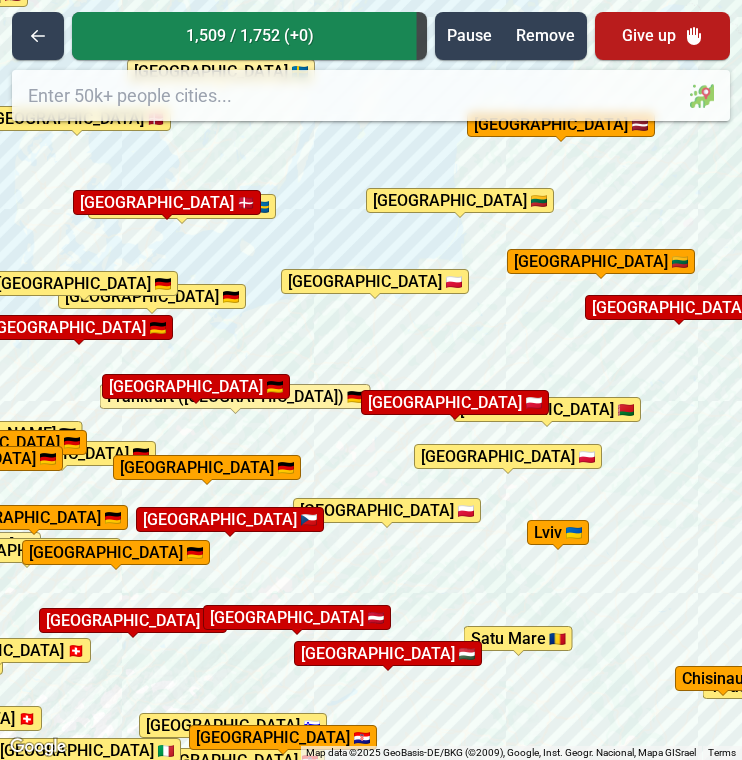 drag, startPoint x: 526, startPoint y: 397, endPoint x: 618, endPoint y: 441, distance: 101.98039 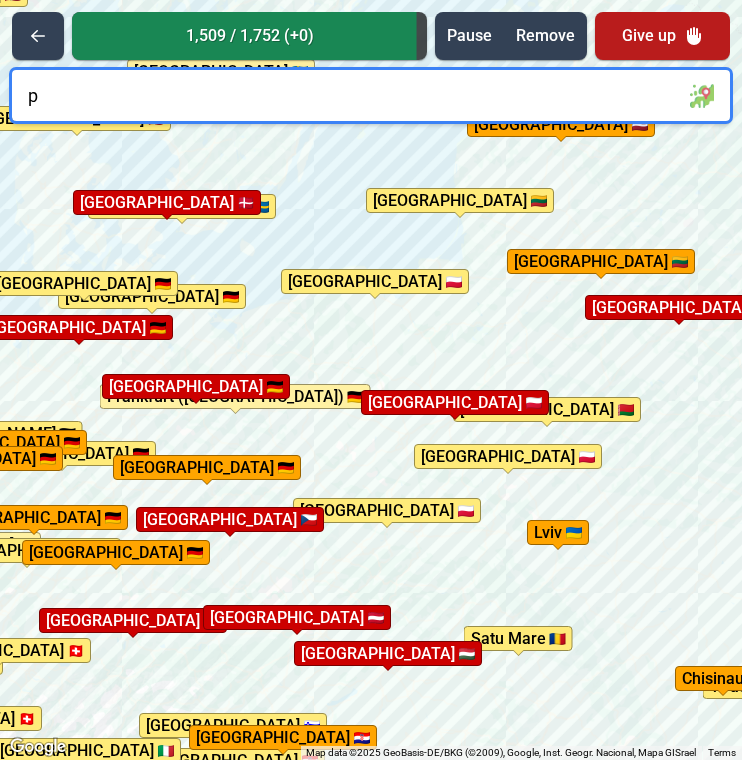 type on "po" 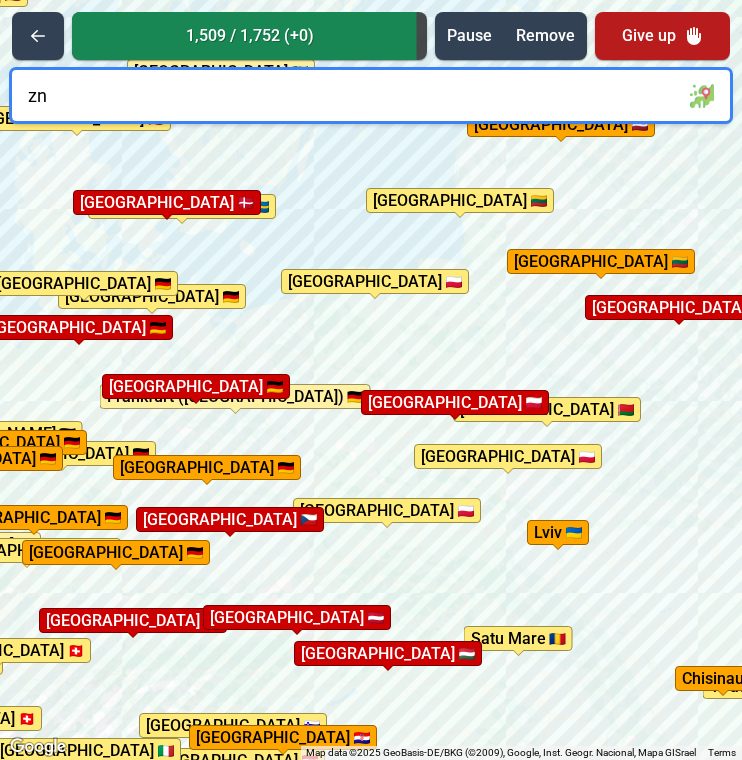 type on "z" 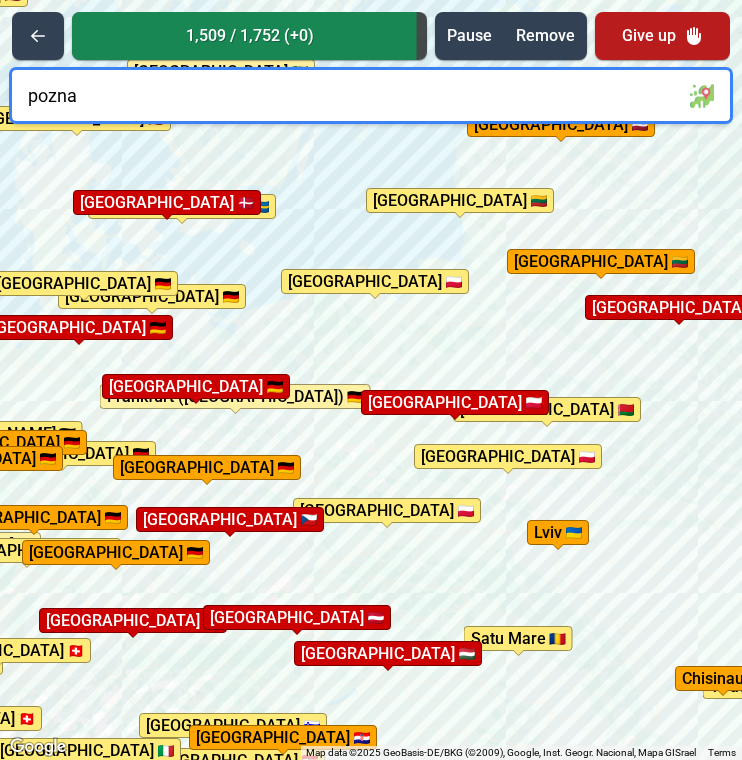 type on "poznan" 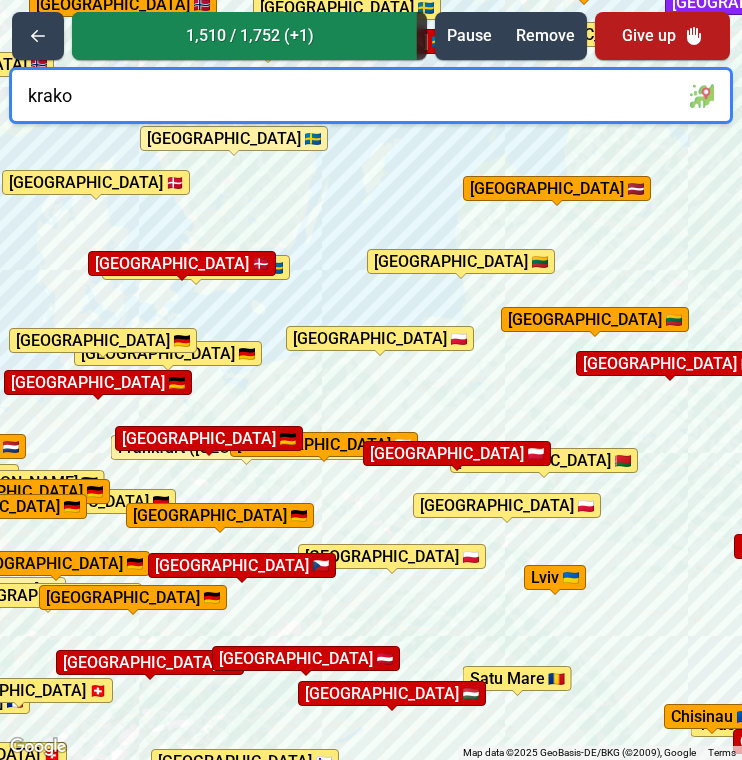 type on "krakow" 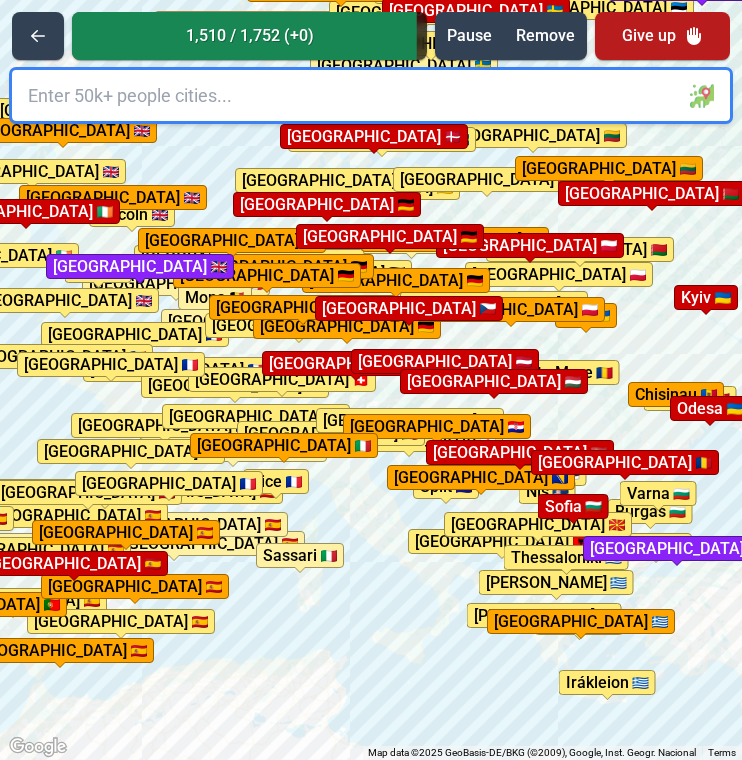click at bounding box center [371, 95] 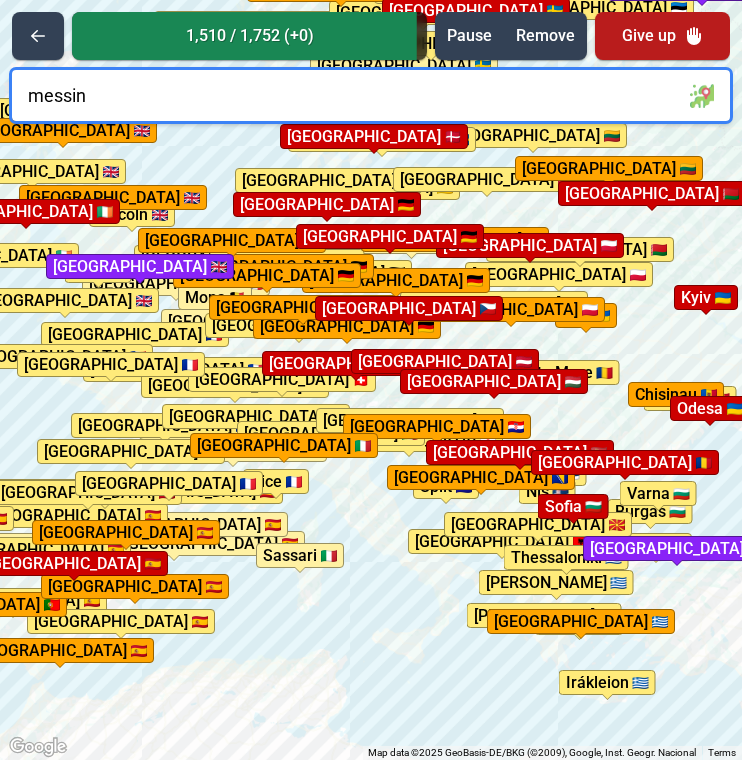 type on "[GEOGRAPHIC_DATA]" 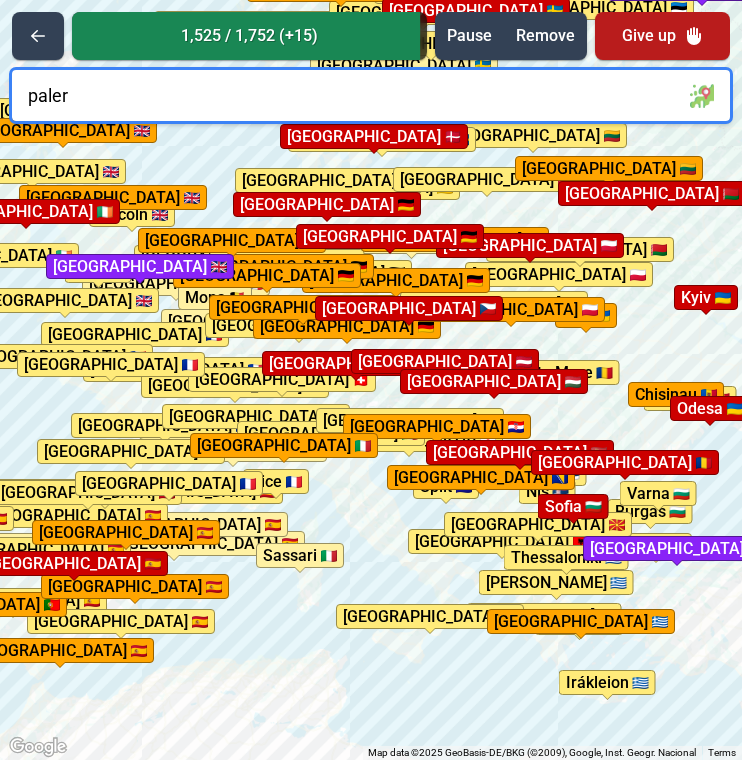 type on "palerm" 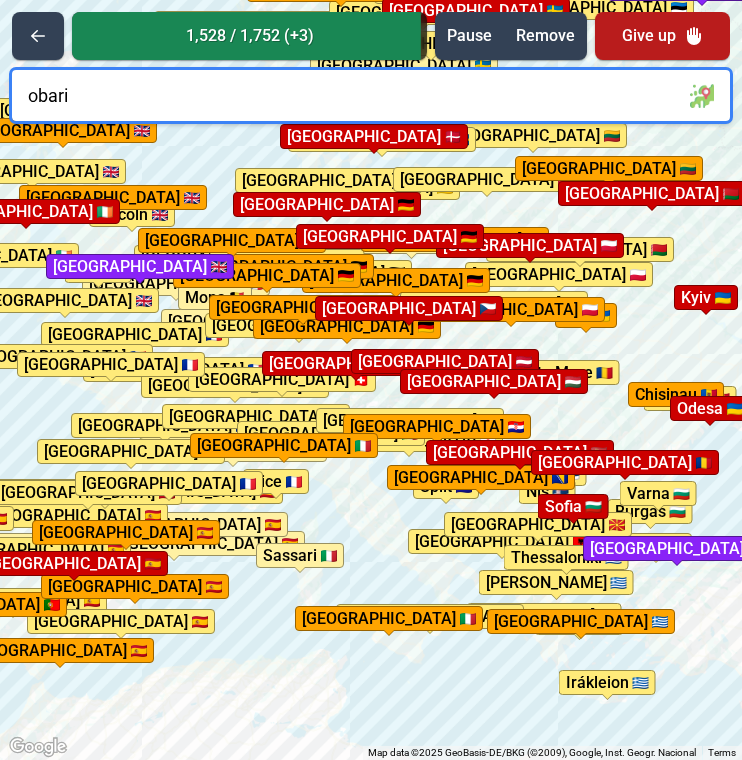 click on "obari" at bounding box center [371, 95] 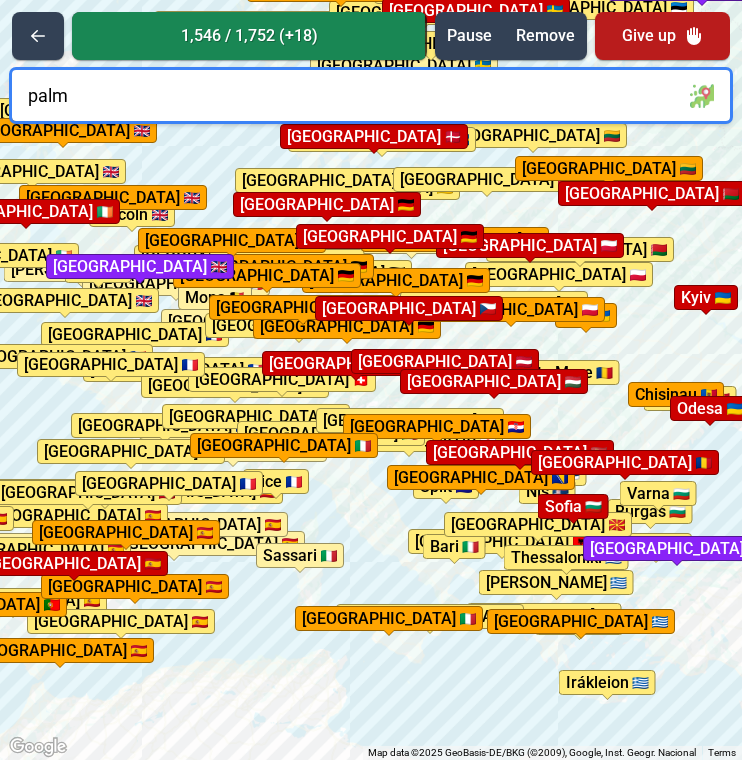 type on "palma" 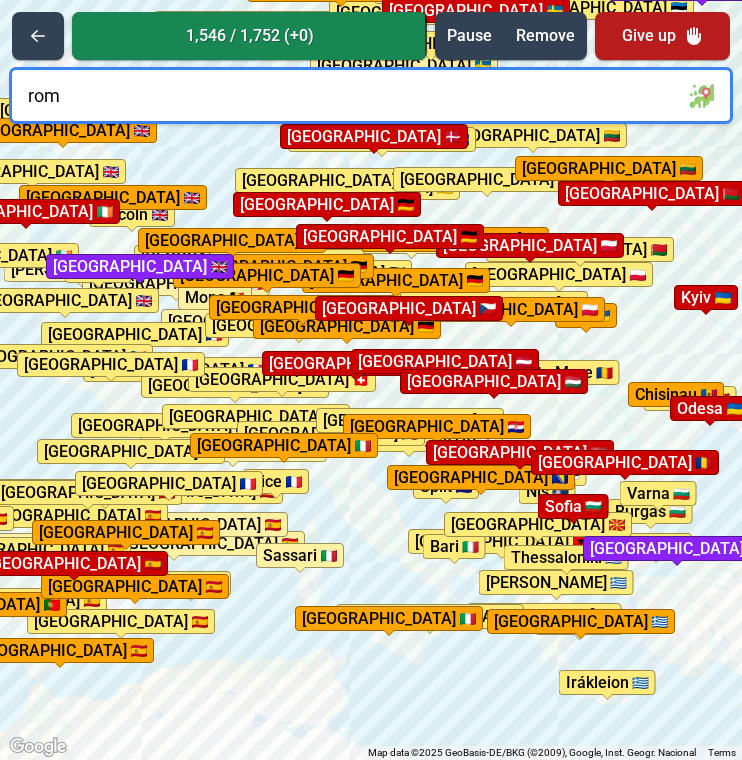 type on "[GEOGRAPHIC_DATA]" 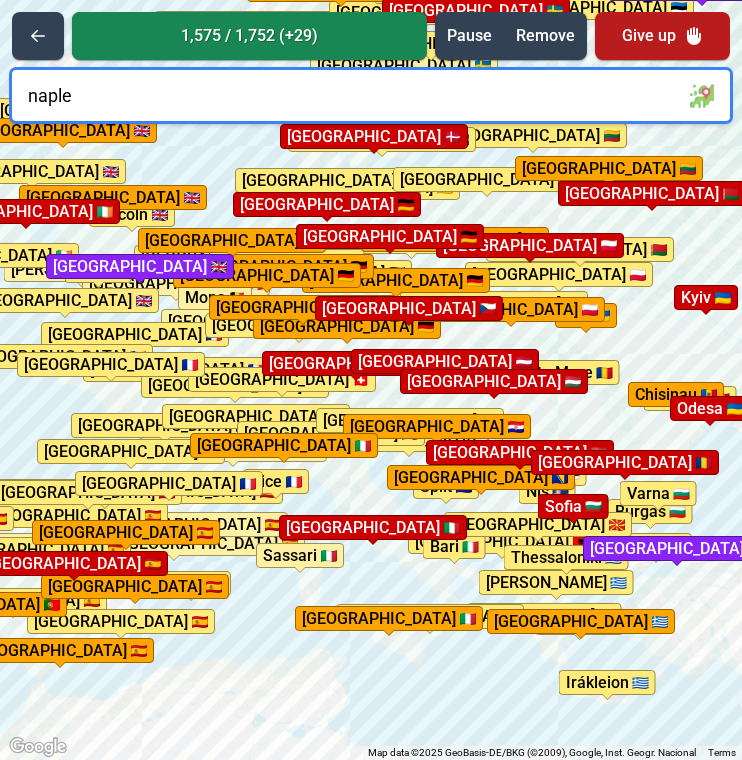 type on "[GEOGRAPHIC_DATA]" 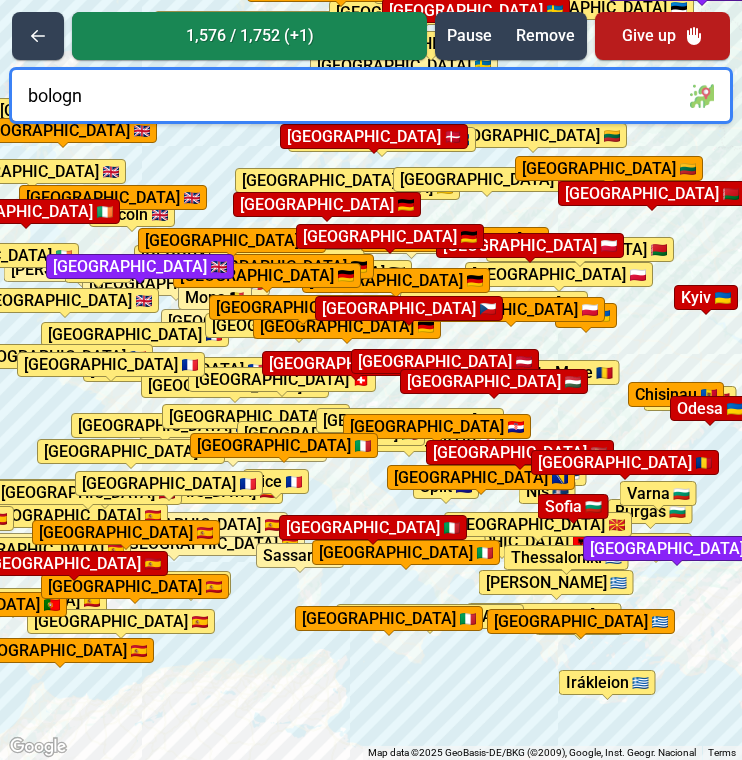 type on "[GEOGRAPHIC_DATA]" 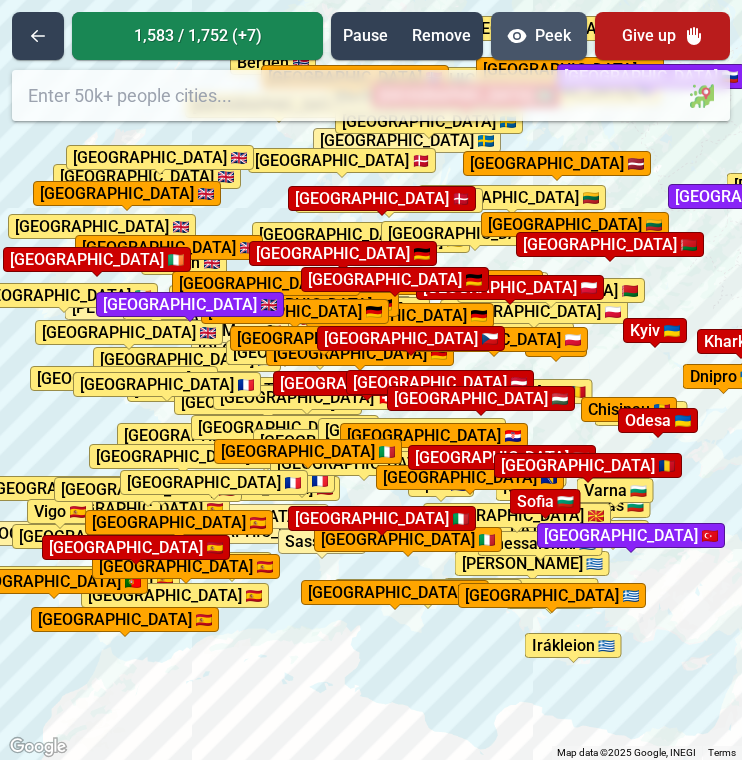 click on "Peek" at bounding box center [539, 36] 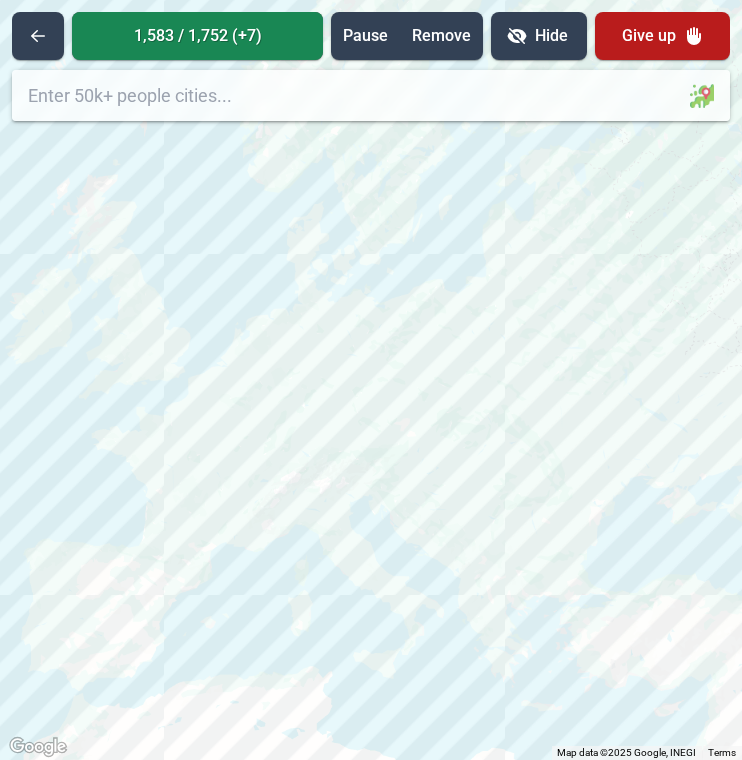 drag, startPoint x: 612, startPoint y: 334, endPoint x: 576, endPoint y: 443, distance: 114.791115 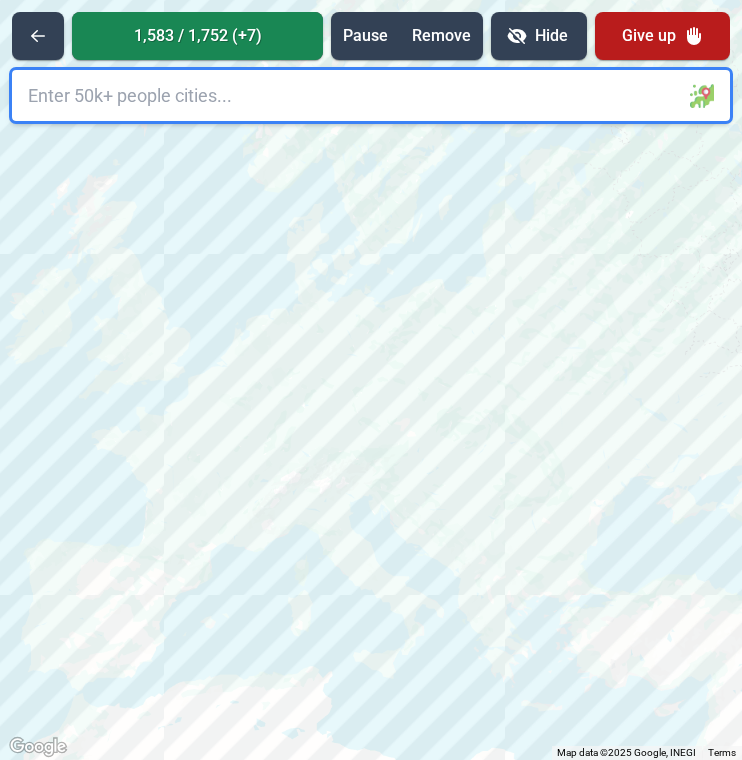 click at bounding box center (371, 380) 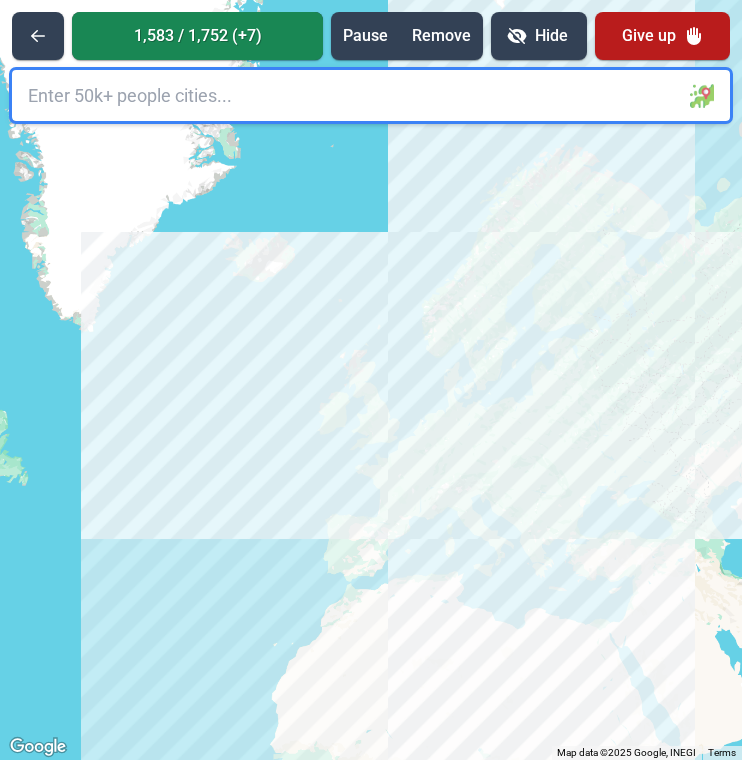 click at bounding box center (371, 95) 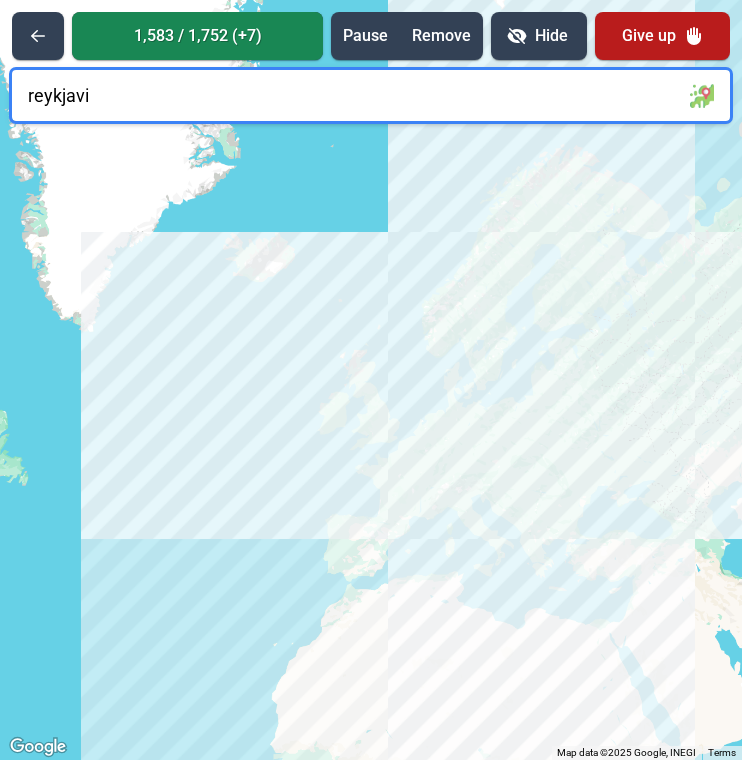 type on "[GEOGRAPHIC_DATA]" 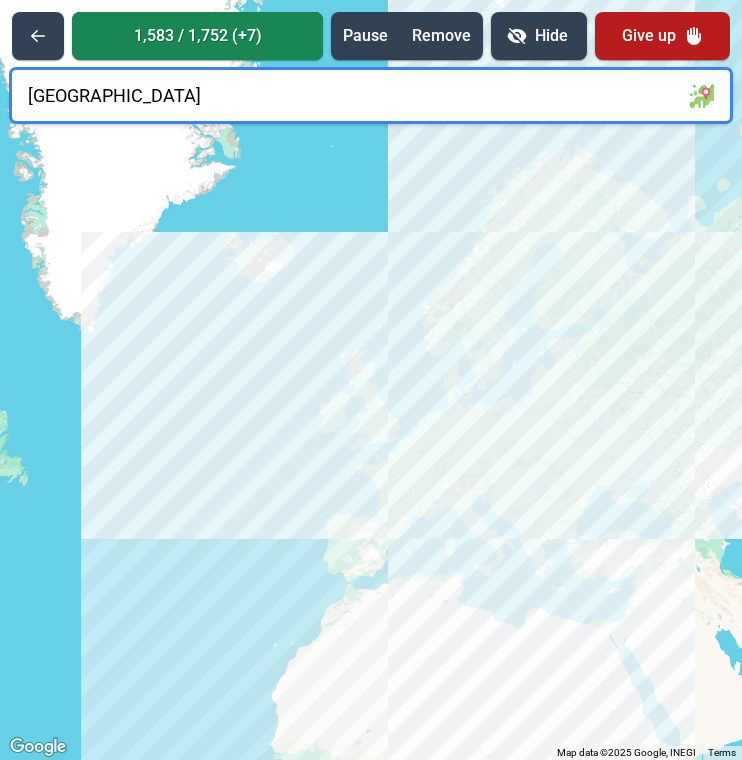 type 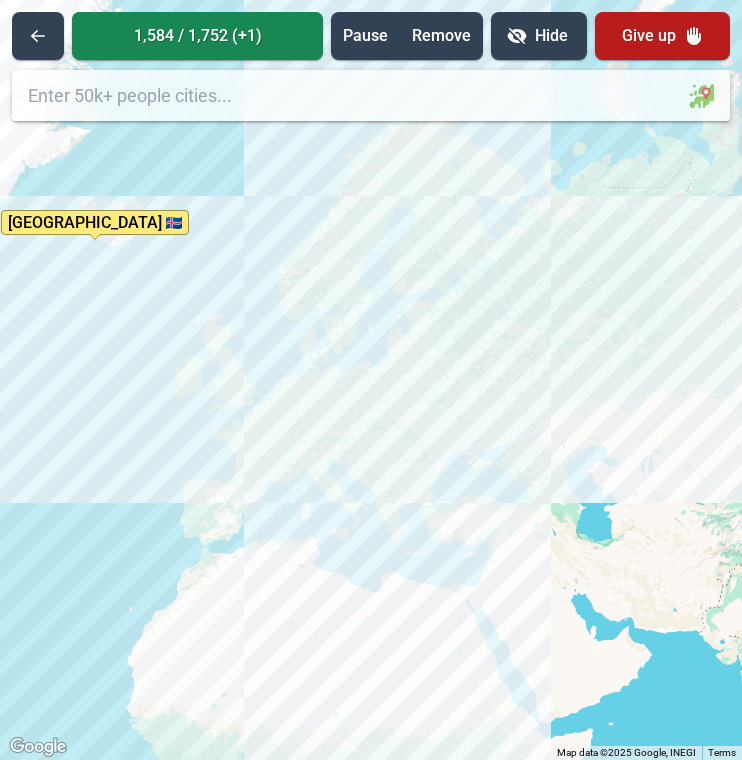 drag, startPoint x: 554, startPoint y: 331, endPoint x: 408, endPoint y: 295, distance: 150.37286 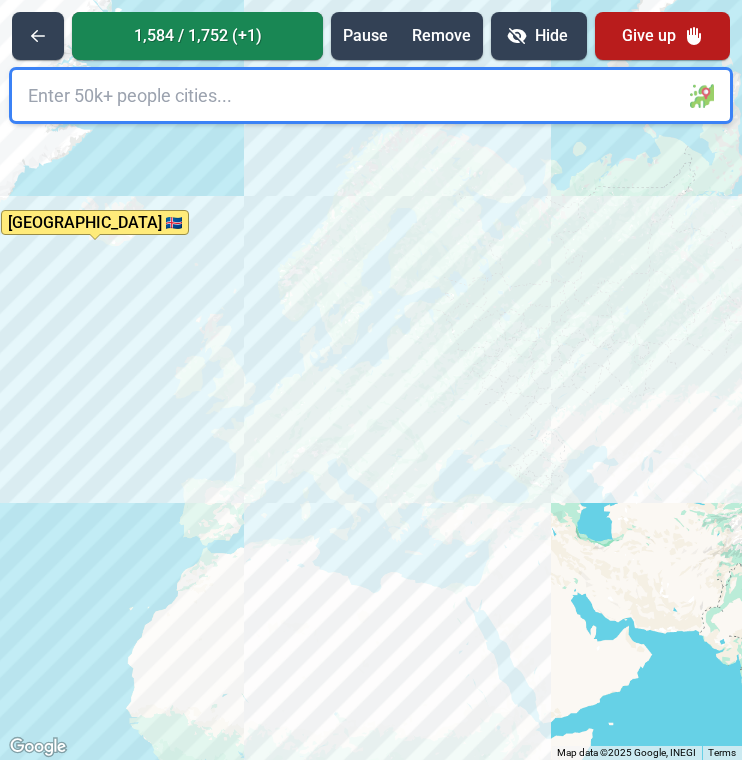 click on "To activate drag with keyboard, press Alt + Enter. Once in keyboard drag state, use the arrow keys to move the marker. To complete the drag, press the Enter key. To cancel, press Escape. [GEOGRAPHIC_DATA] [GEOGRAPHIC_DATA]  completed 🎉" at bounding box center (371, 380) 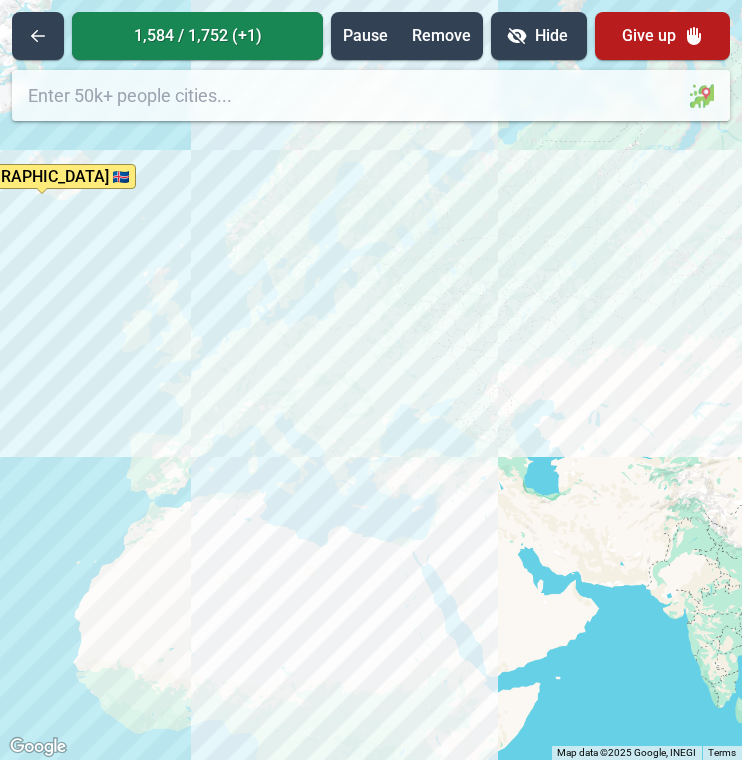 drag, startPoint x: 525, startPoint y: 411, endPoint x: 471, endPoint y: 365, distance: 70.93659 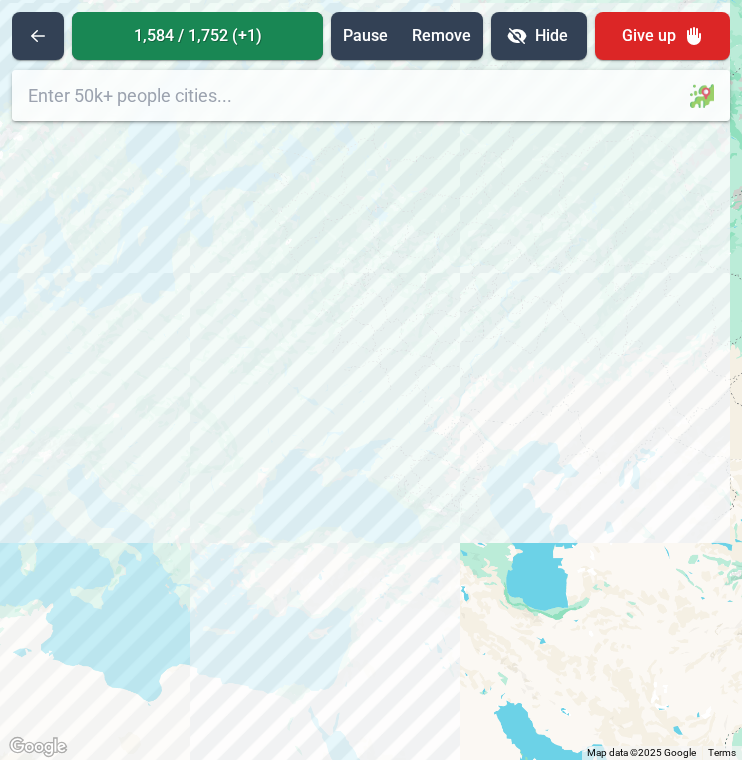 click on "Give up" at bounding box center (662, 36) 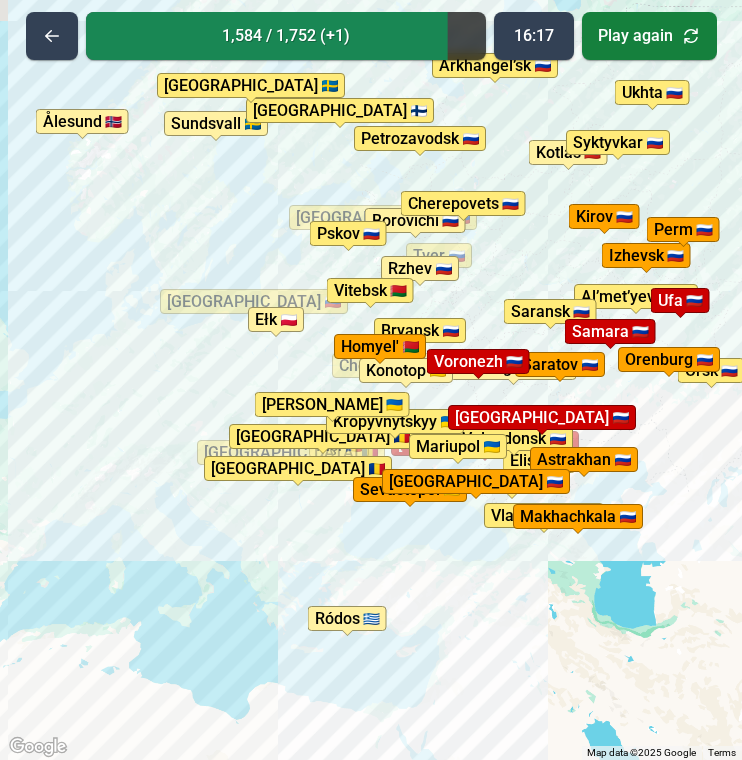 drag, startPoint x: 449, startPoint y: 322, endPoint x: 588, endPoint y: 325, distance: 139.03236 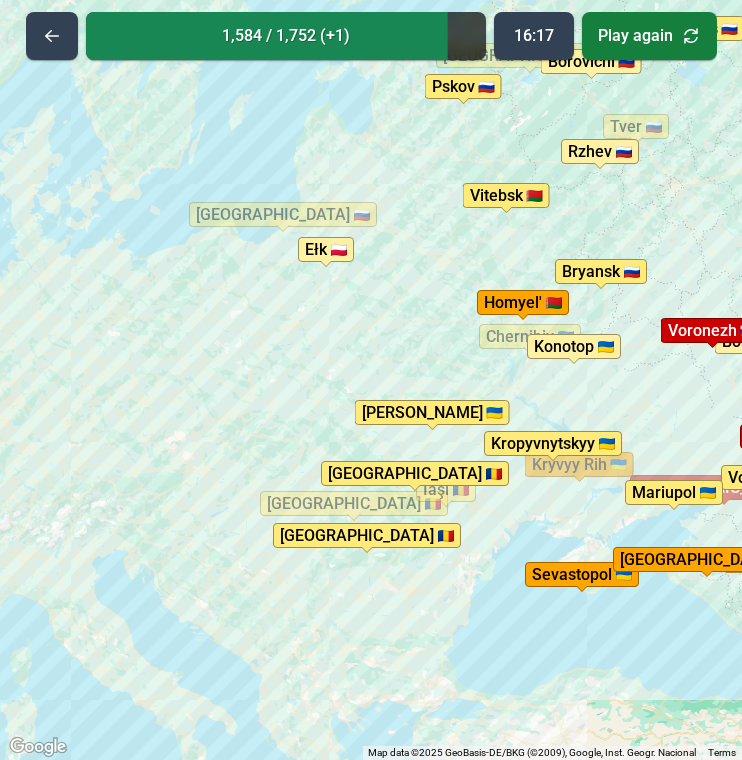 drag, startPoint x: 358, startPoint y: 287, endPoint x: 386, endPoint y: 367, distance: 84.758484 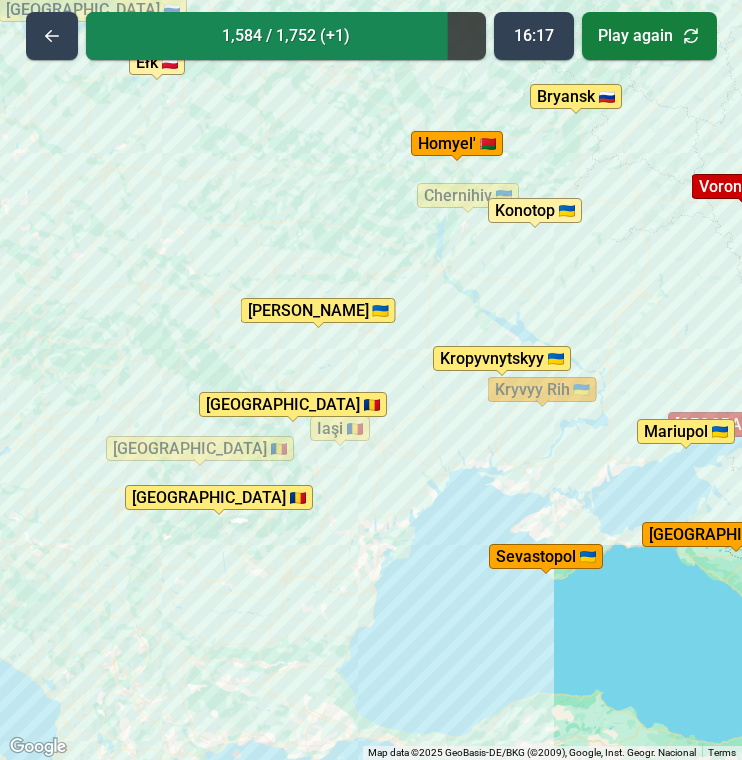 drag, startPoint x: 606, startPoint y: 409, endPoint x: 409, endPoint y: 423, distance: 197.49684 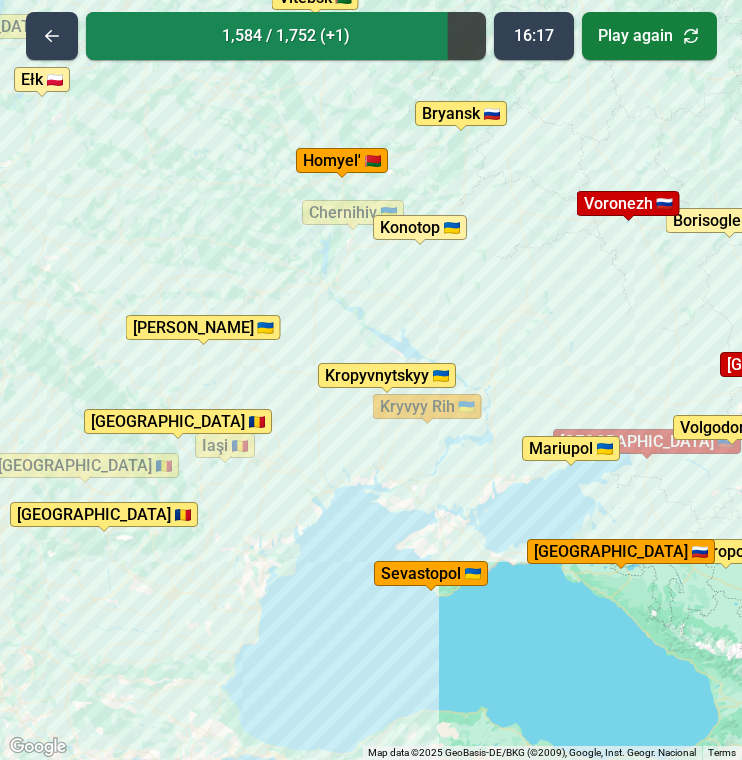drag, startPoint x: 533, startPoint y: 369, endPoint x: 483, endPoint y: 377, distance: 50.635956 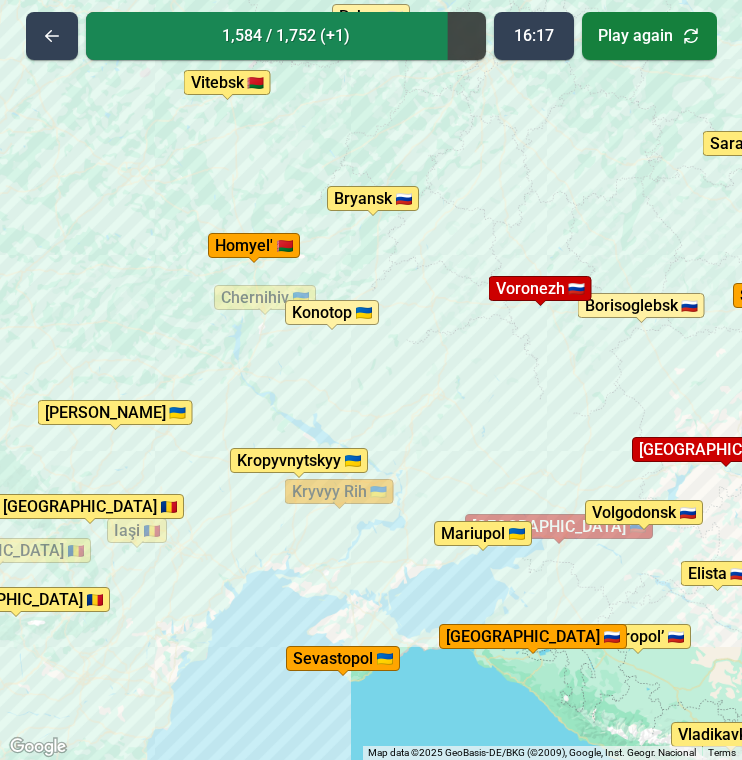 drag, startPoint x: 474, startPoint y: 381, endPoint x: 507, endPoint y: 500, distance: 123.49089 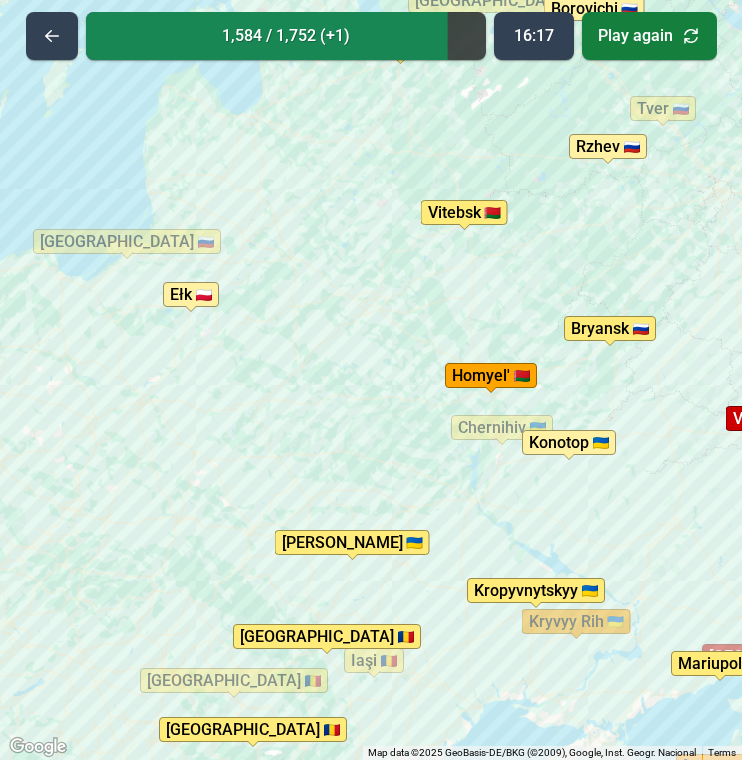 drag, startPoint x: 386, startPoint y: 275, endPoint x: 599, endPoint y: 372, distance: 234.047 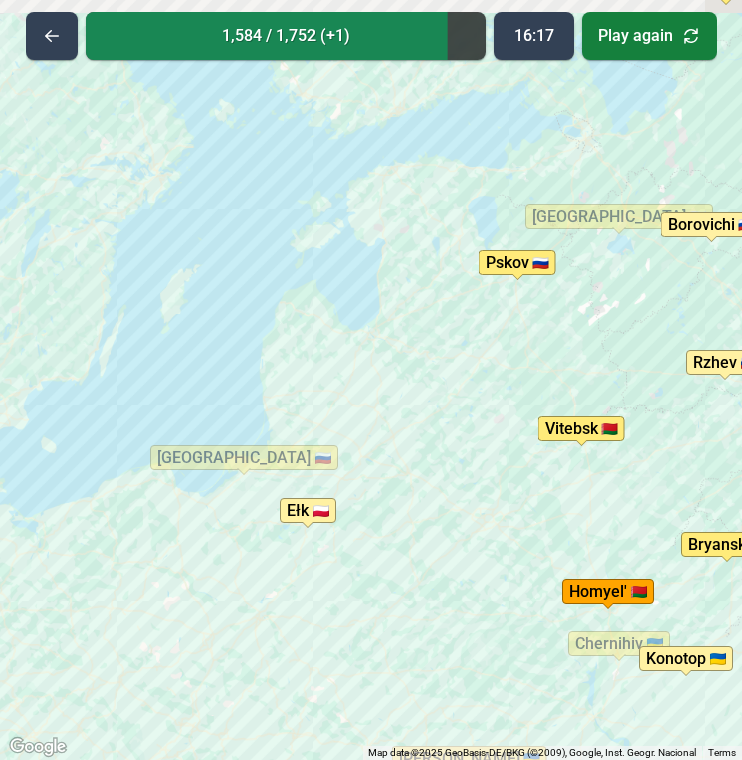 drag, startPoint x: 517, startPoint y: 325, endPoint x: 495, endPoint y: 493, distance: 169.43436 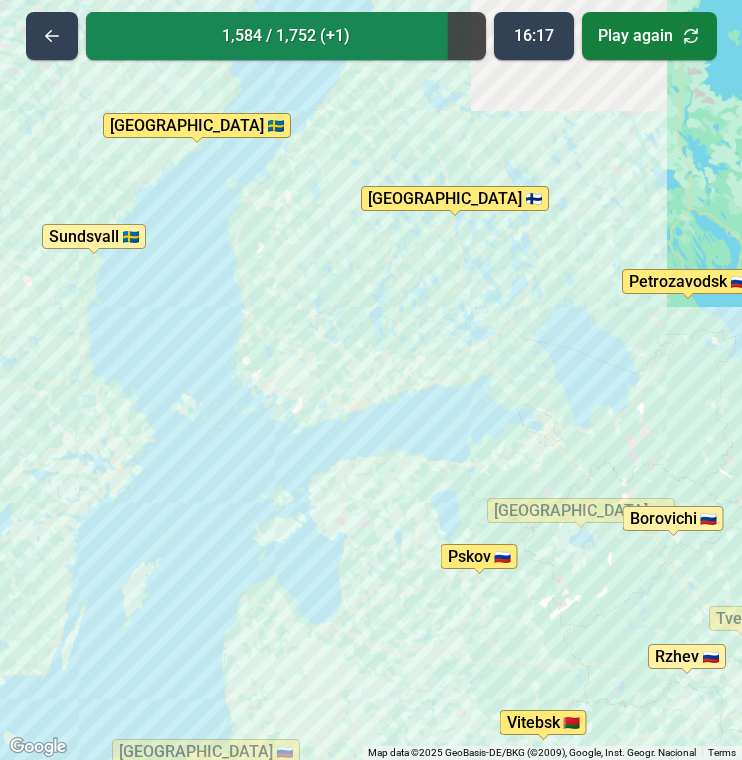 drag, startPoint x: 532, startPoint y: 291, endPoint x: 525, endPoint y: 551, distance: 260.0942 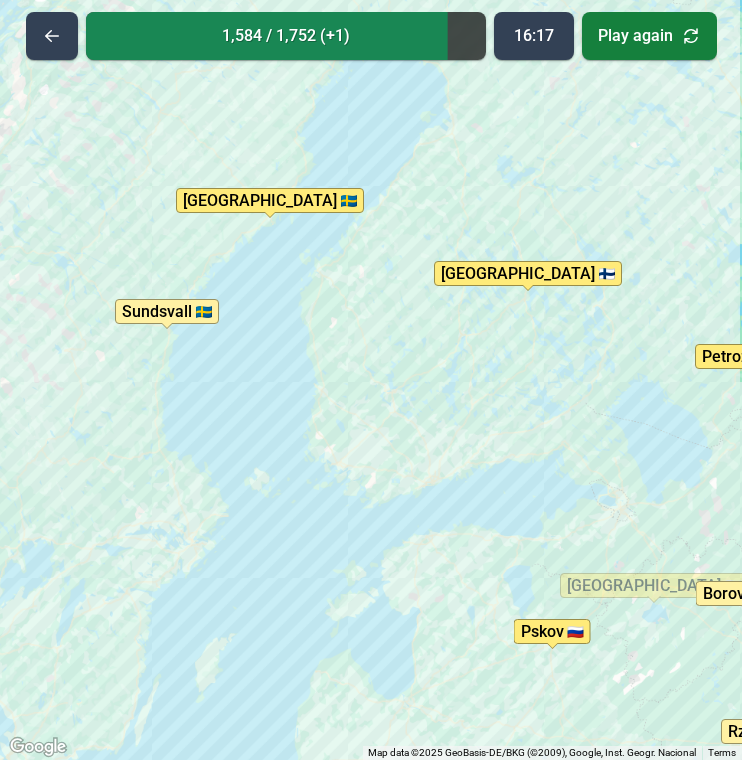 drag, startPoint x: 486, startPoint y: 374, endPoint x: 609, endPoint y: 429, distance: 134.73679 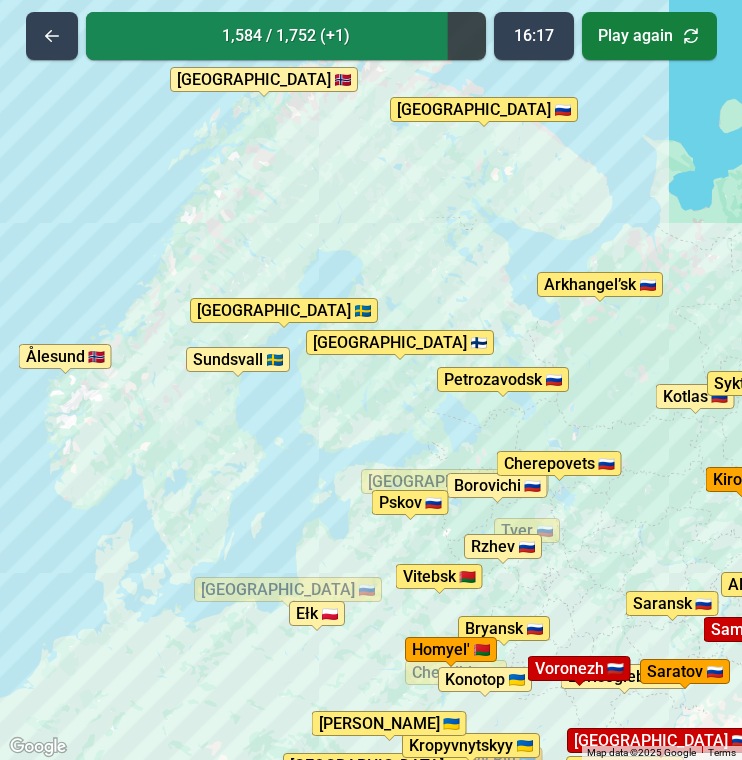 drag, startPoint x: 554, startPoint y: 422, endPoint x: 417, endPoint y: 415, distance: 137.17871 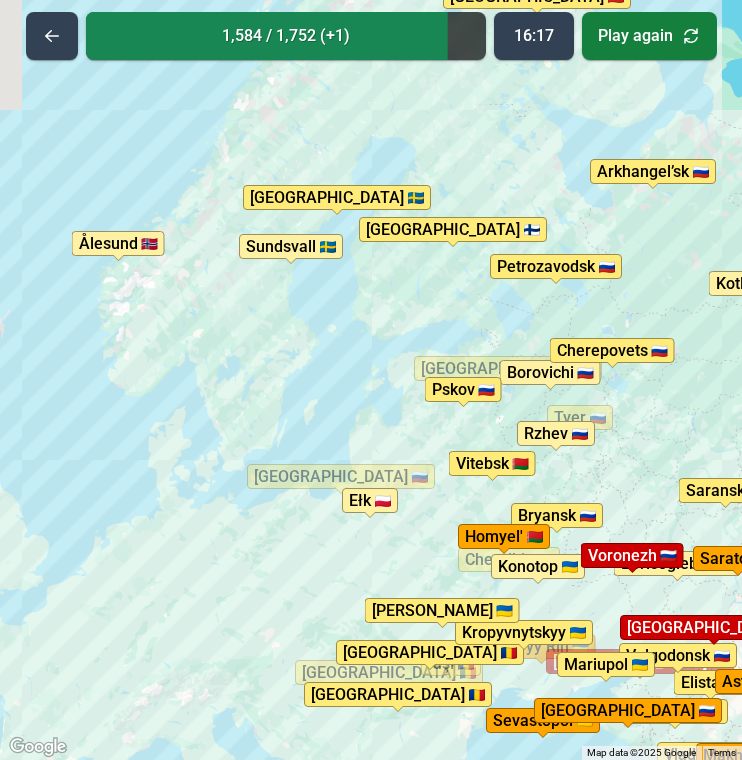 drag, startPoint x: 470, startPoint y: 409, endPoint x: 522, endPoint y: 294, distance: 126.210144 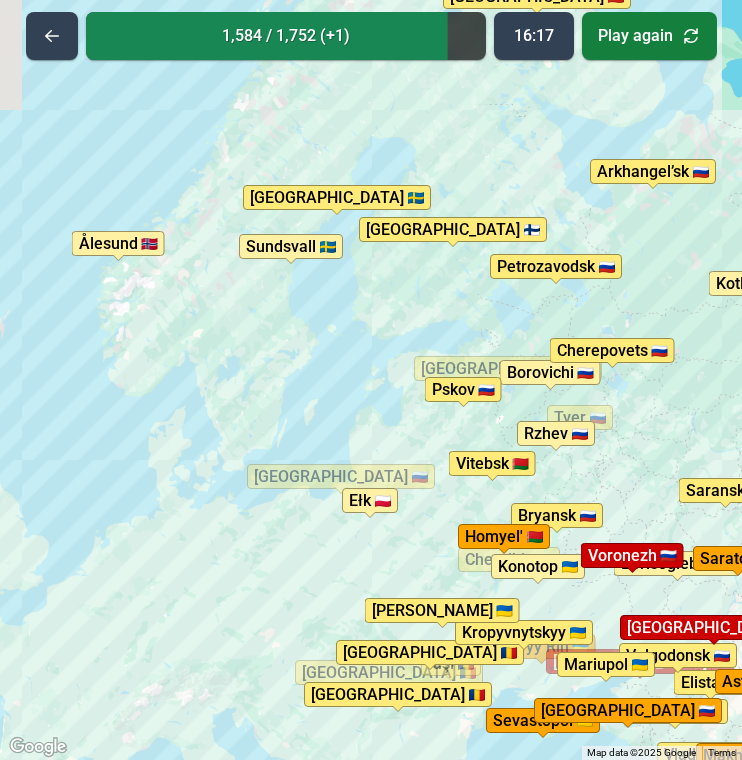 drag, startPoint x: 497, startPoint y: 387, endPoint x: 441, endPoint y: 379, distance: 56.568542 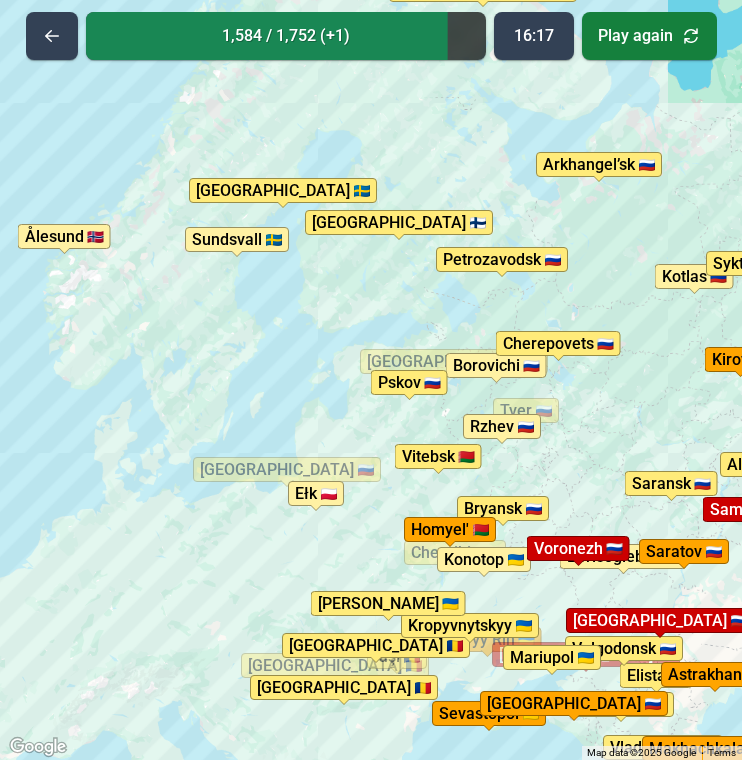 drag, startPoint x: 519, startPoint y: 406, endPoint x: 436, endPoint y: 406, distance: 83 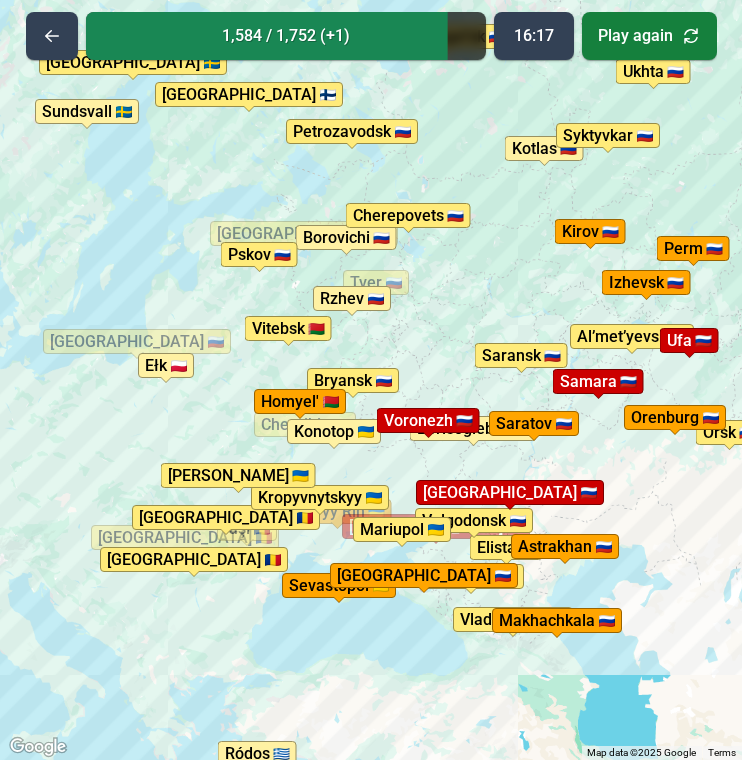 drag, startPoint x: 505, startPoint y: 493, endPoint x: 525, endPoint y: 349, distance: 145.38225 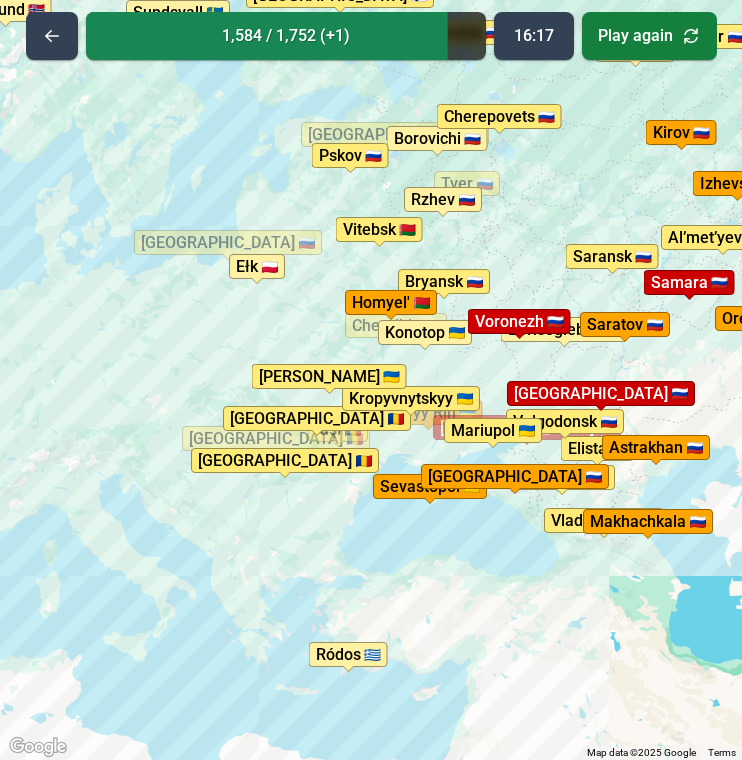 drag, startPoint x: 498, startPoint y: 491, endPoint x: 648, endPoint y: 389, distance: 181.39459 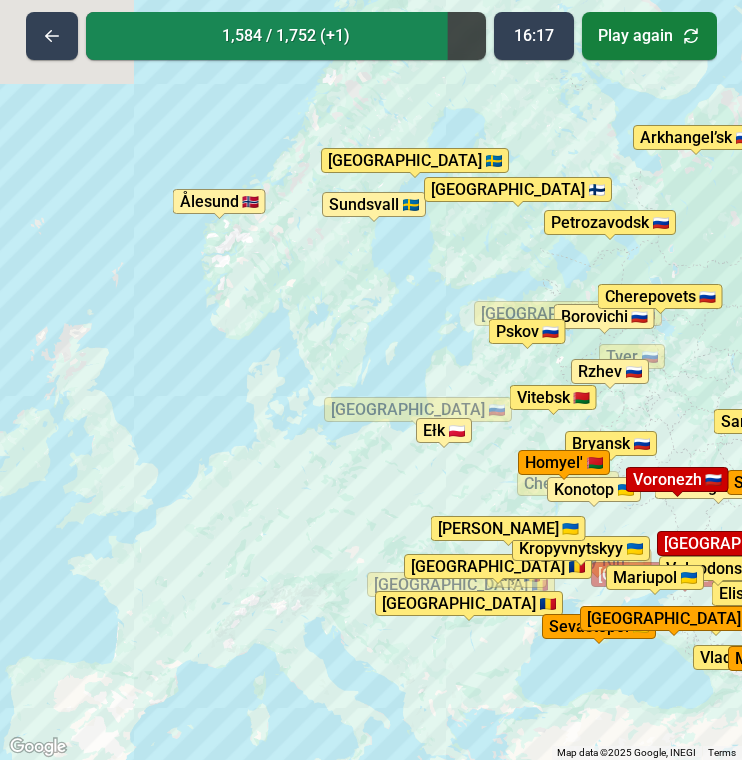 drag, startPoint x: 509, startPoint y: 184, endPoint x: 469, endPoint y: 390, distance: 209.84756 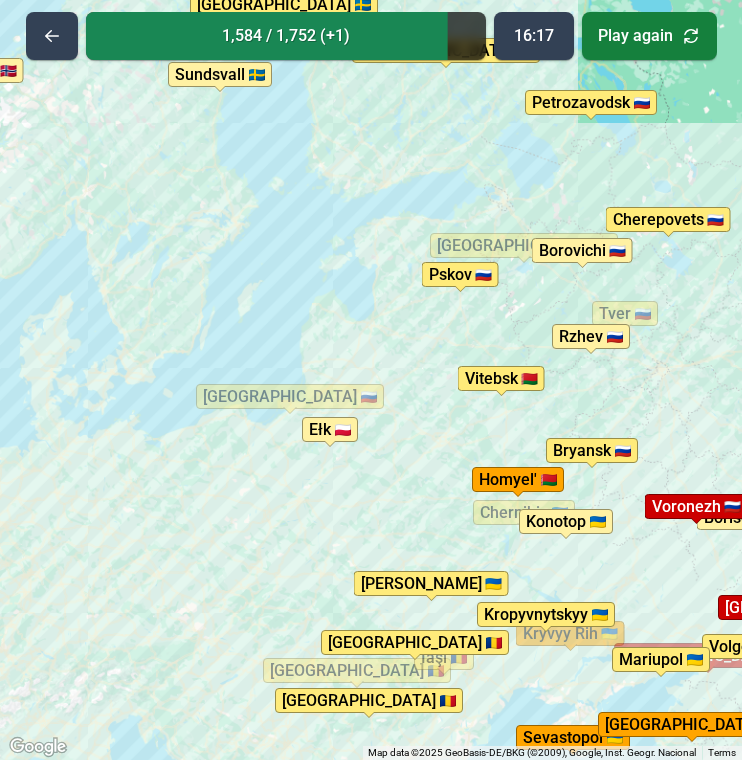 drag, startPoint x: 682, startPoint y: 484, endPoint x: 475, endPoint y: 448, distance: 210.10712 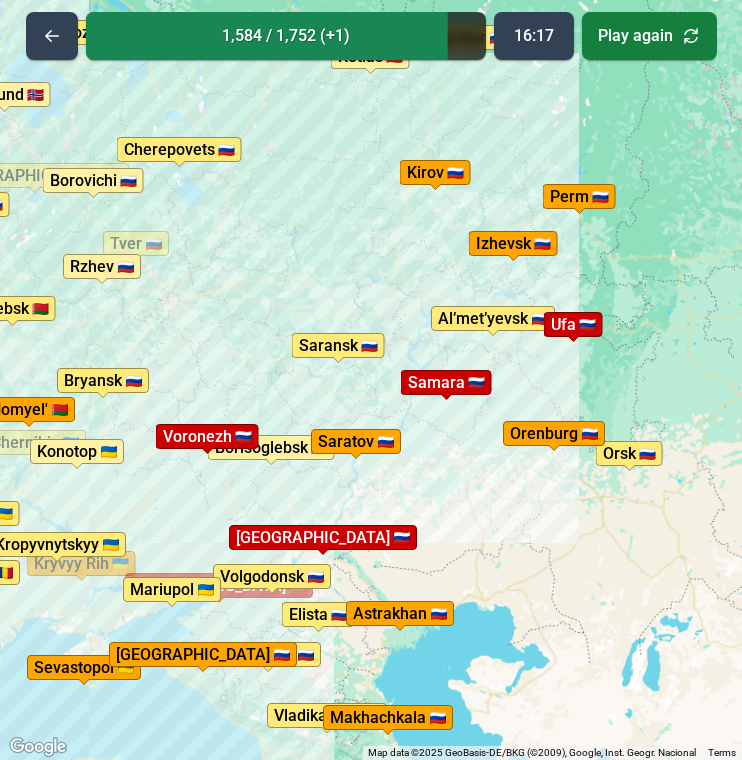 drag, startPoint x: 500, startPoint y: 457, endPoint x: 623, endPoint y: 531, distance: 143.54442 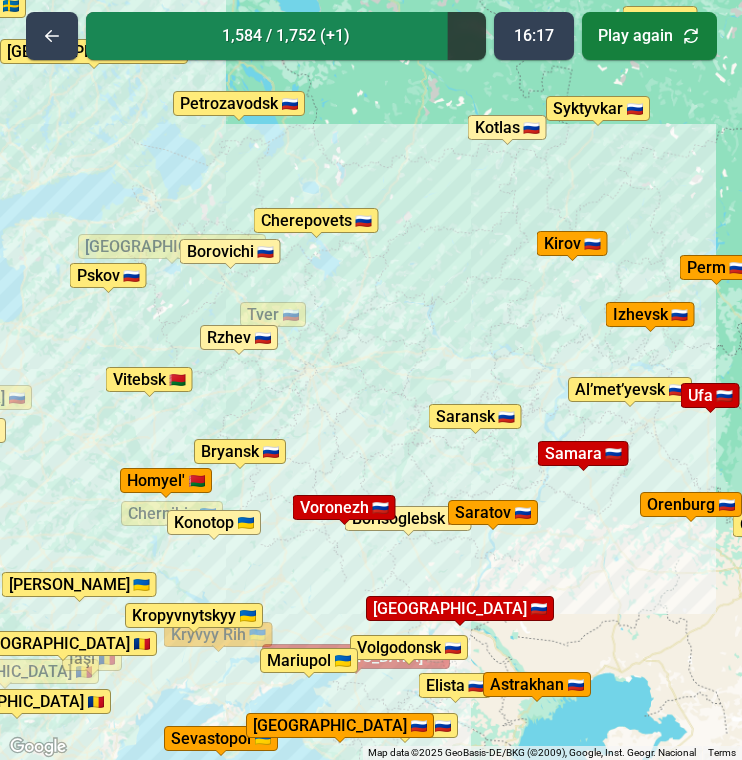 drag, startPoint x: 551, startPoint y: 542, endPoint x: 544, endPoint y: 577, distance: 35.69314 